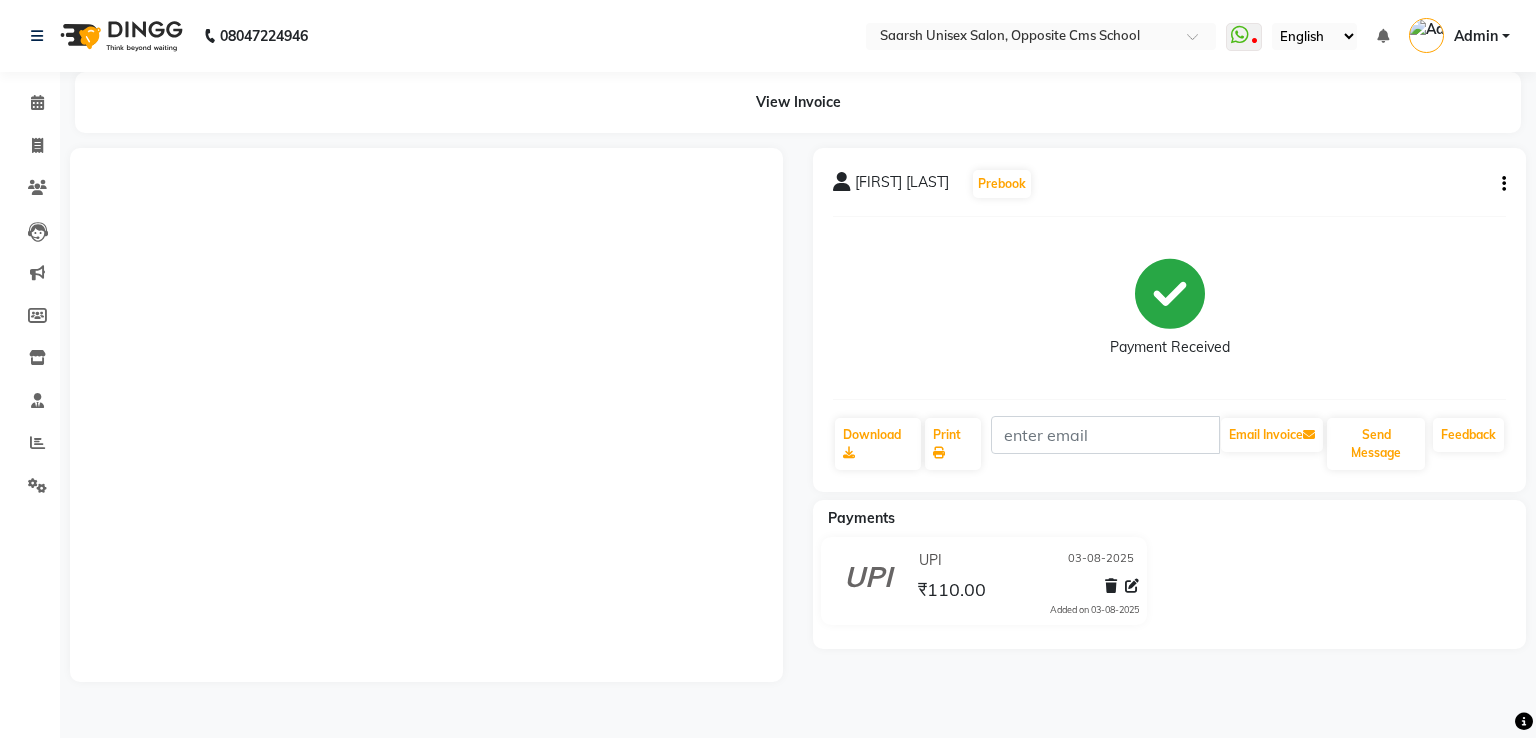 scroll, scrollTop: 0, scrollLeft: 0, axis: both 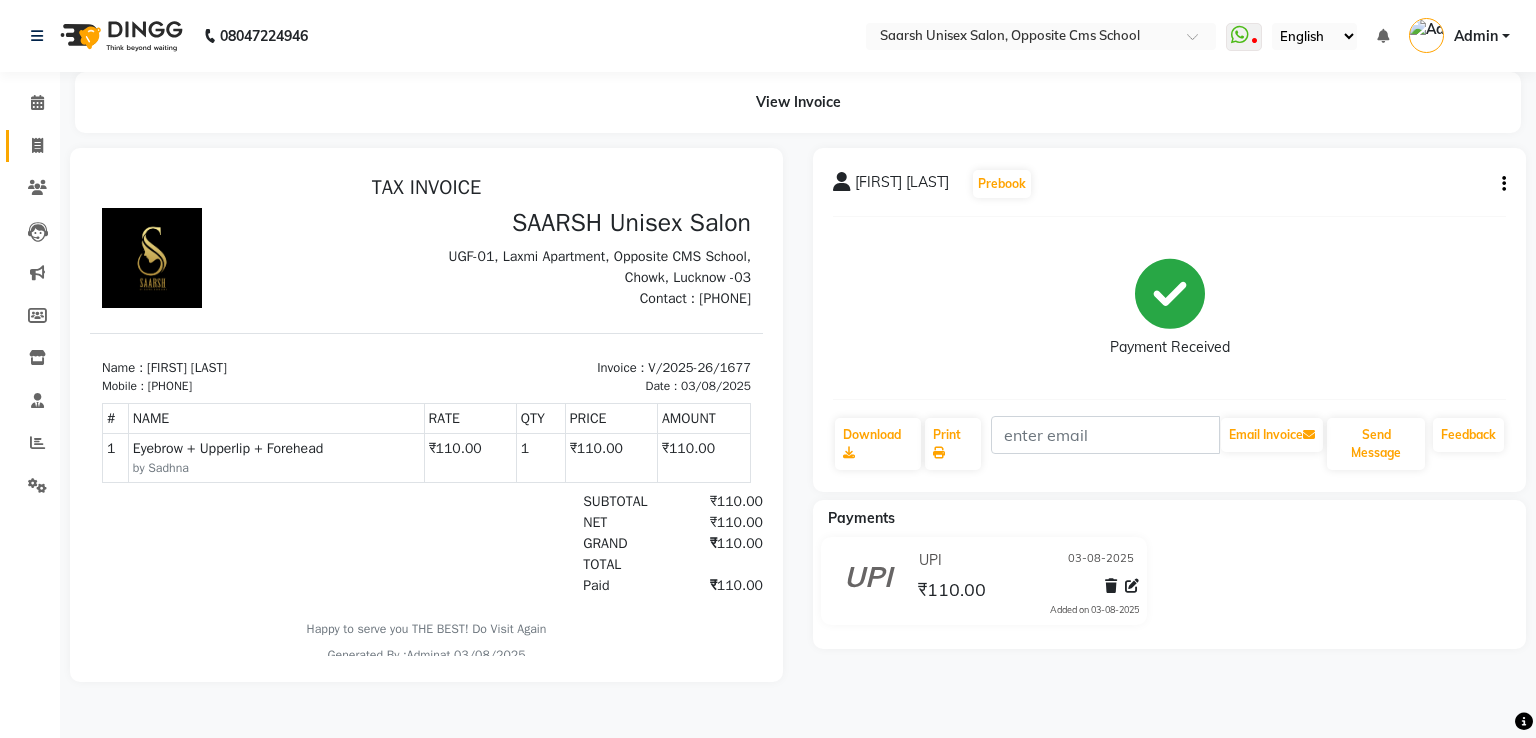 click 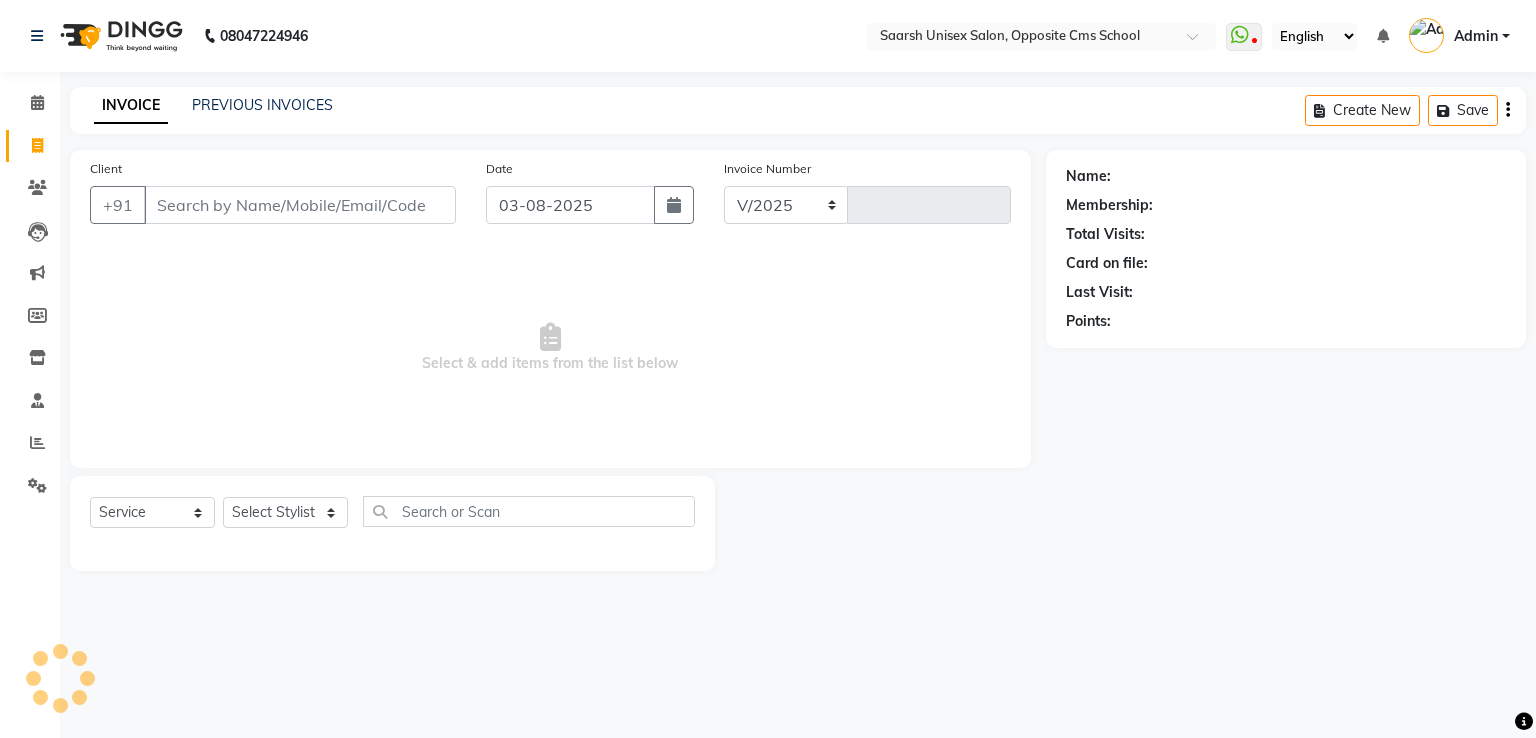 select on "3962" 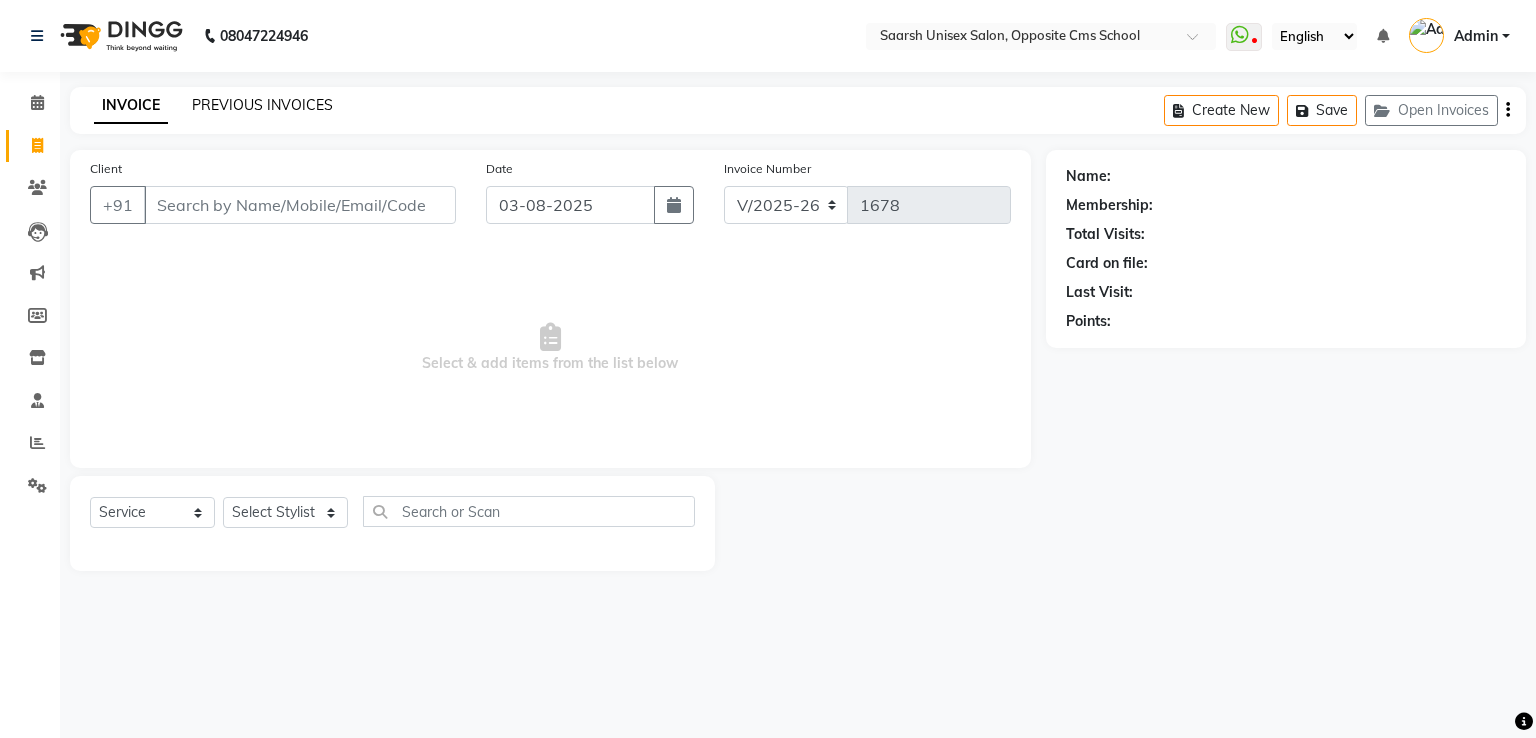 click on "PREVIOUS INVOICES" 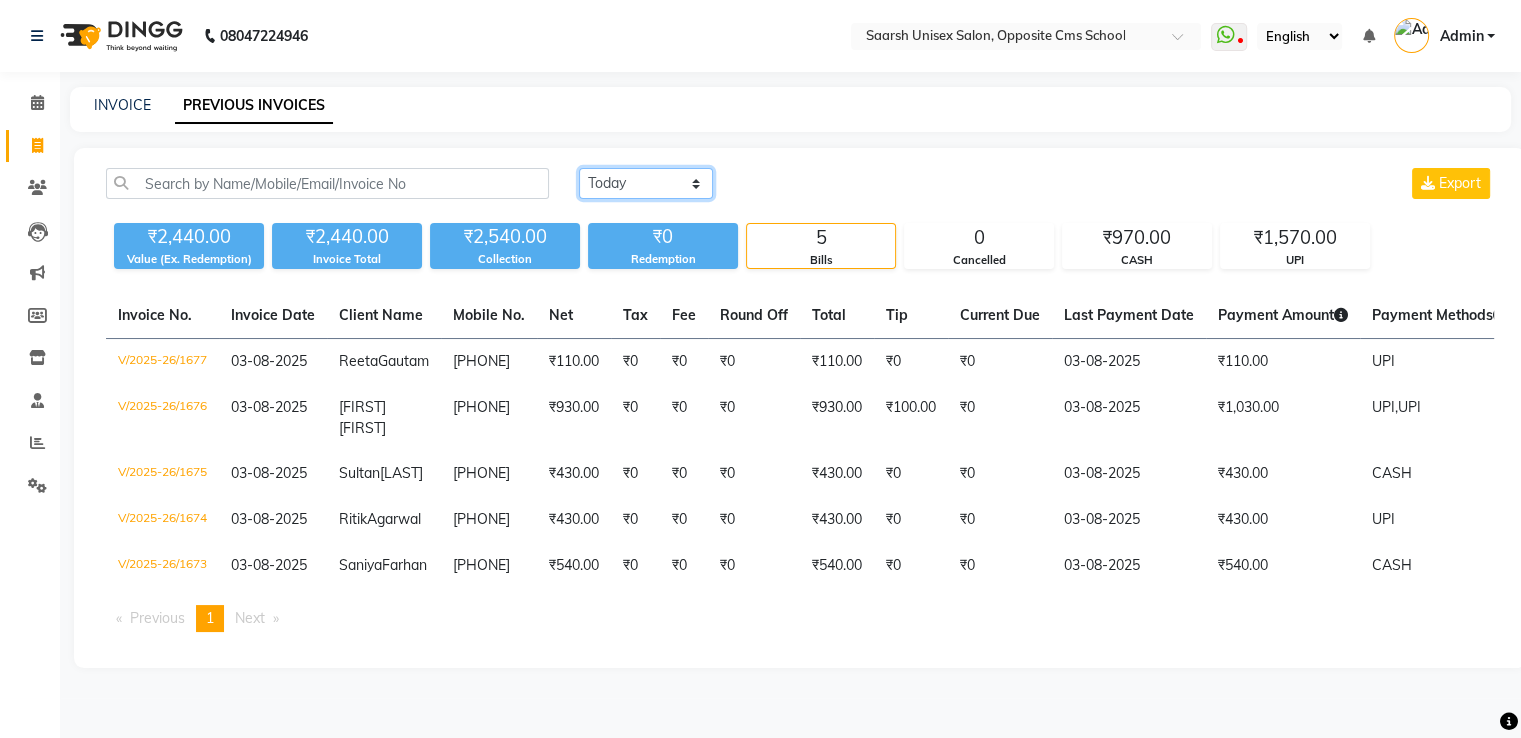 click on "Today Yesterday Custom Range" 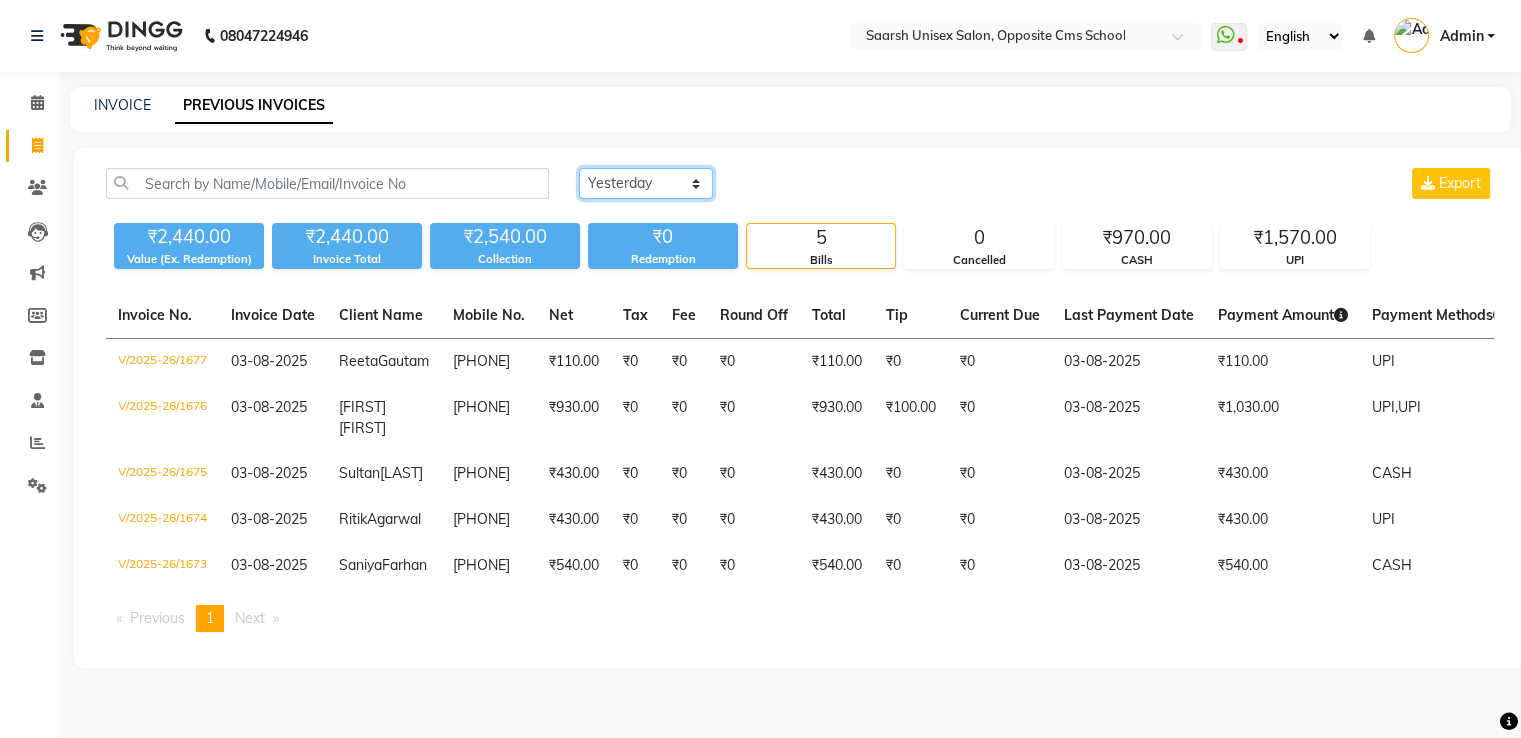 click on "Today Yesterday Custom Range" 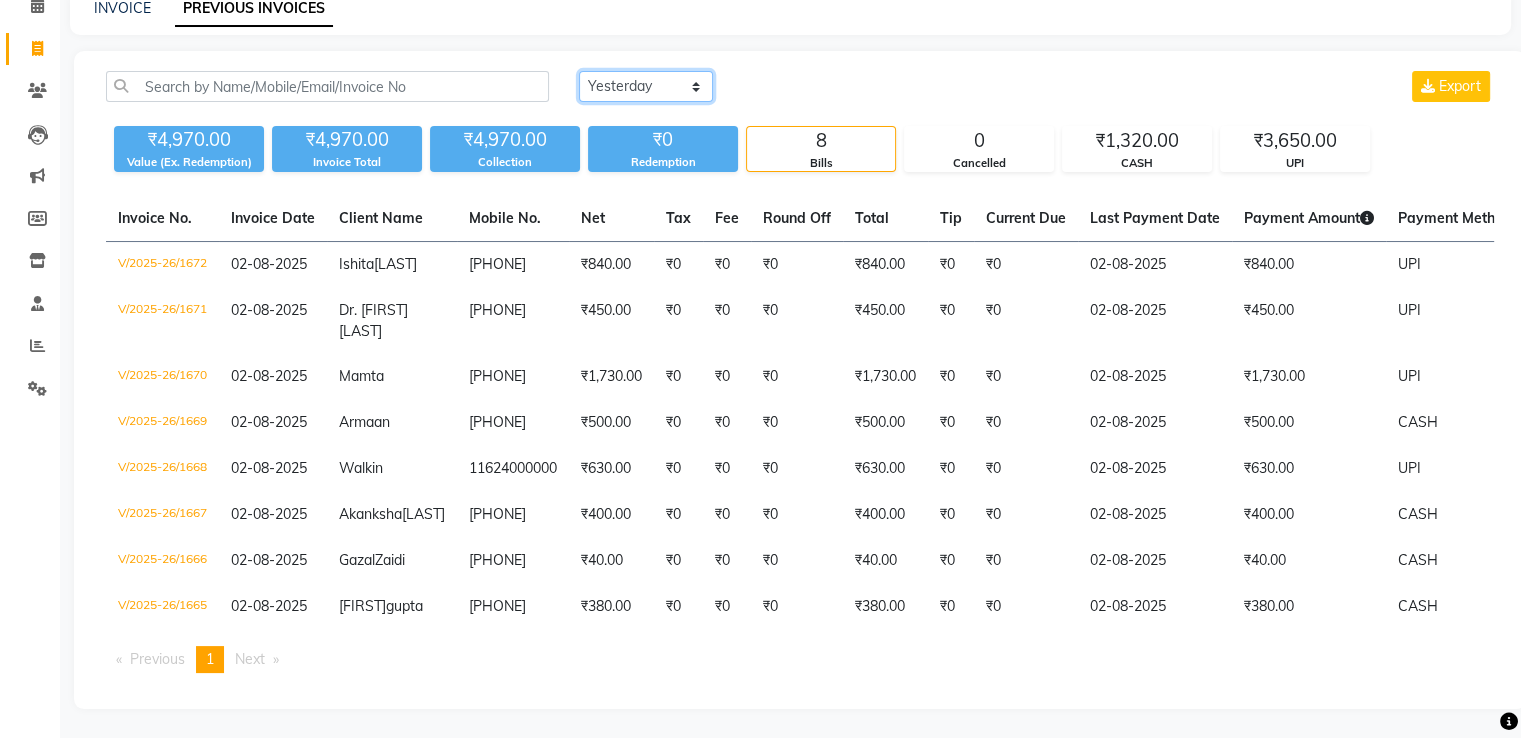 scroll, scrollTop: 101, scrollLeft: 0, axis: vertical 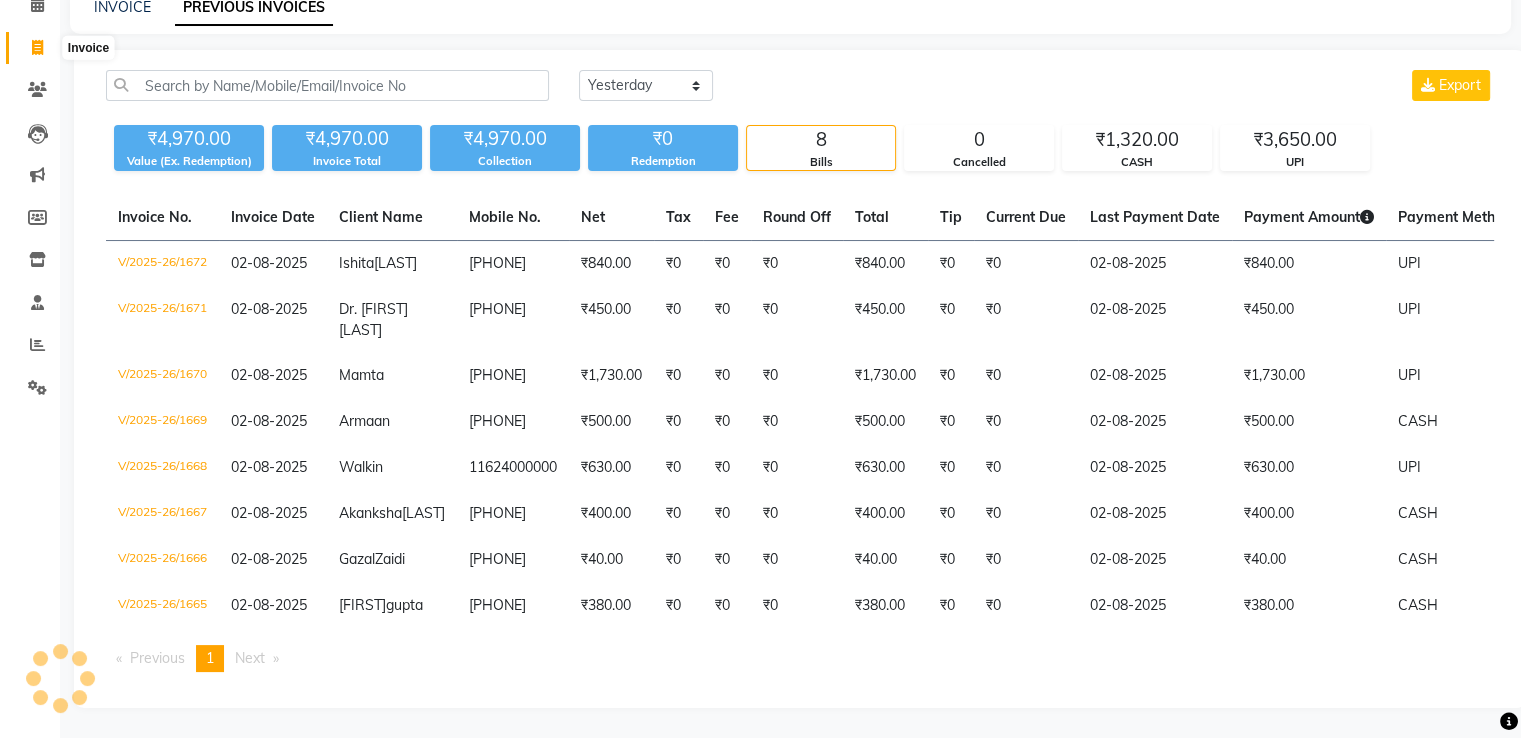 click 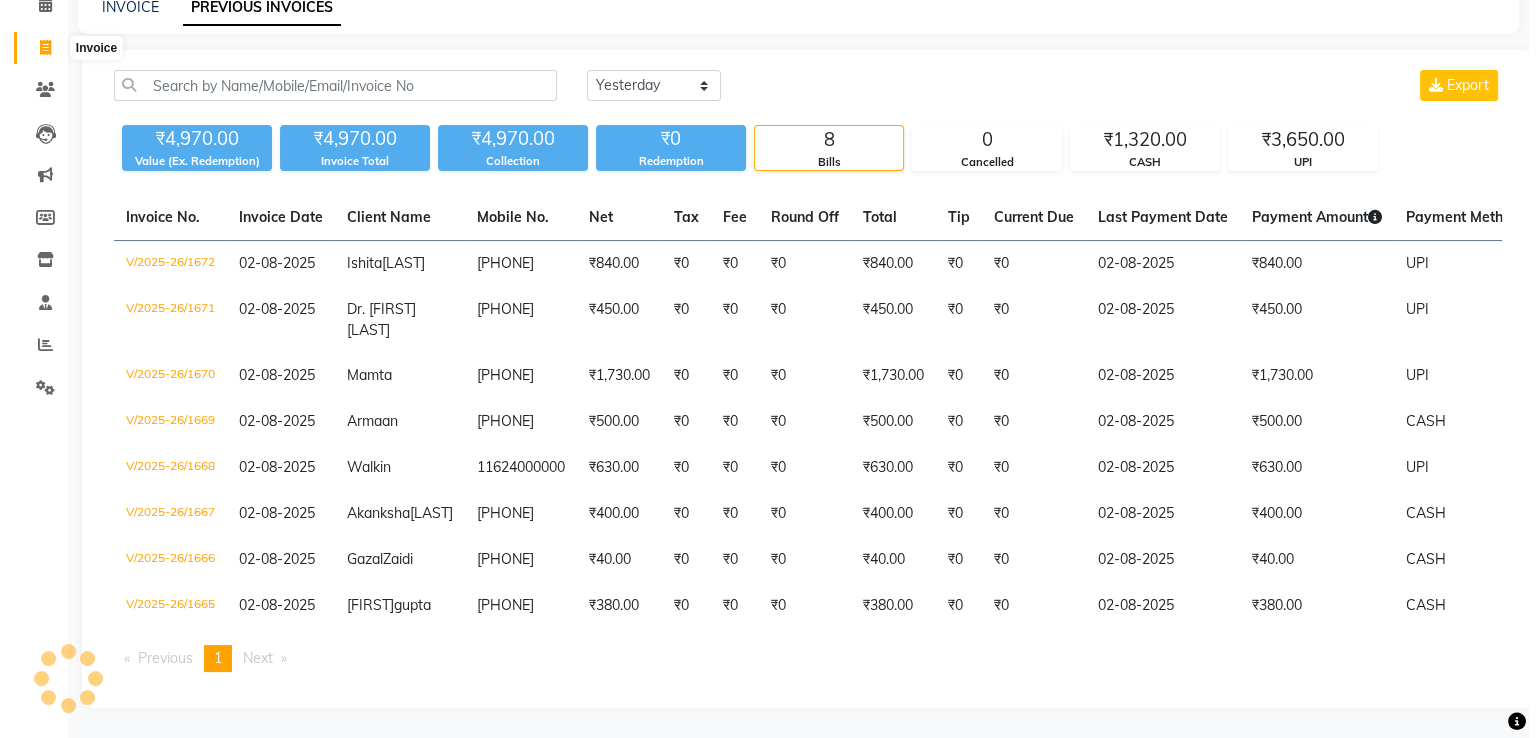 scroll, scrollTop: 0, scrollLeft: 0, axis: both 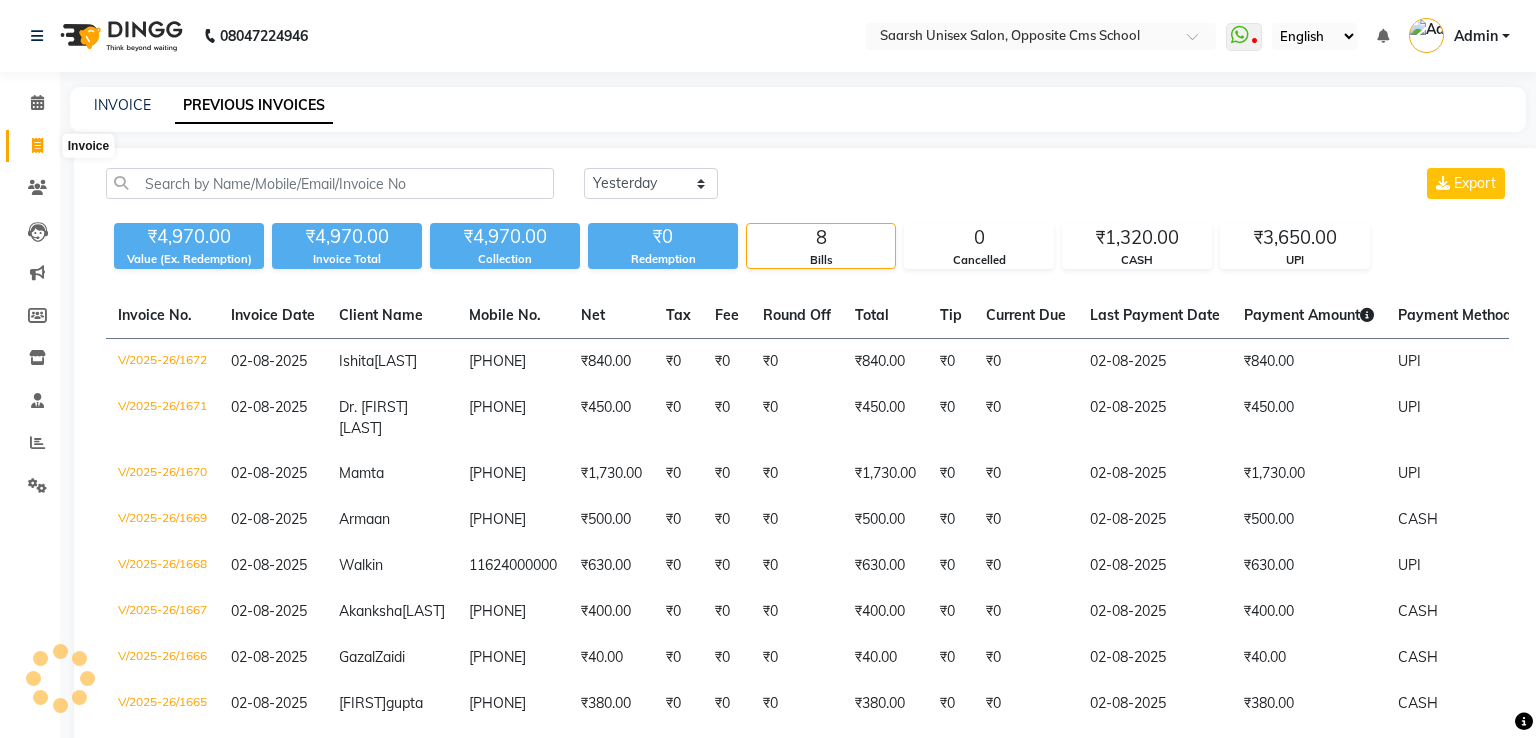 select on "service" 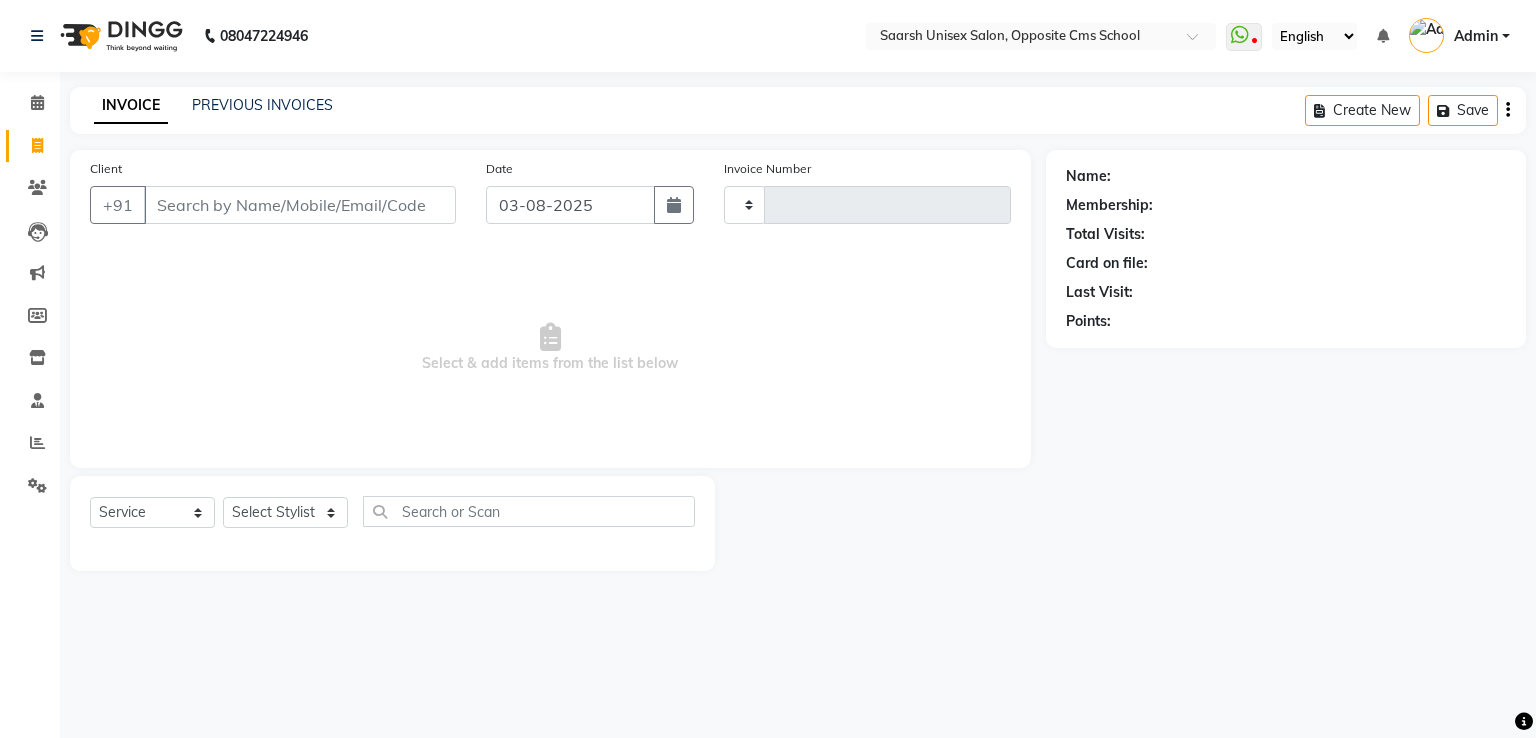 type on "1678" 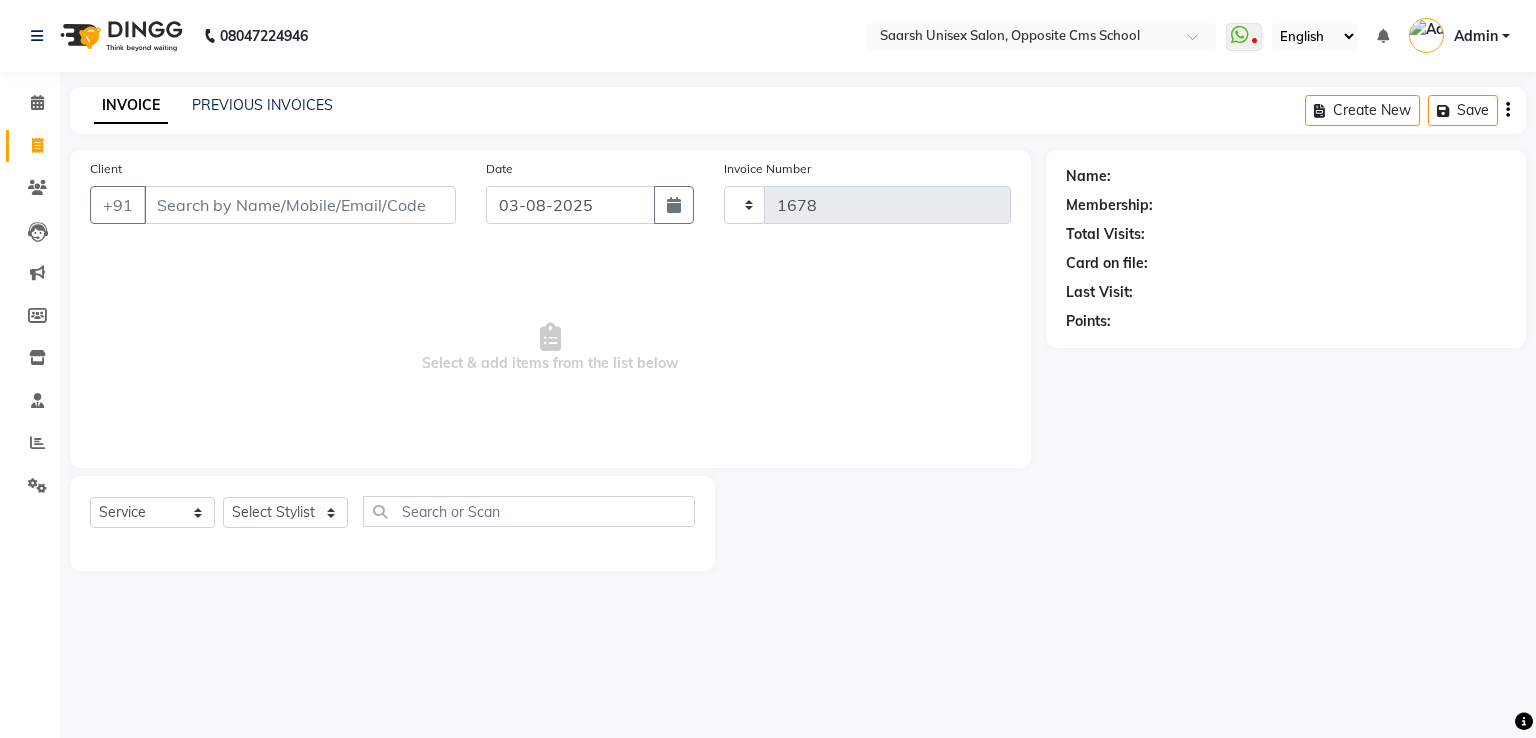 select on "3962" 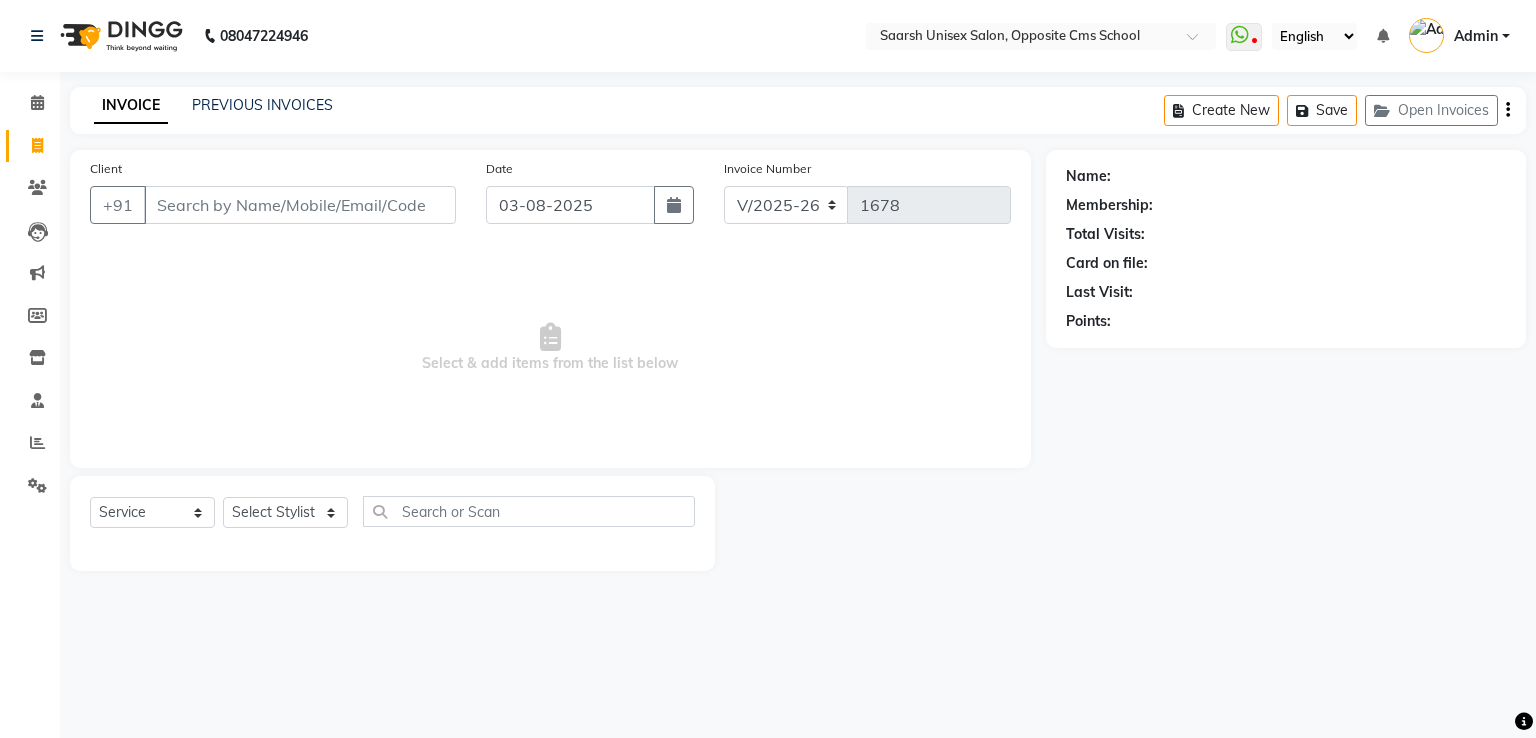click on "Client" at bounding box center (300, 205) 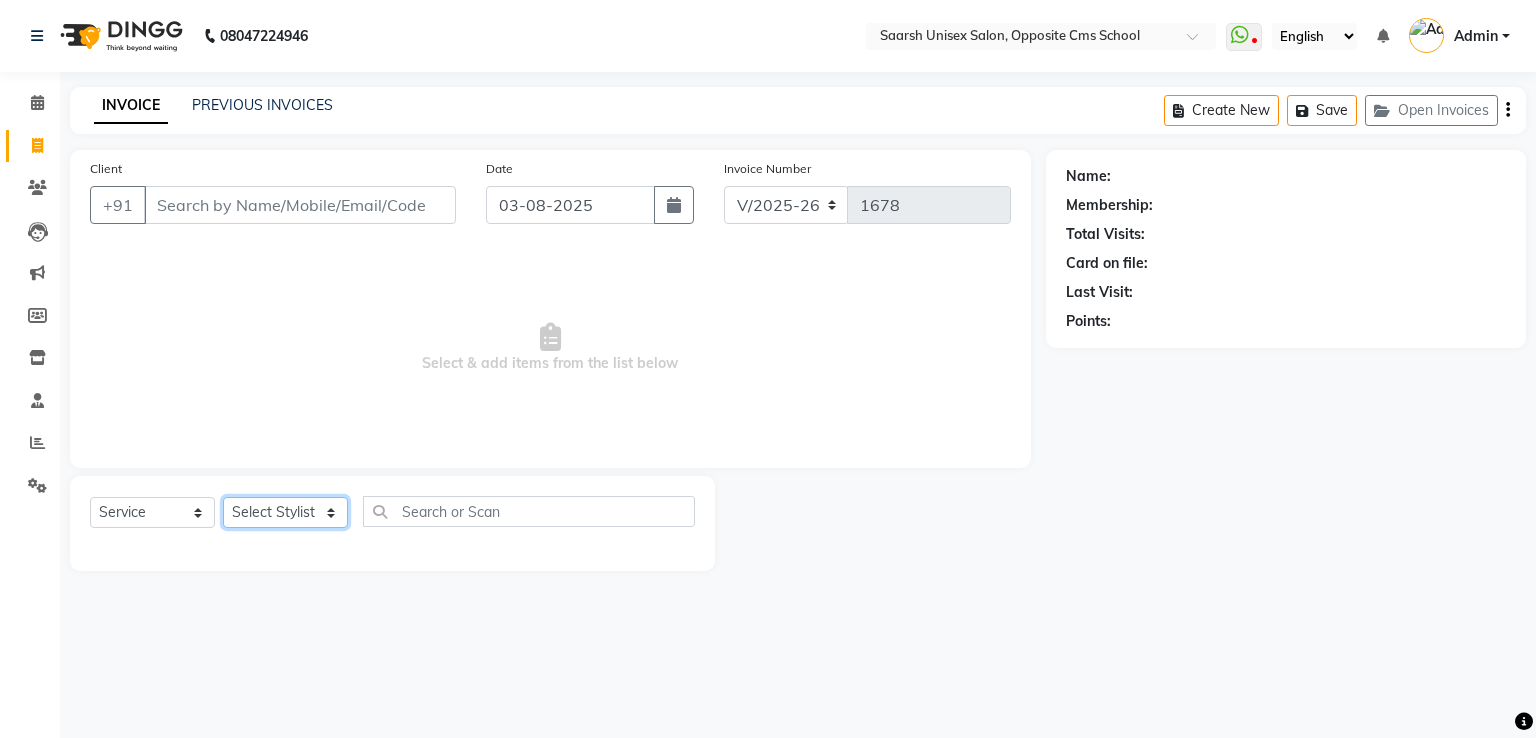 click on "Select Stylist Bablu Dinesh Pal Front Desk Rehan Sadhna Sapna Shams Shivani Shivi Utkarsh Saraswat" 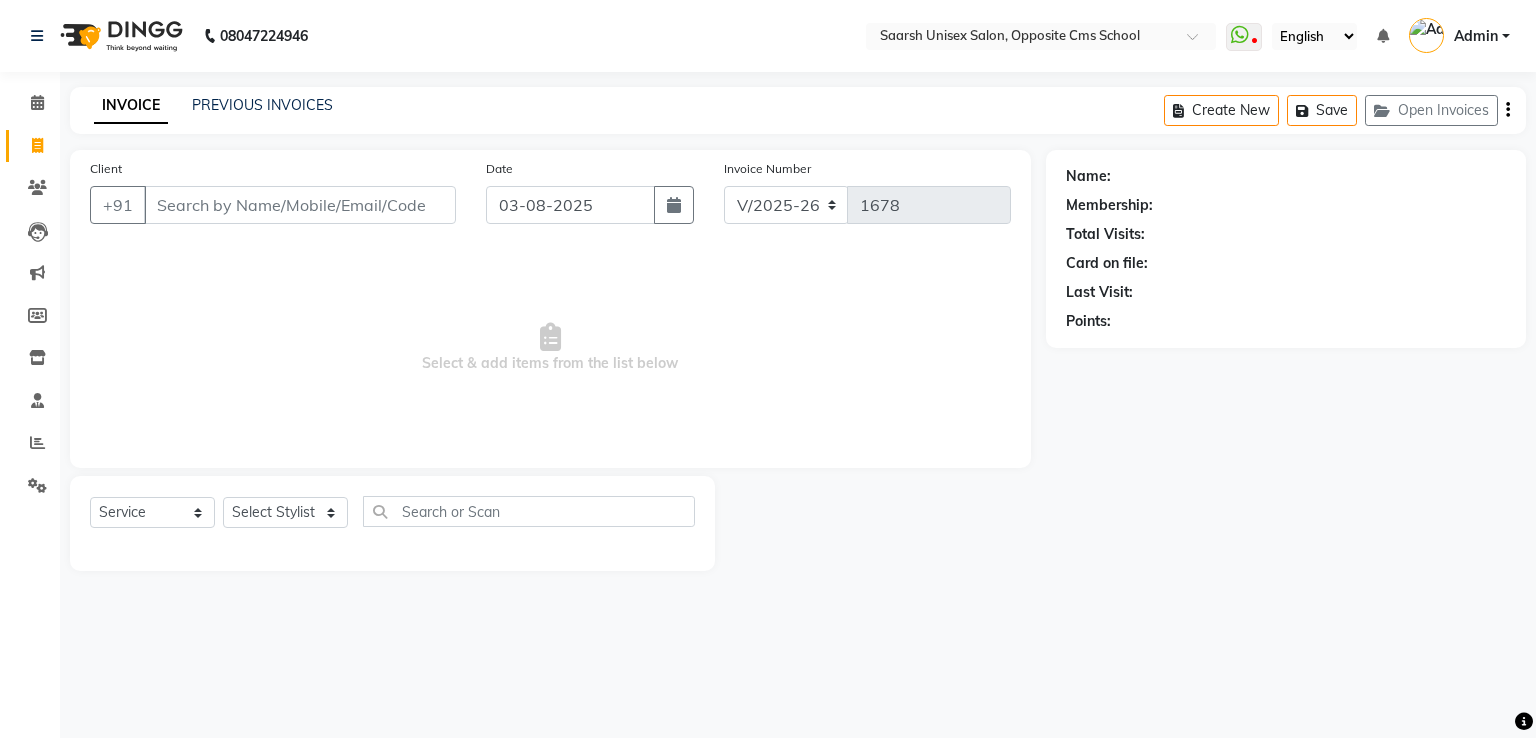 click on "Select & add items from the list below" at bounding box center (550, 348) 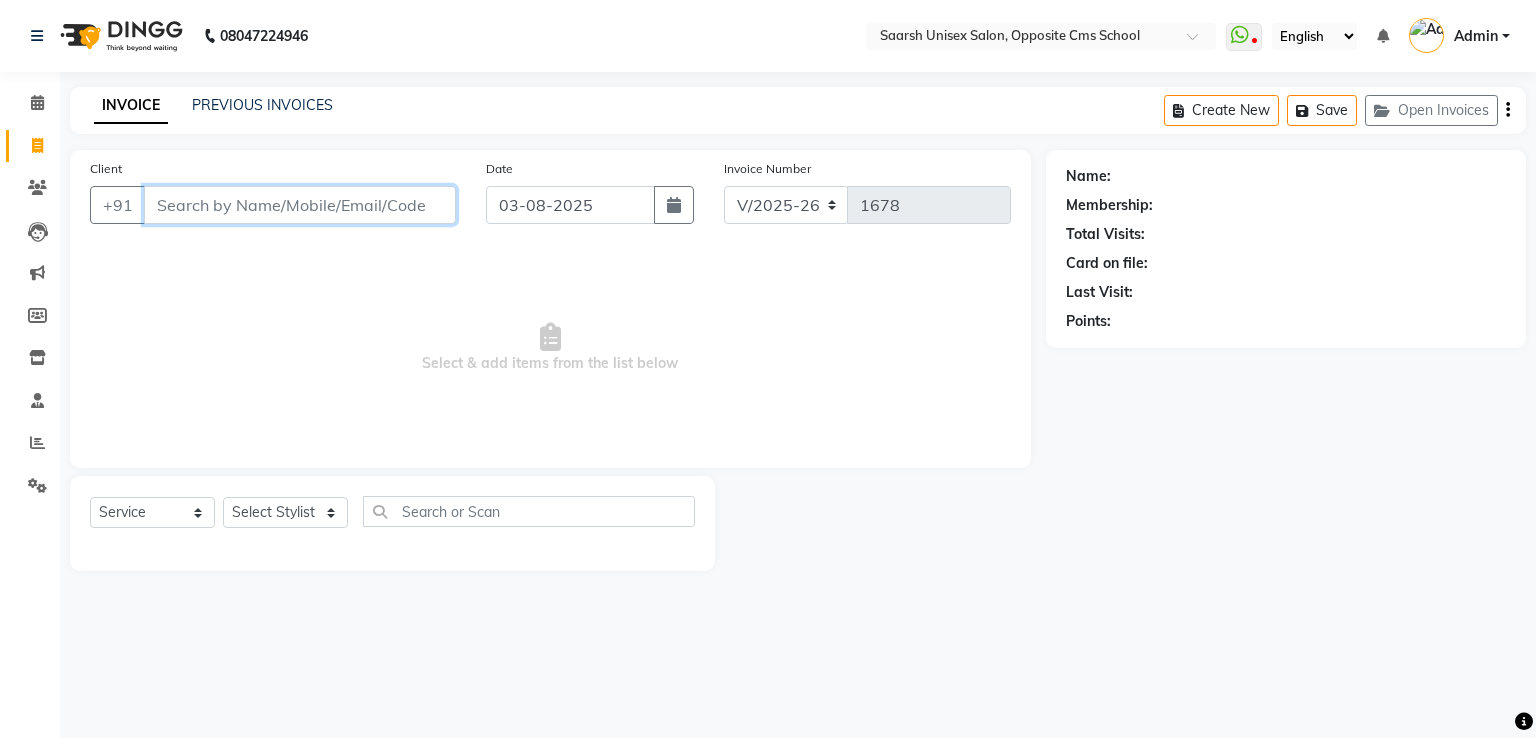 click on "Client" at bounding box center (300, 205) 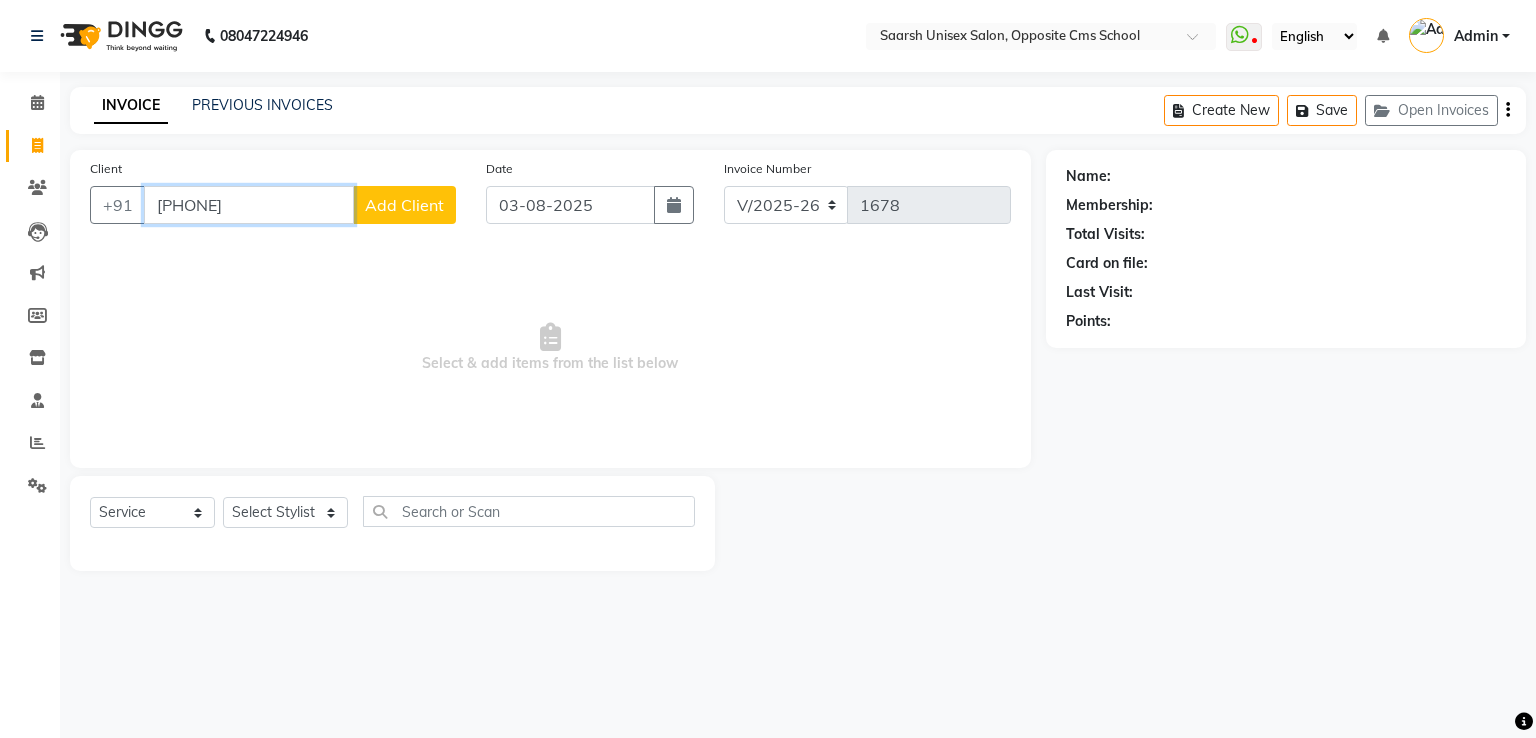 type on "[PHONE]" 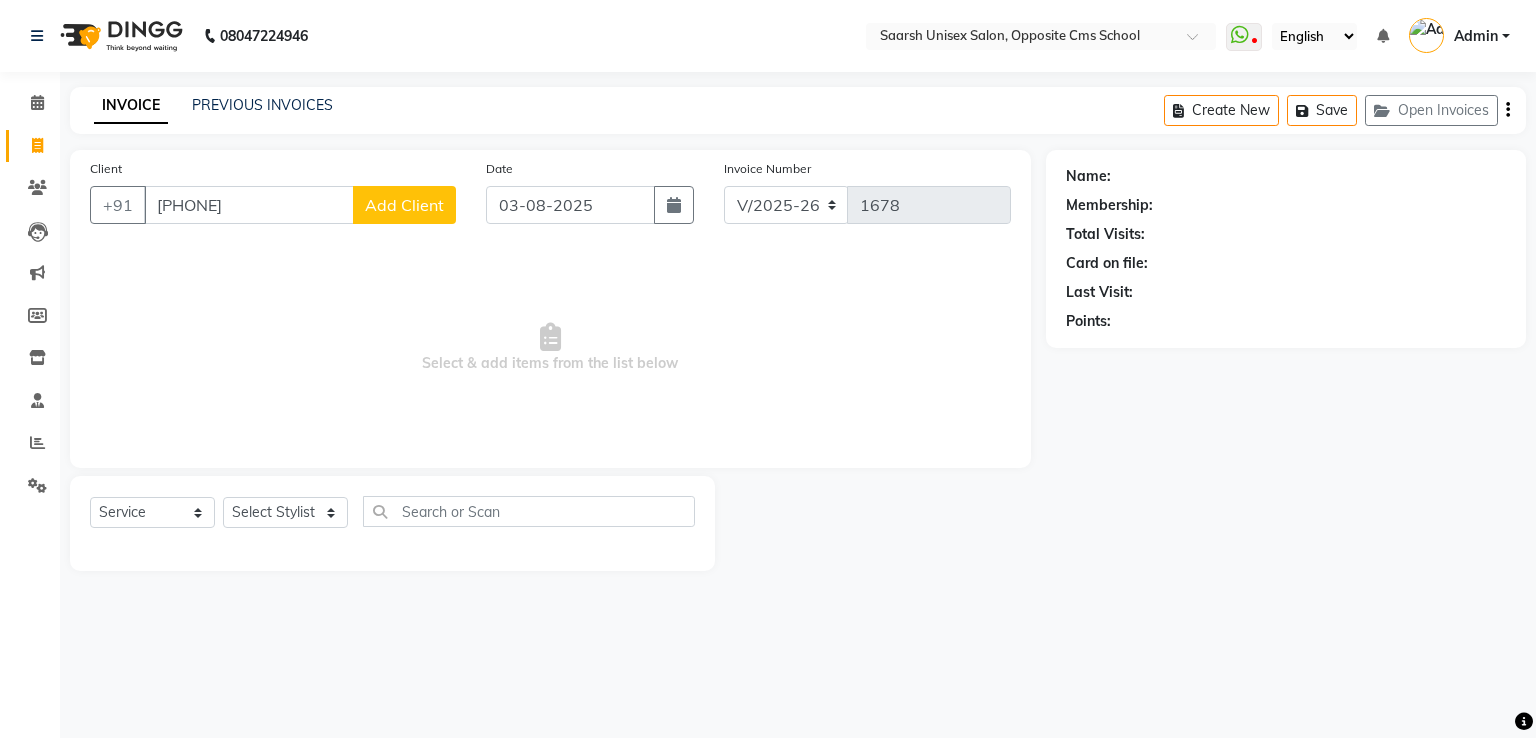 click on "Add Client" 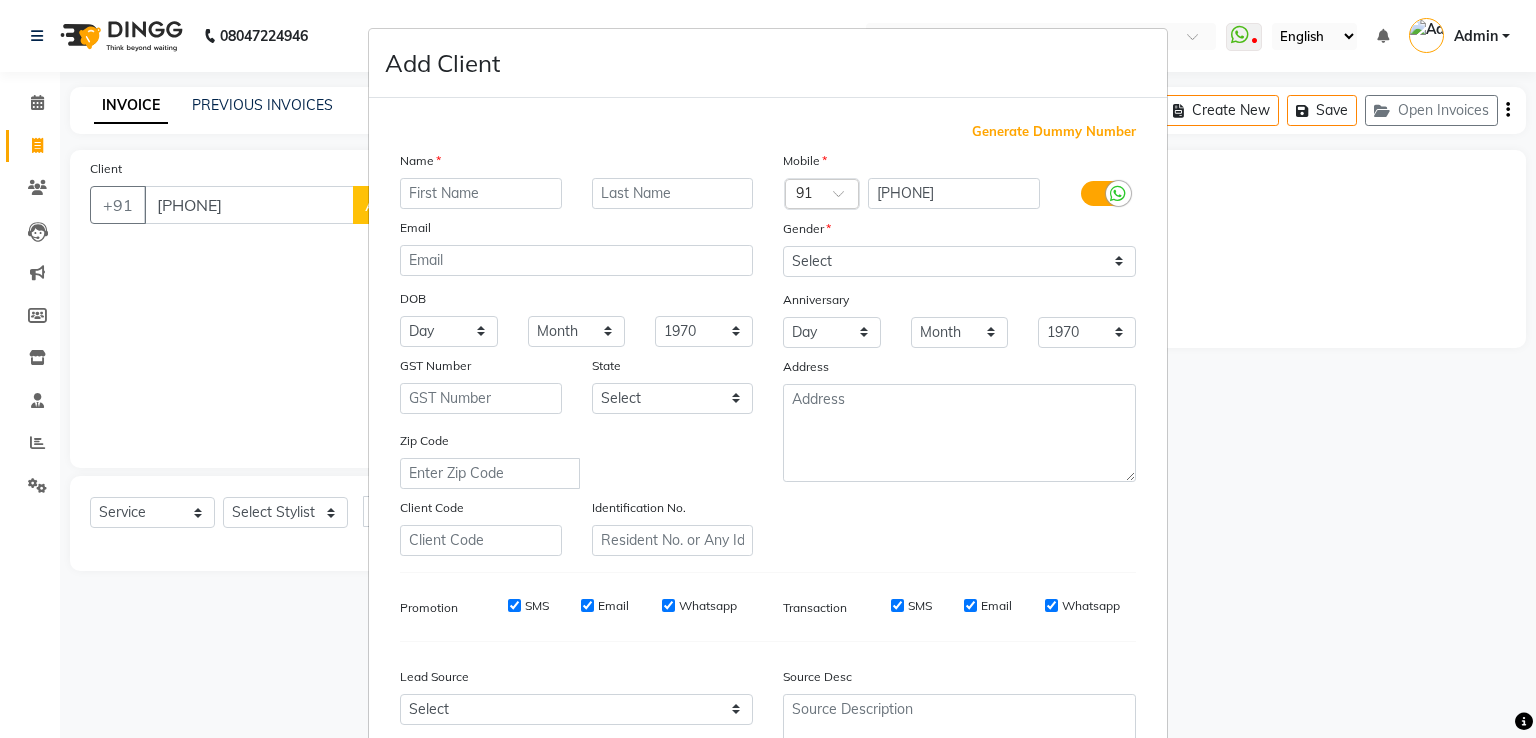 click at bounding box center (481, 193) 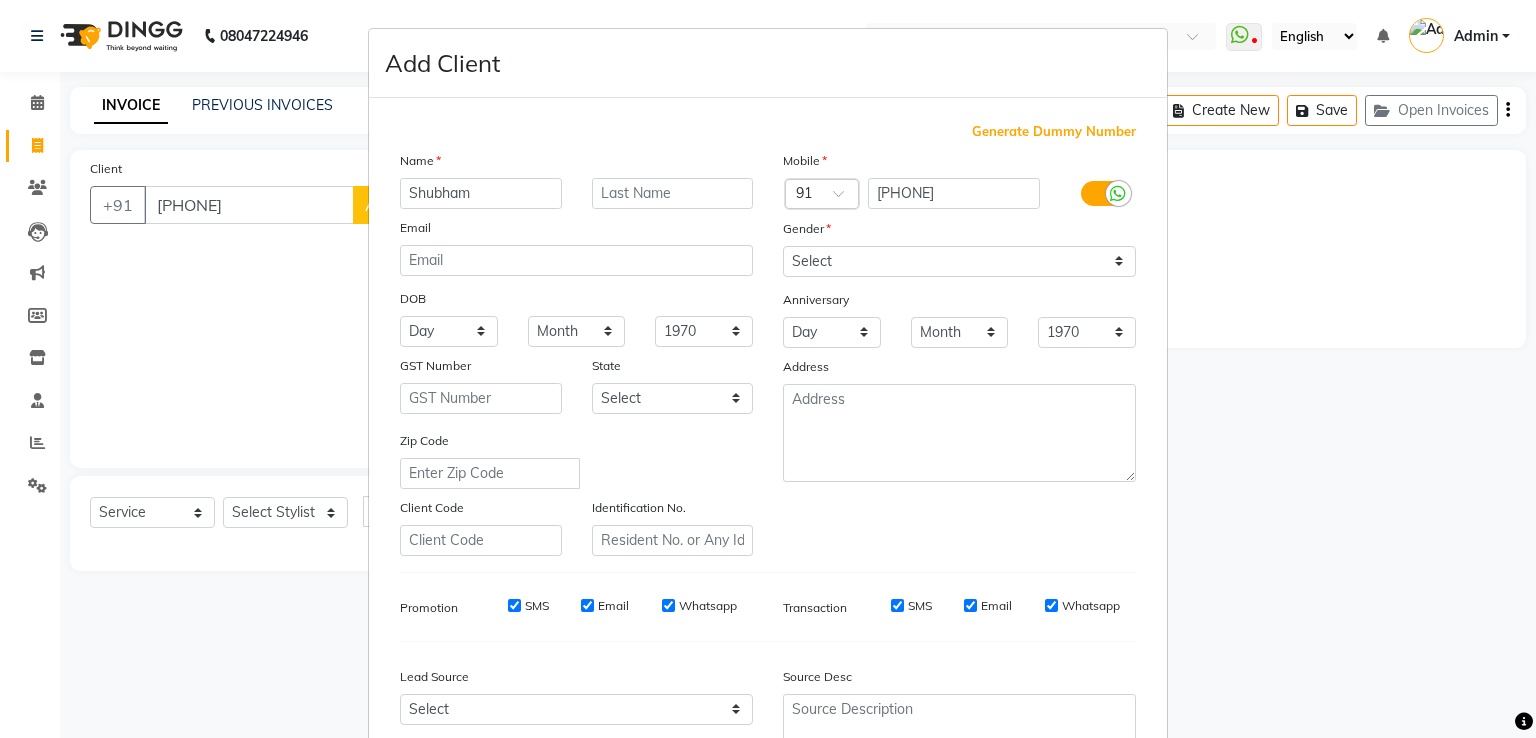type on "Shubham" 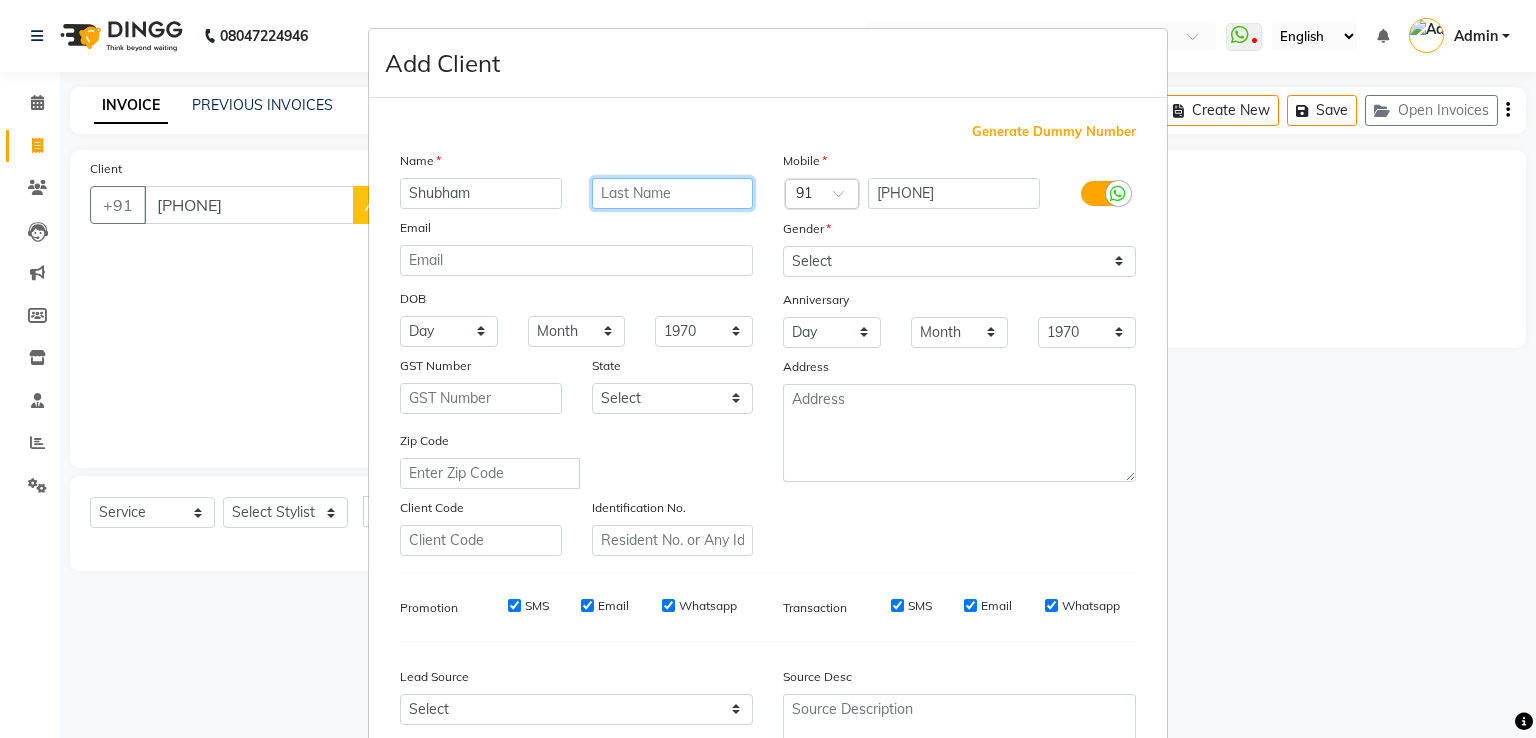 click at bounding box center (673, 193) 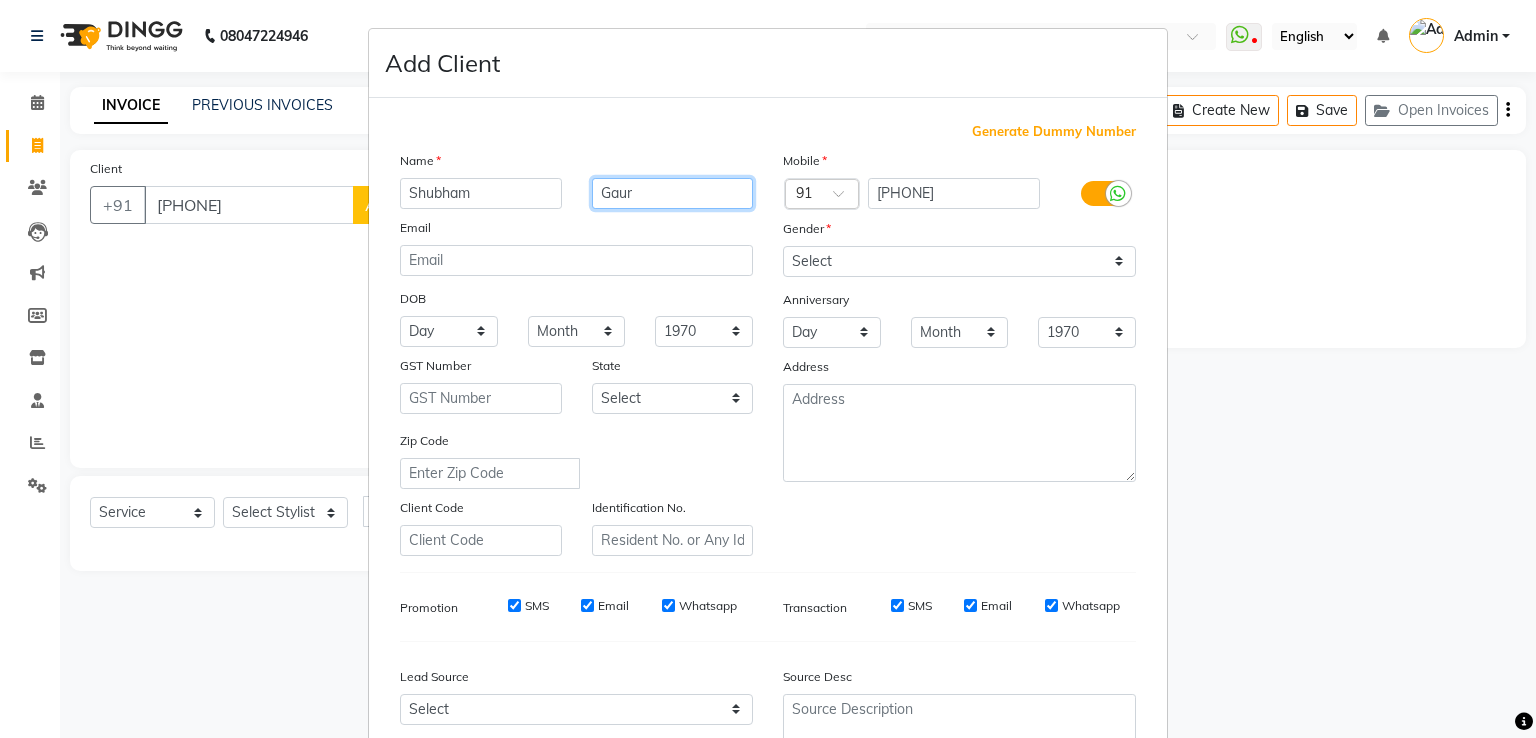 type on "Gaur" 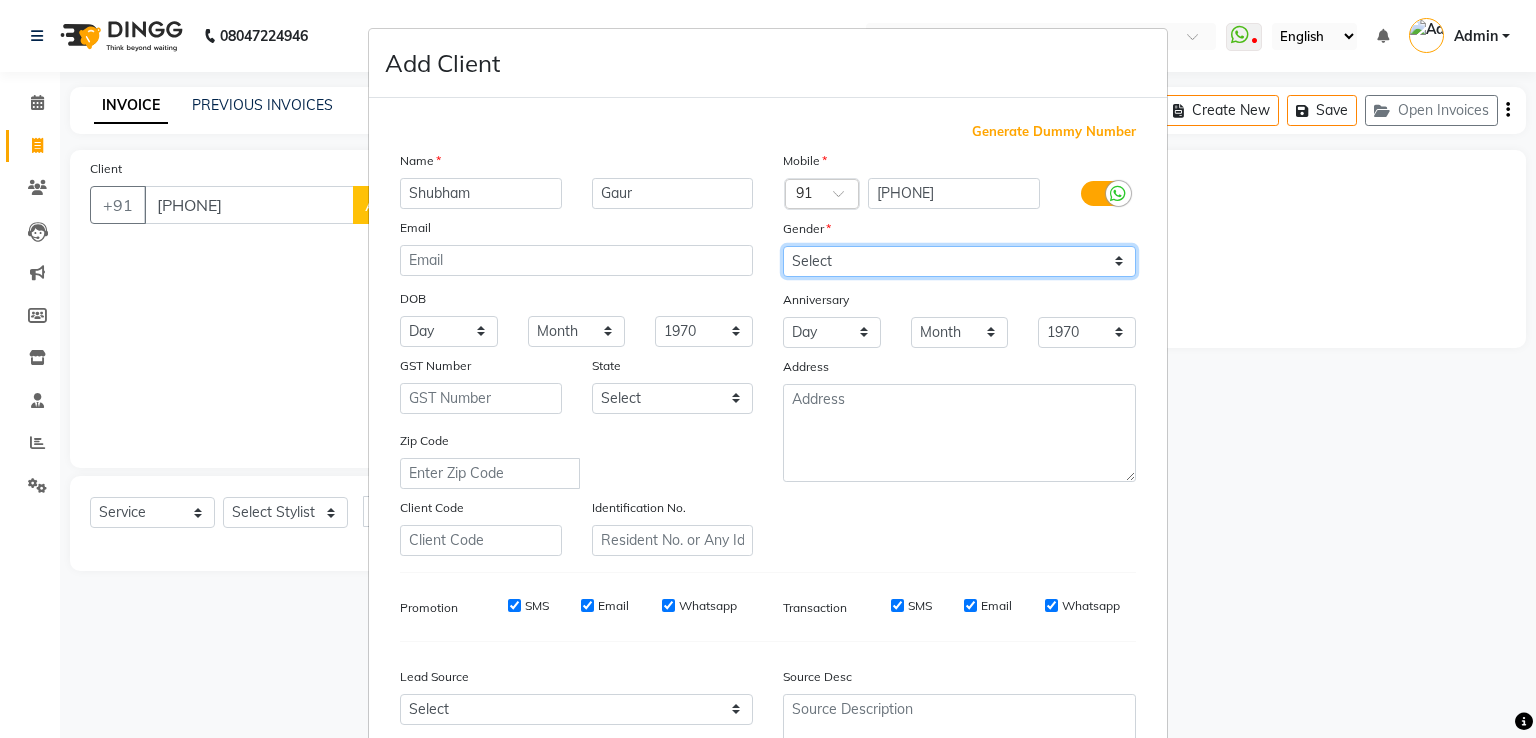 click on "Select Male Female Other Prefer Not To Say" at bounding box center [959, 261] 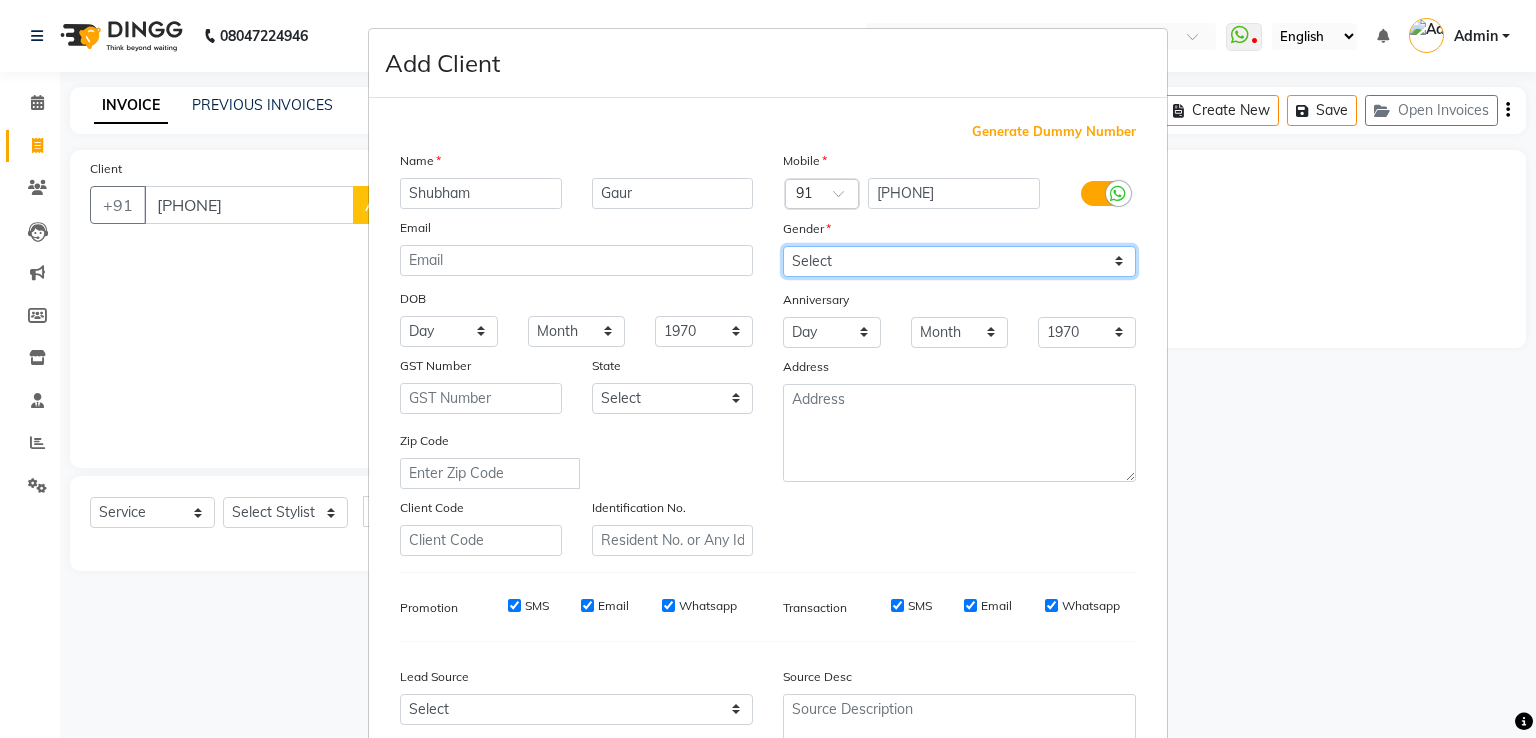 select on "male" 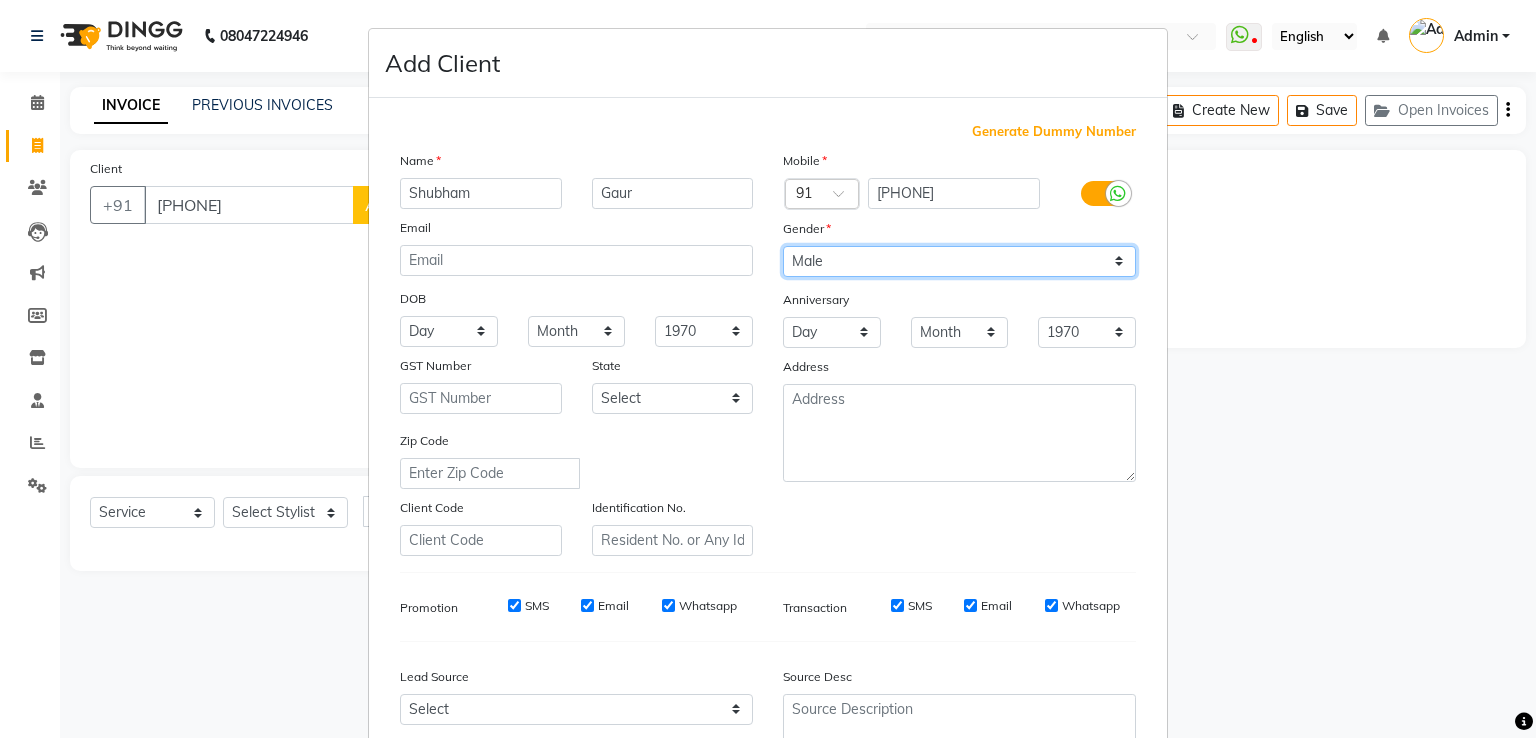 click on "Select Male Female Other Prefer Not To Say" at bounding box center [959, 261] 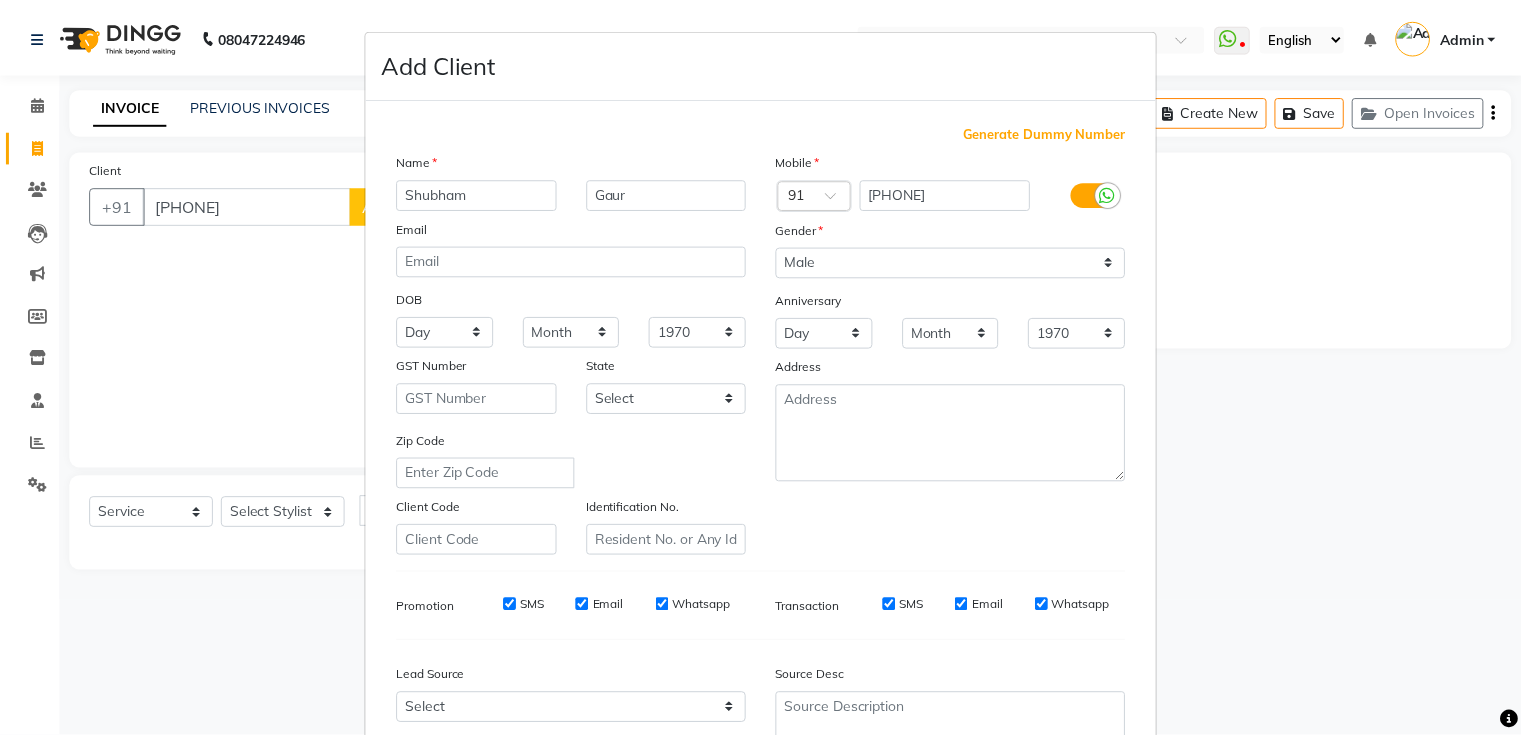scroll, scrollTop: 195, scrollLeft: 0, axis: vertical 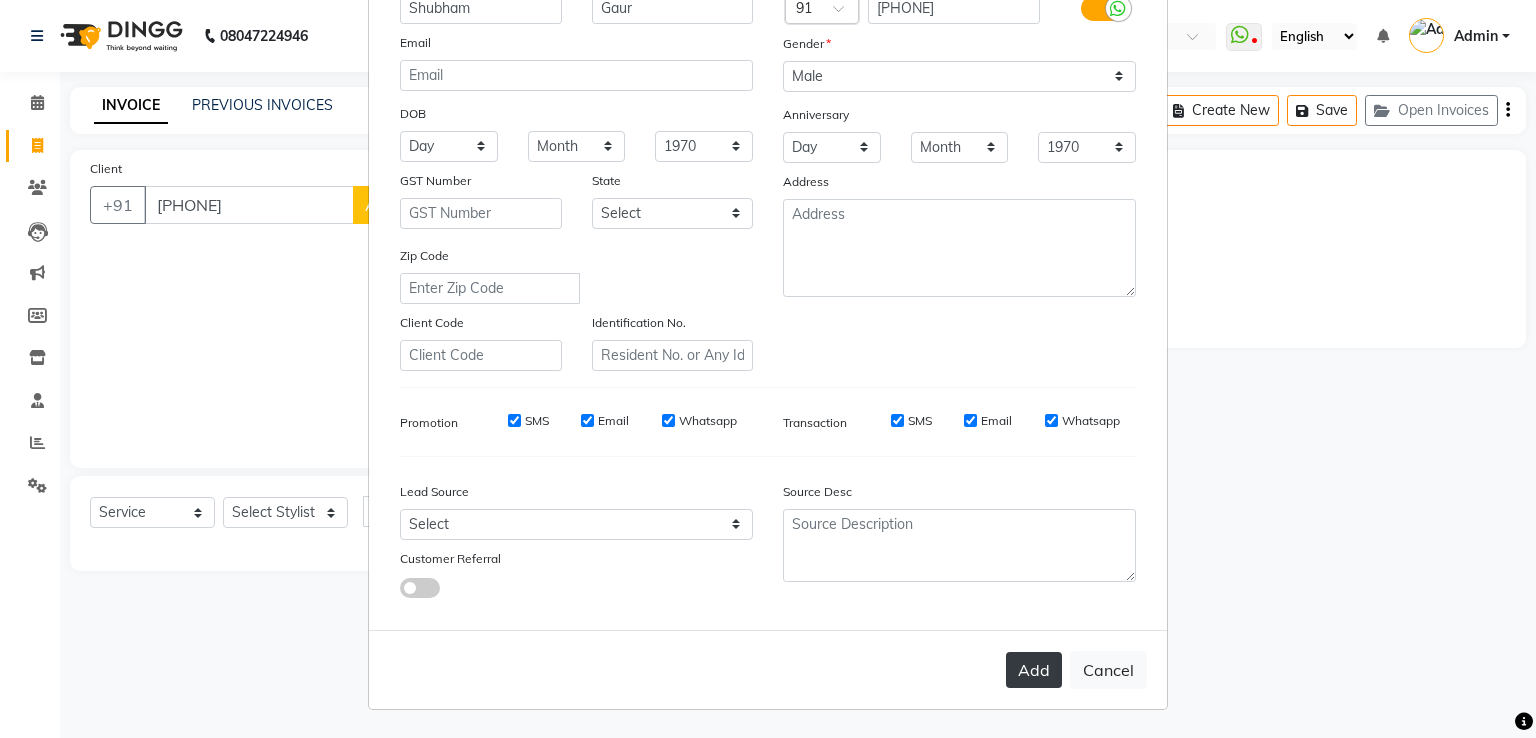 click on "Add" at bounding box center (1034, 670) 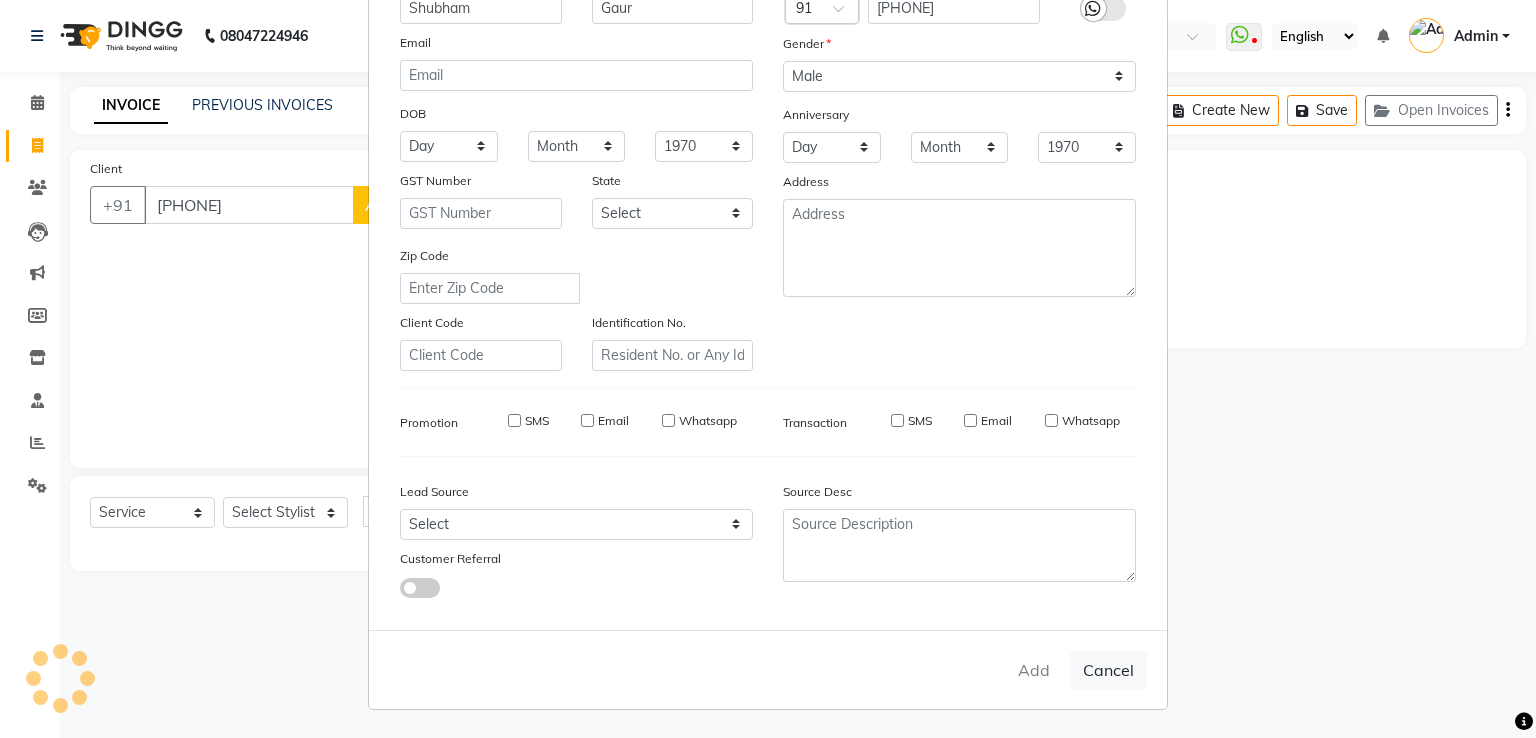 type 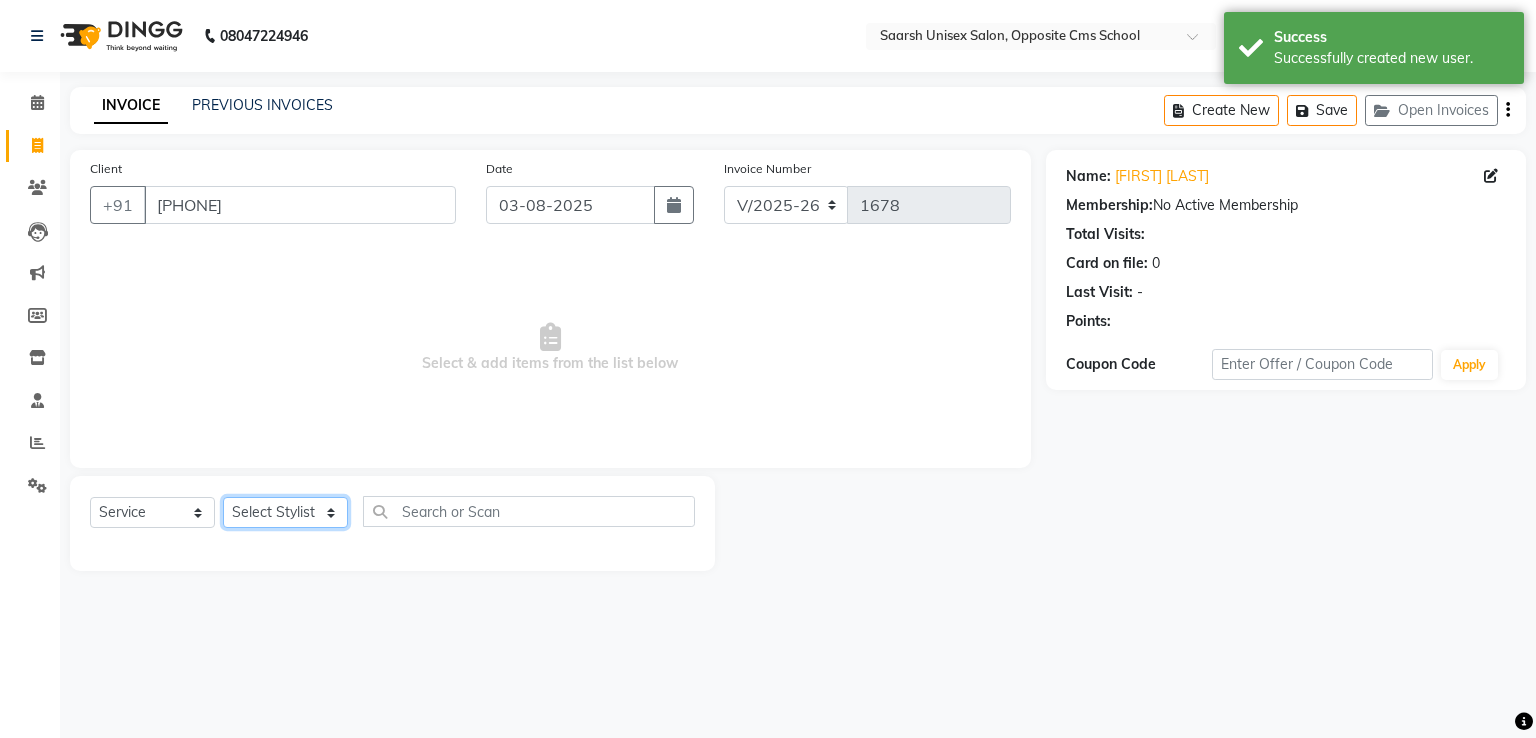 click on "Select Stylist Bablu Dinesh Pal Front Desk Rehan Sadhna Sapna Shams Shivani Shivi Utkarsh Saraswat" 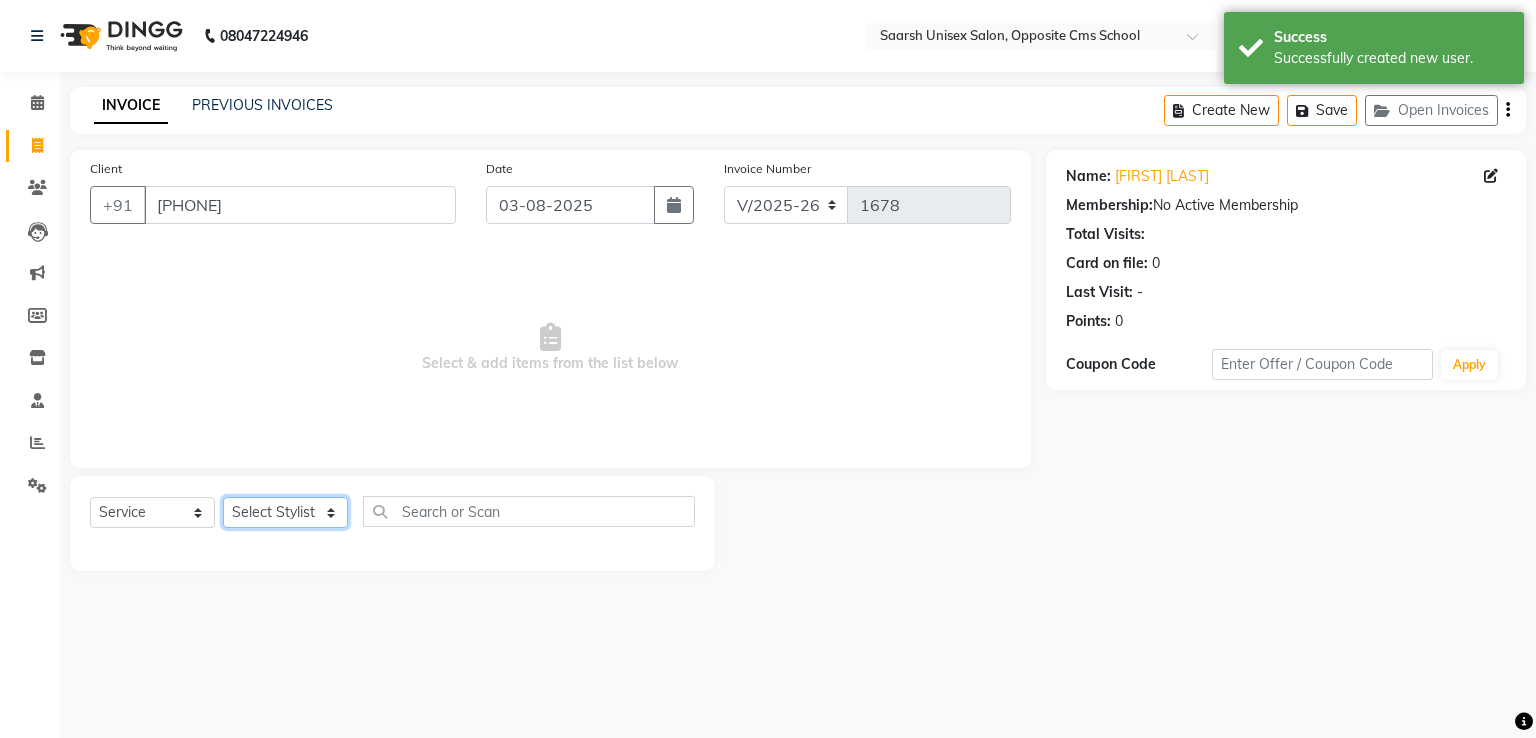 select on "85961" 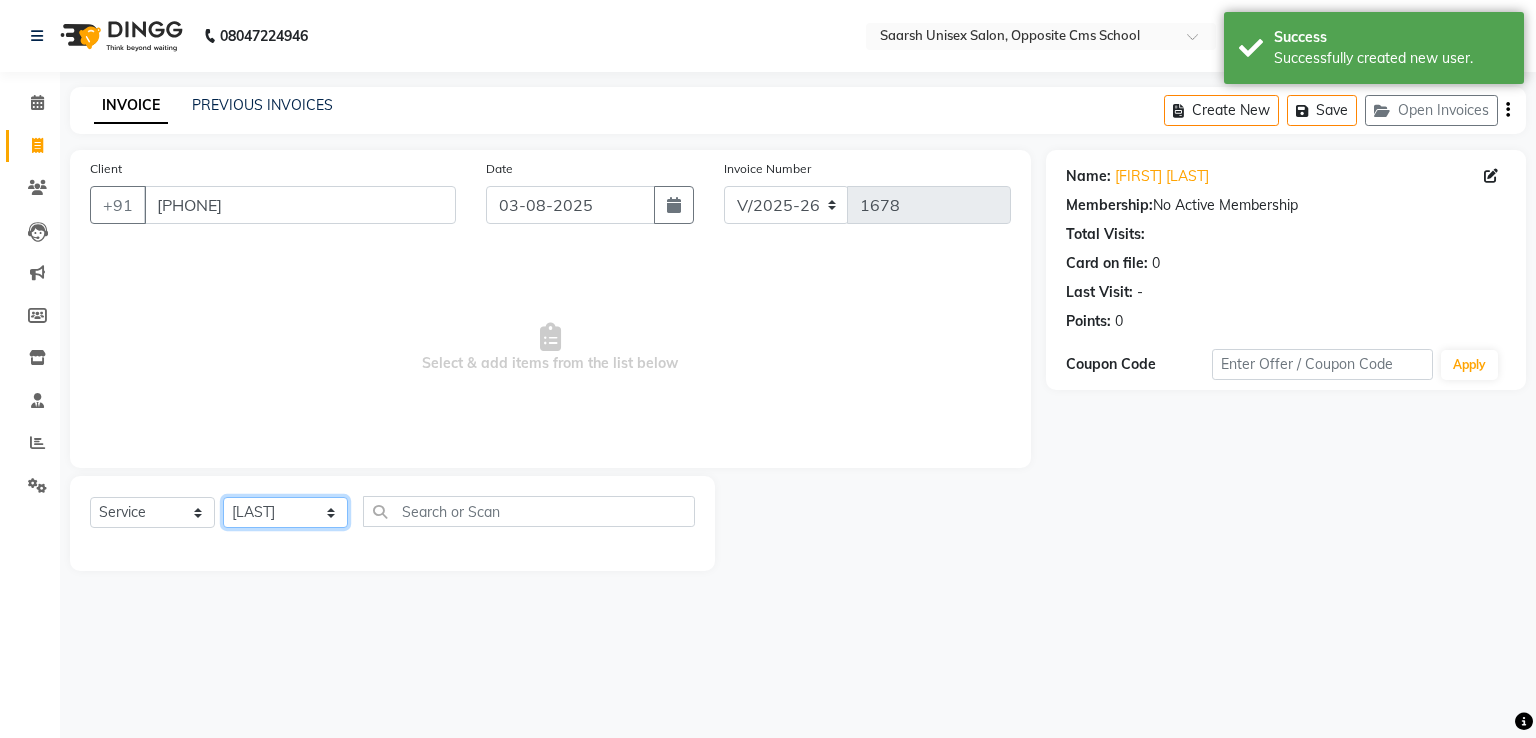 click on "Select Stylist Bablu Dinesh Pal Front Desk Rehan Sadhna Sapna Shams Shivani Shivi Utkarsh Saraswat" 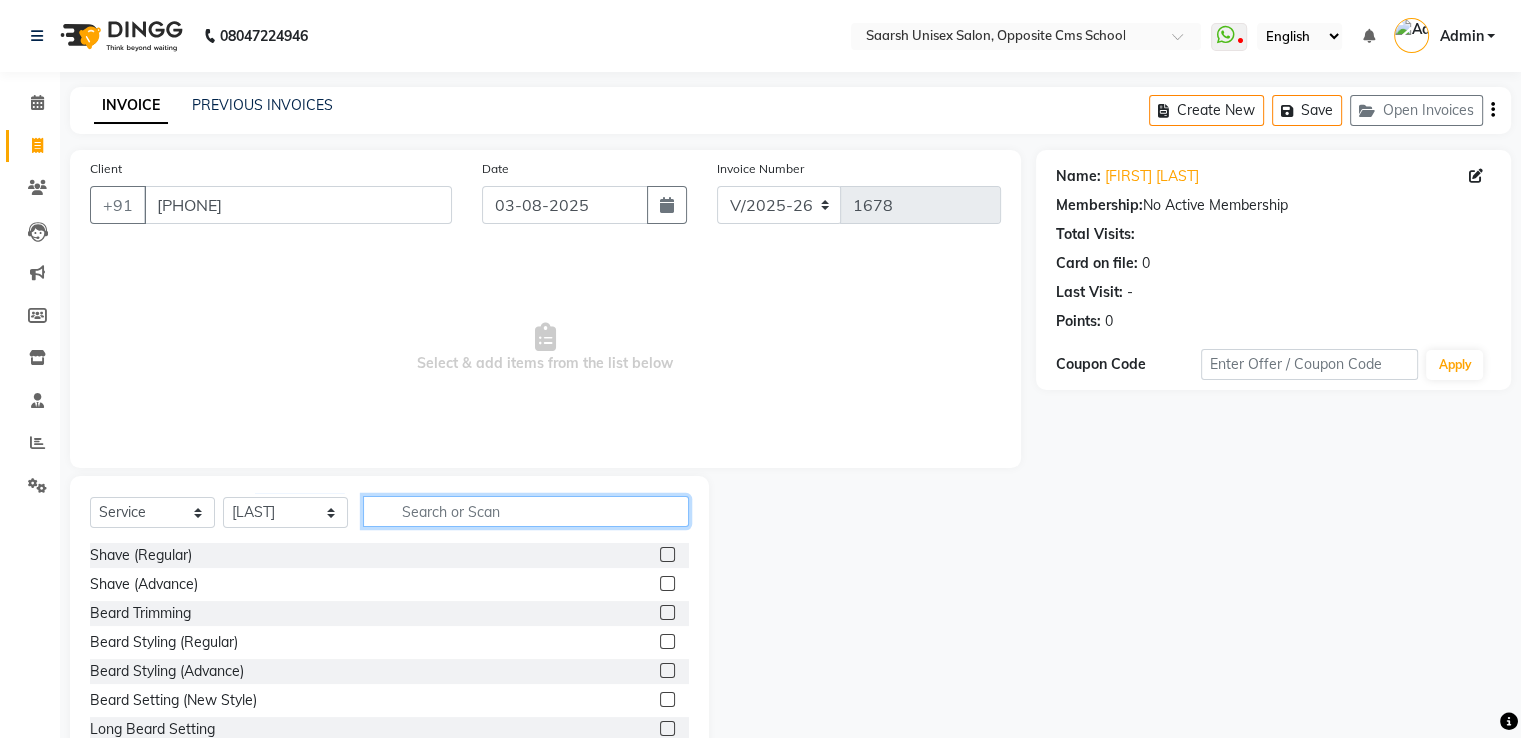 click 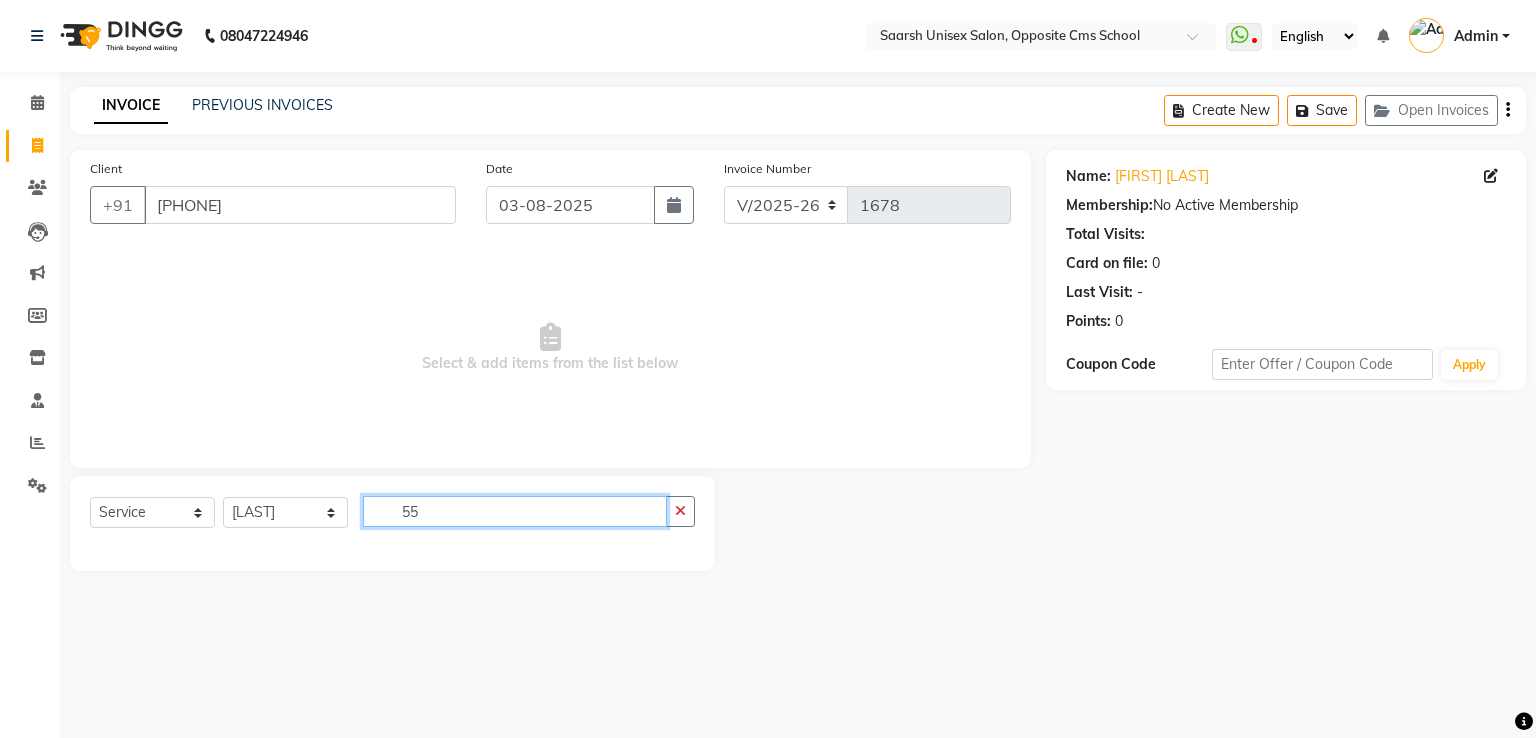 type on "5" 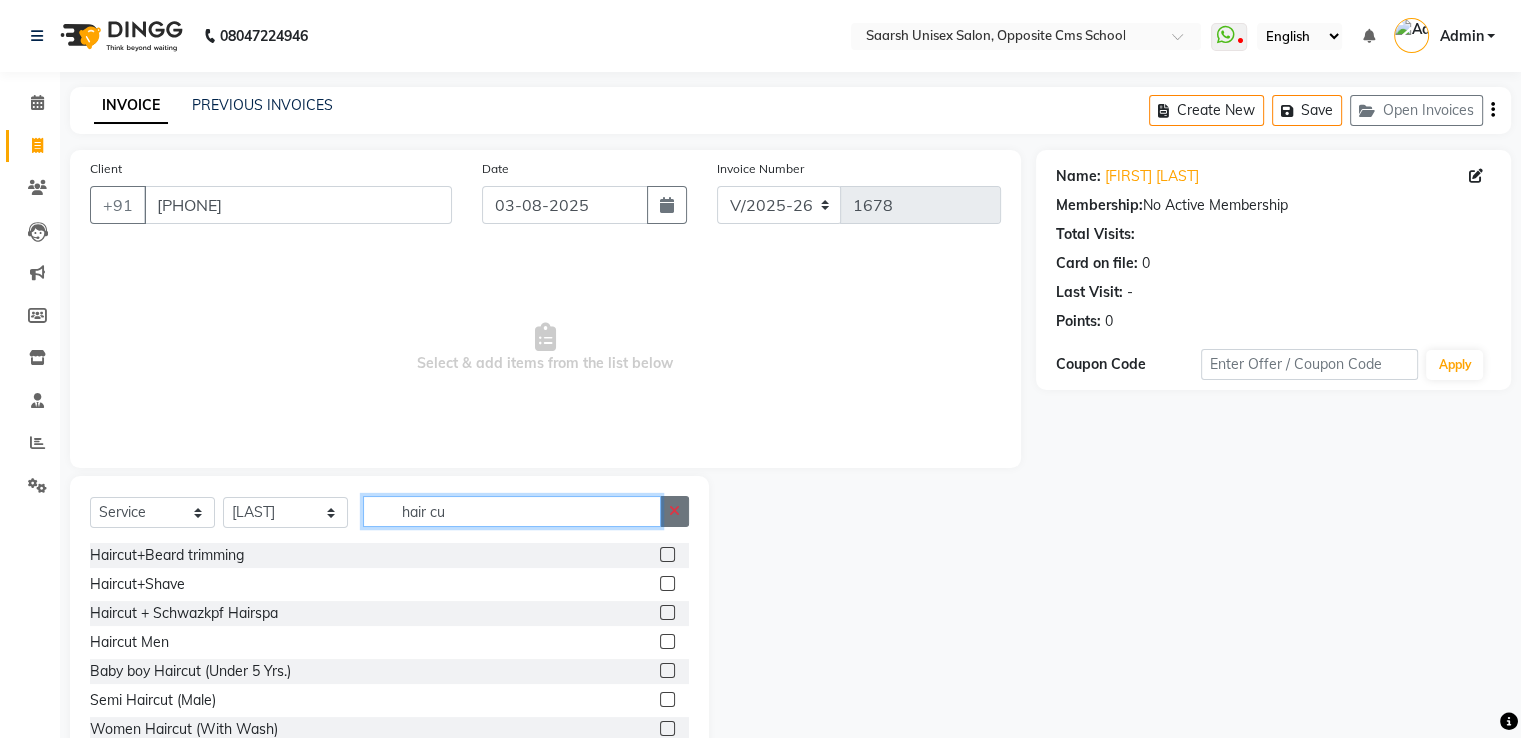 type on "hair cu" 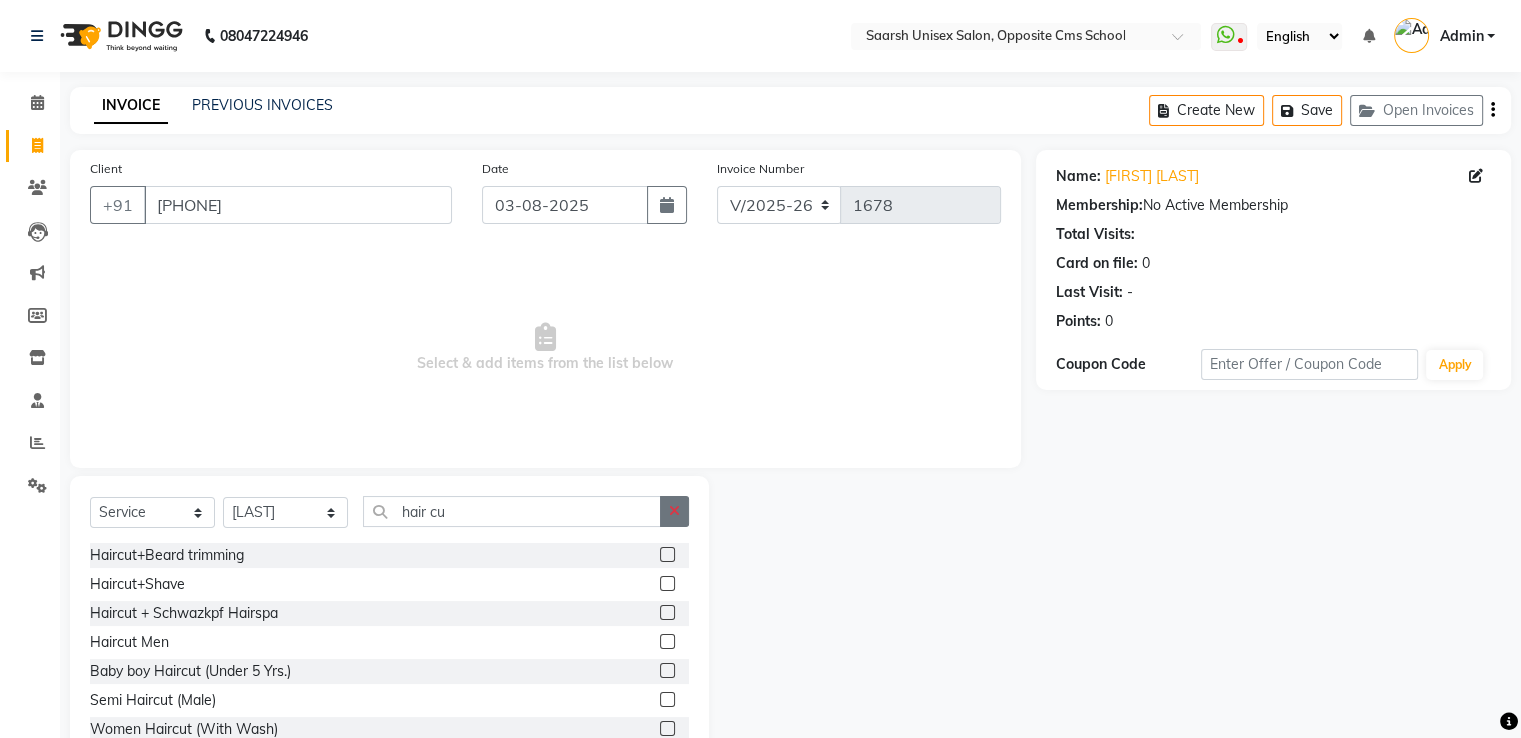 click 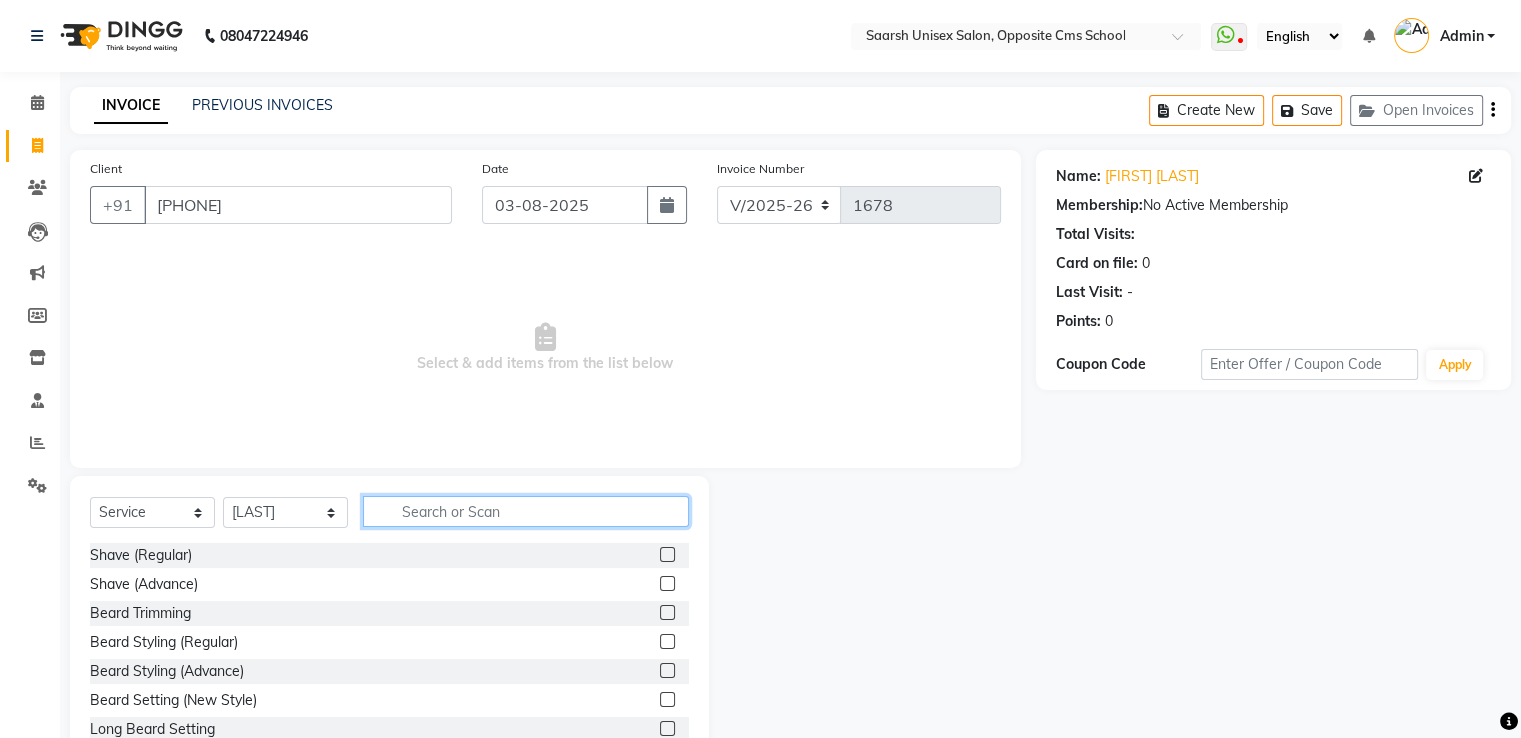 click 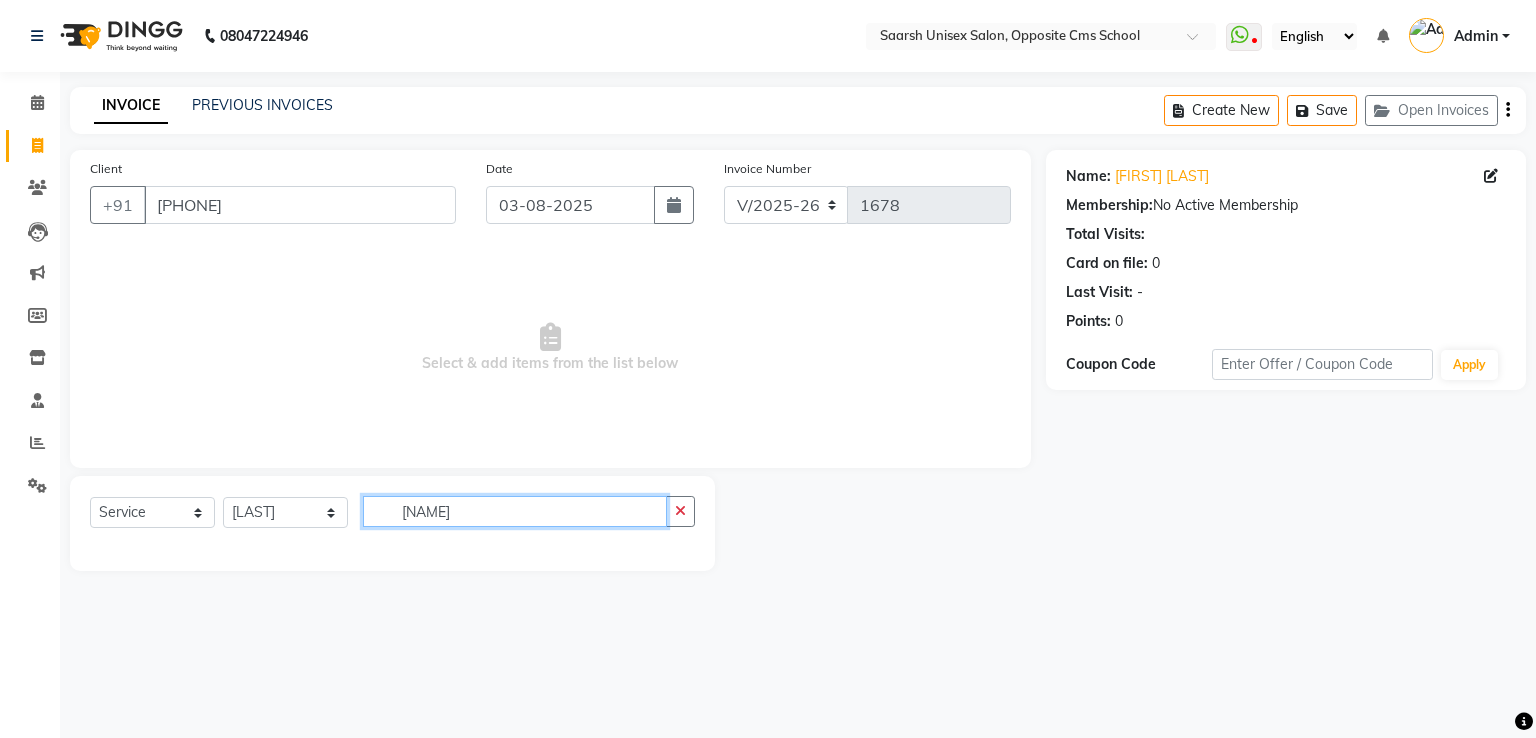 type on "h" 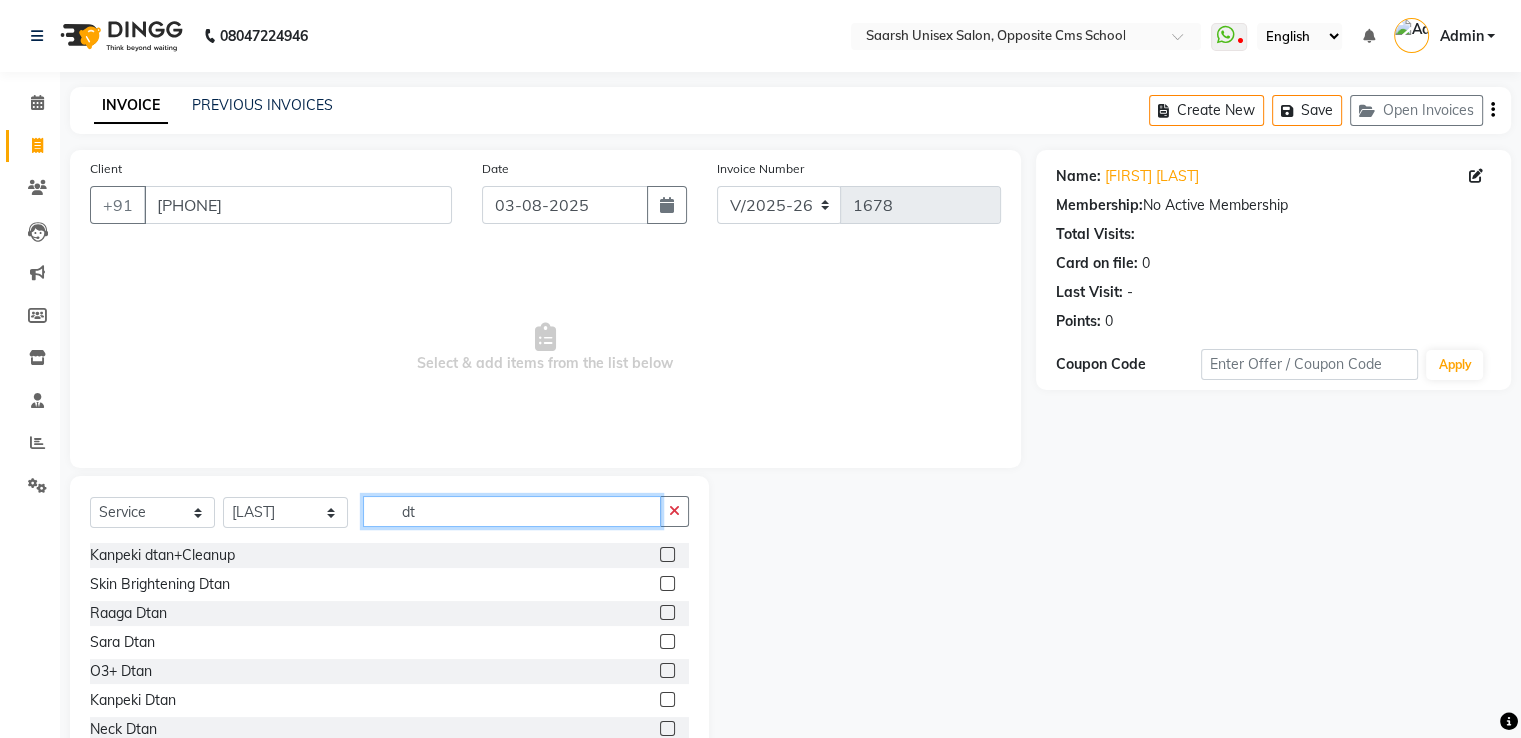 type on "d" 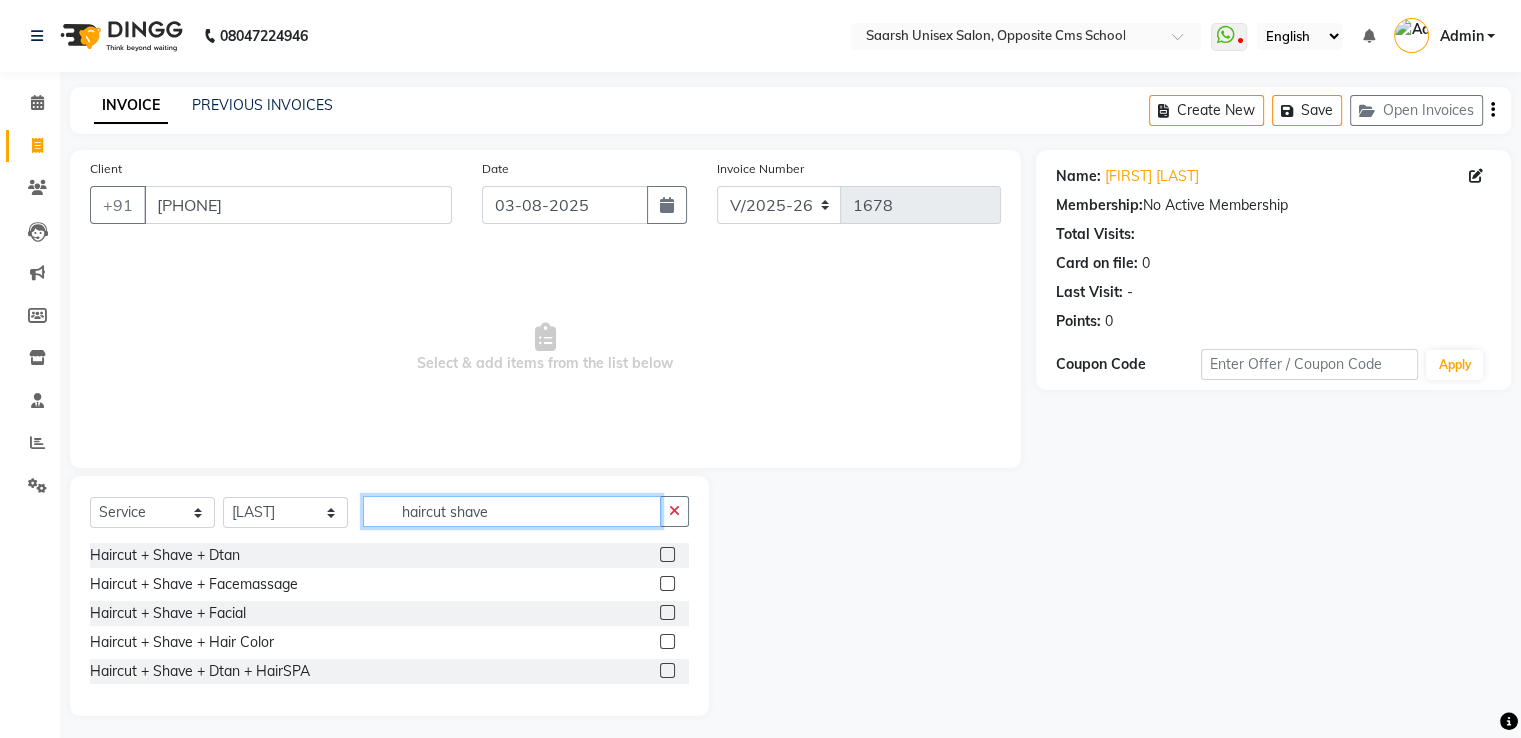 type on "haircut shave" 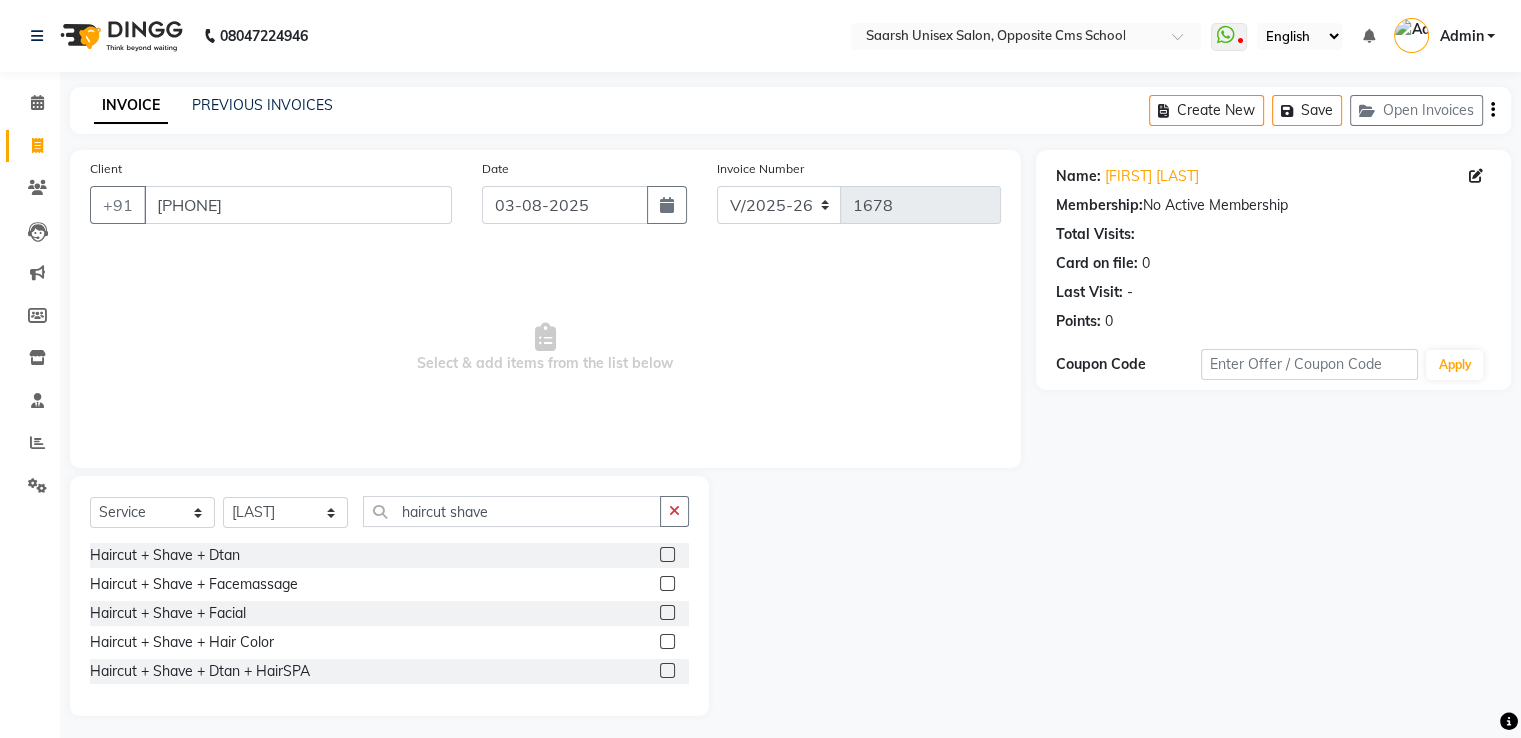 click 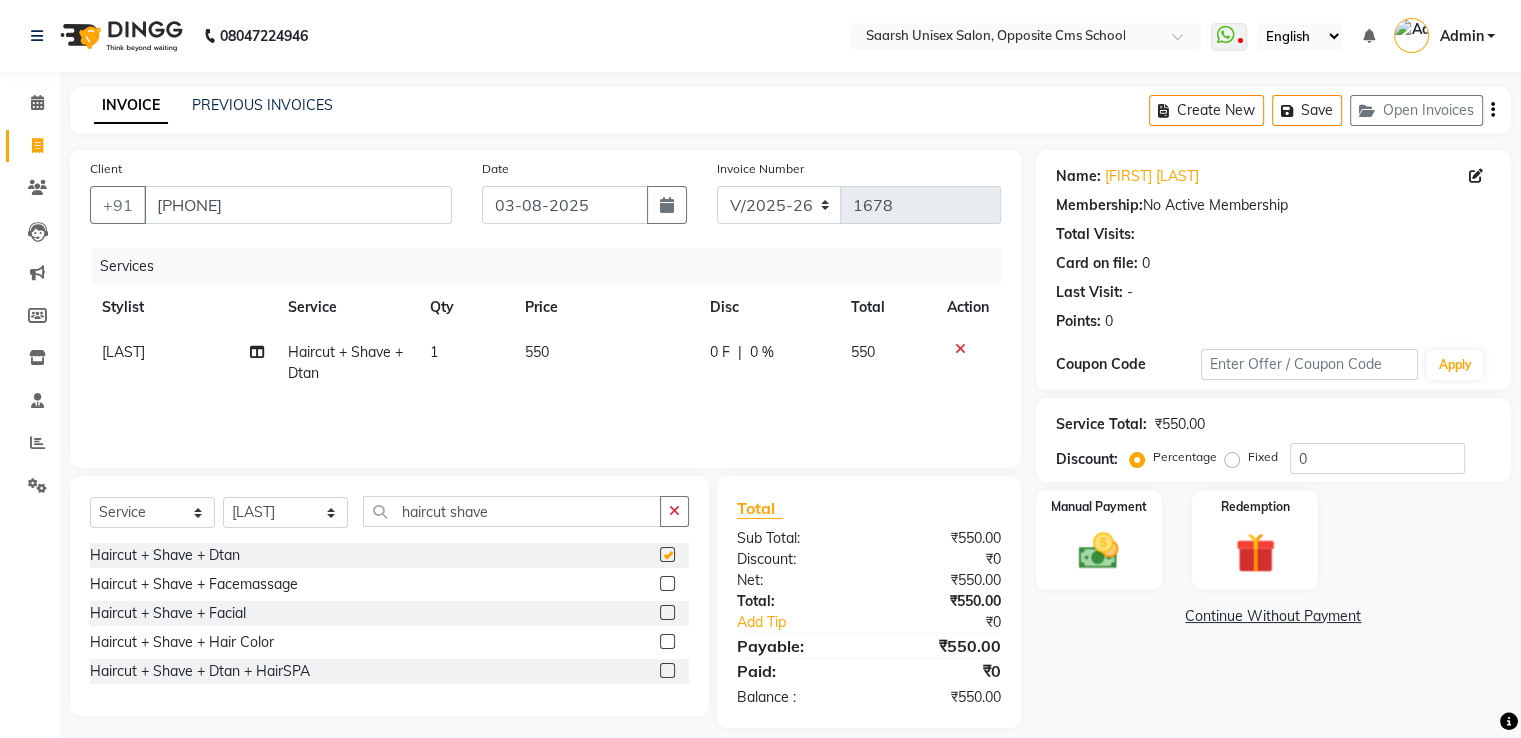 checkbox on "false" 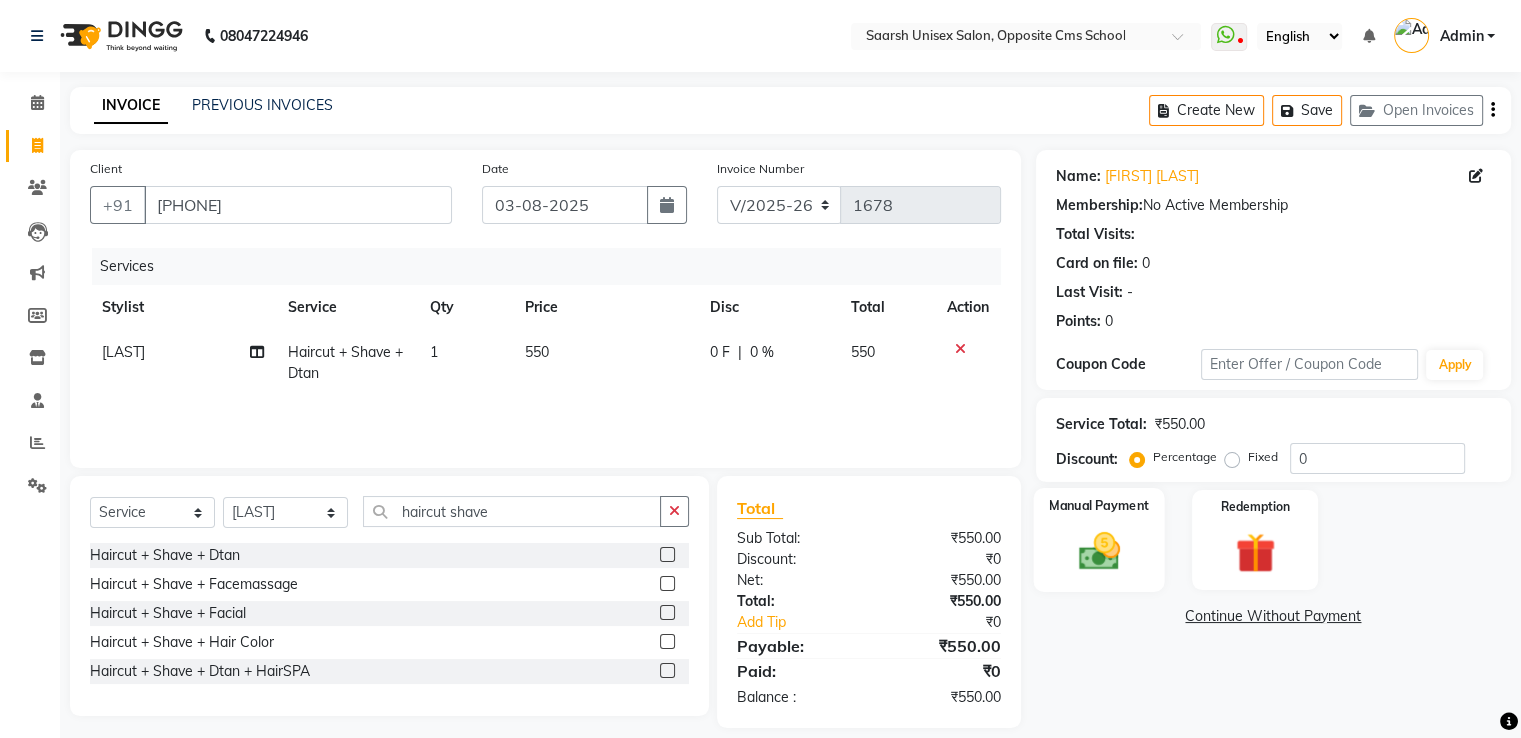 click 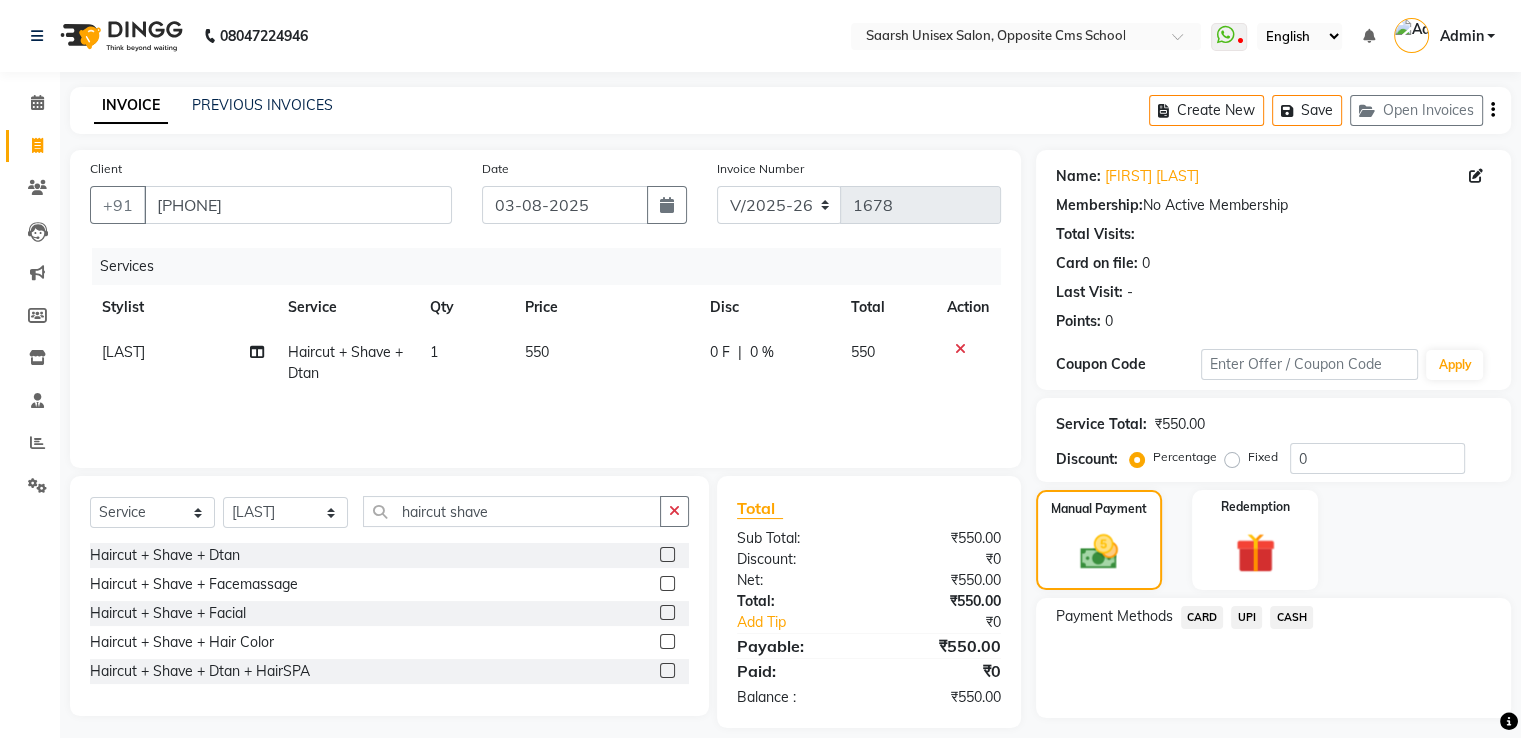 drag, startPoint x: 1244, startPoint y: 611, endPoint x: 1261, endPoint y: 619, distance: 18.788294 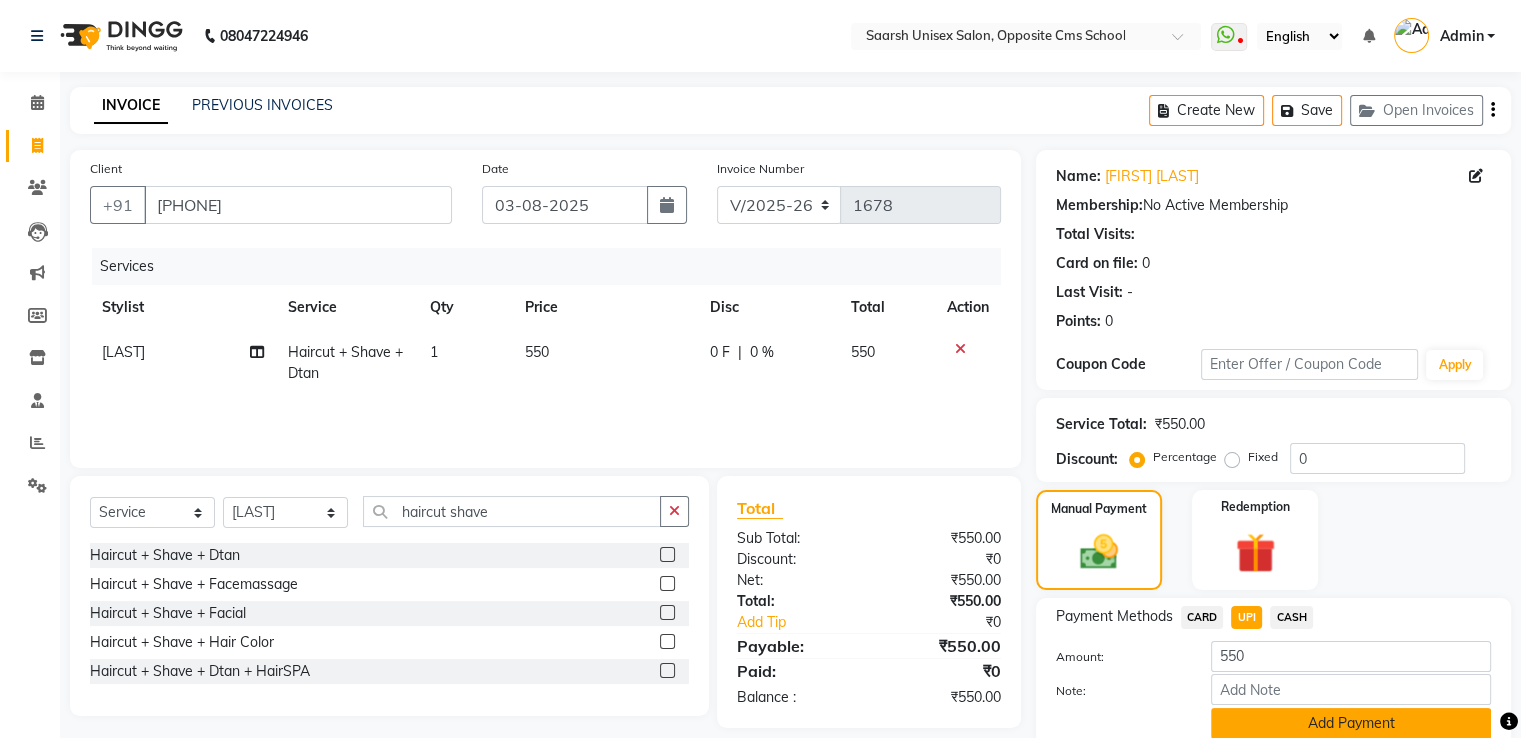 click on "Add Payment" 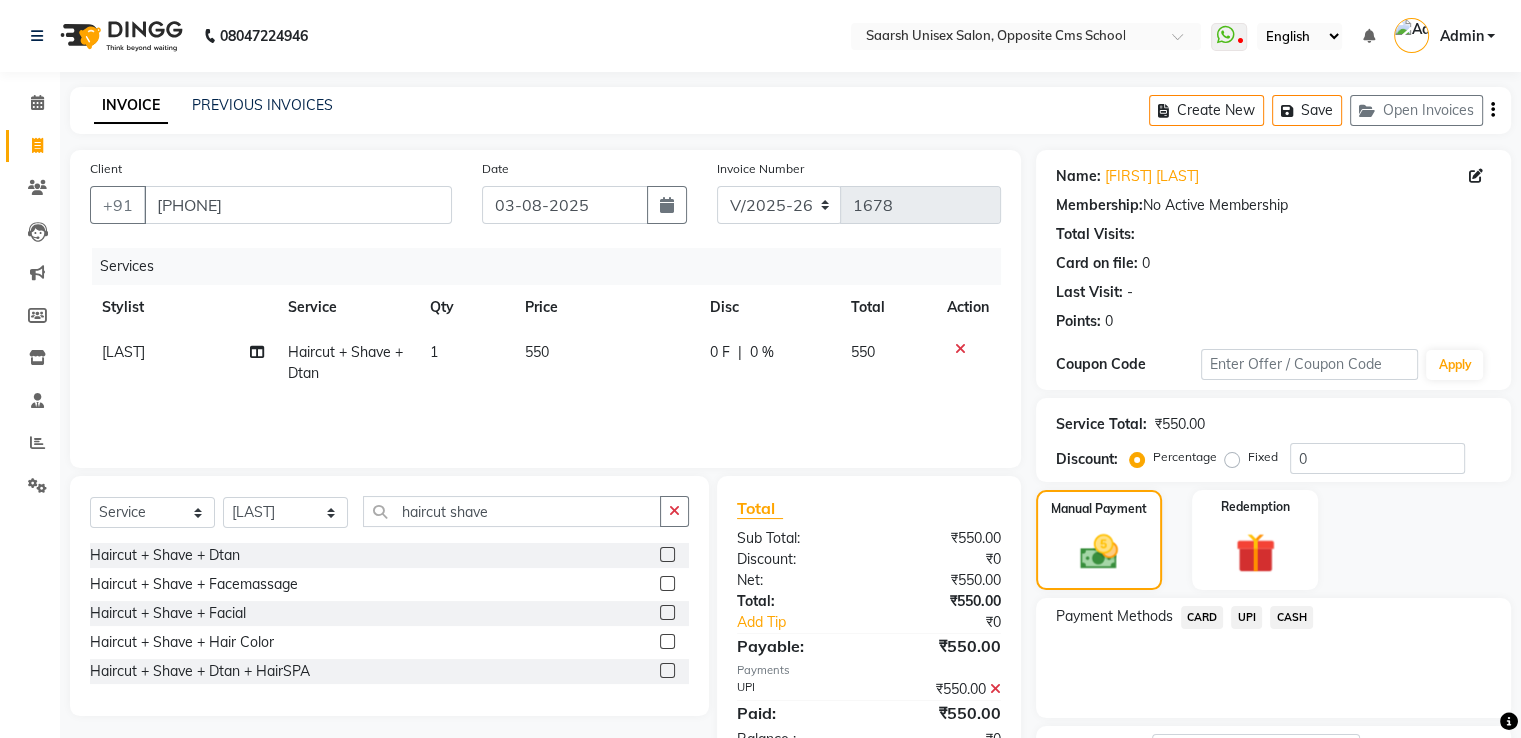 scroll, scrollTop: 163, scrollLeft: 0, axis: vertical 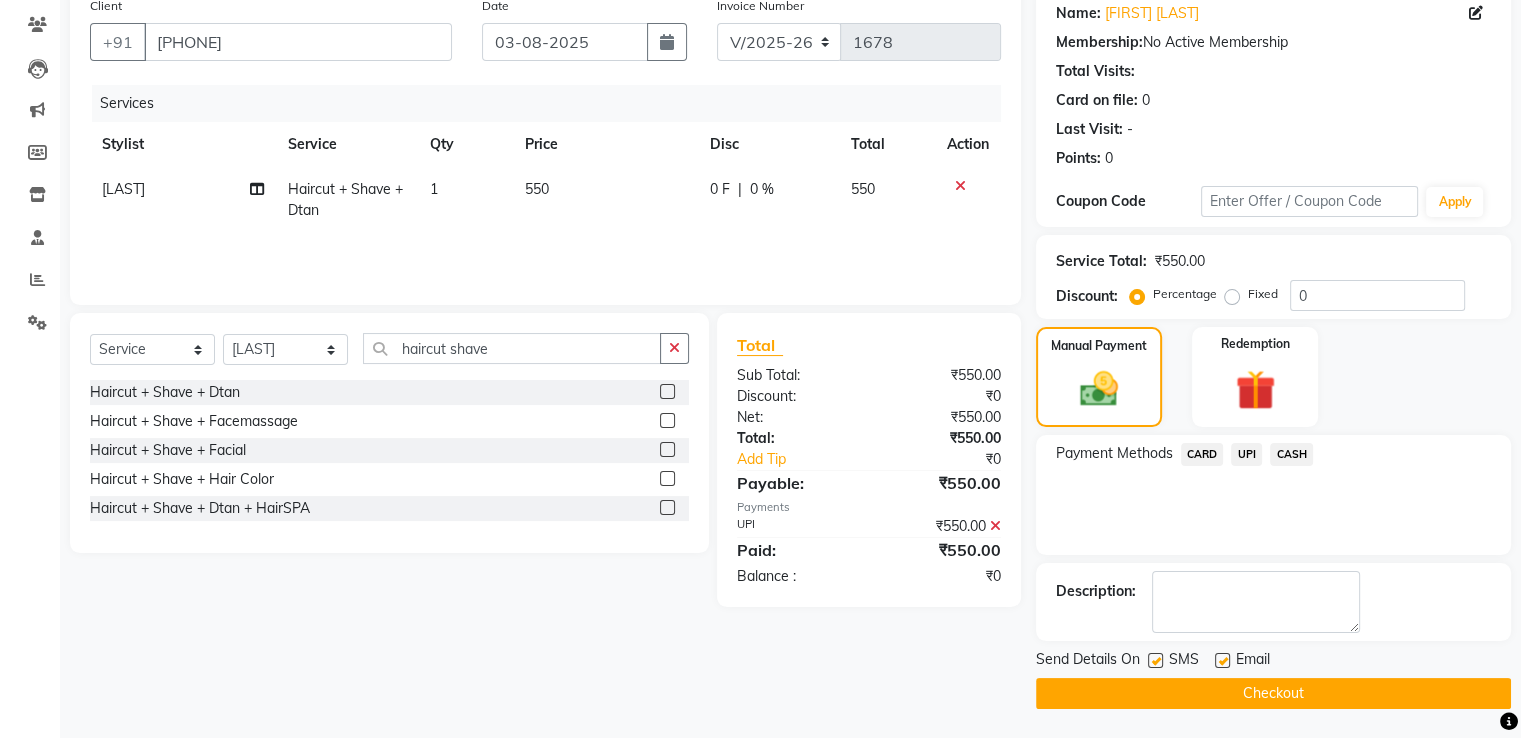 click on "Checkout" 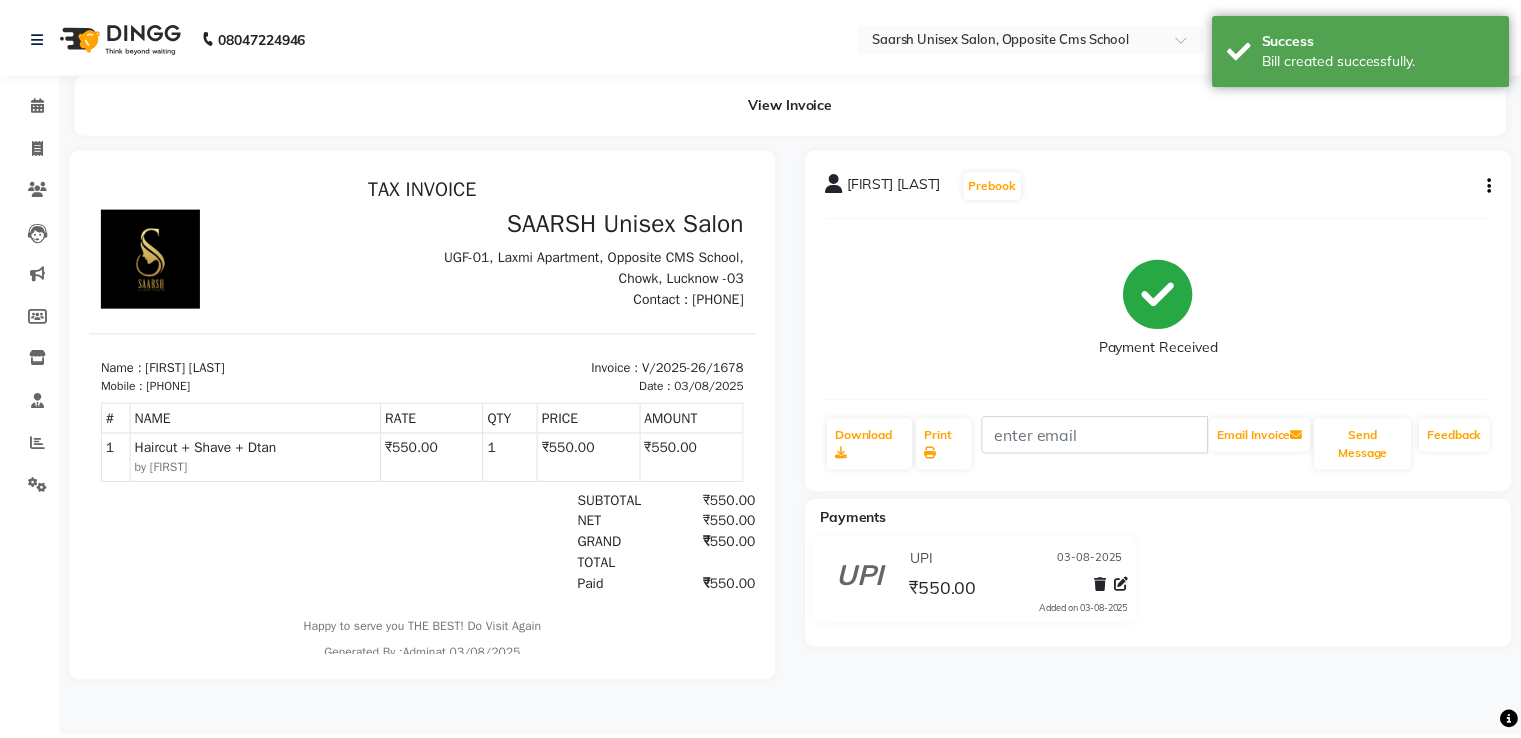 scroll, scrollTop: 0, scrollLeft: 0, axis: both 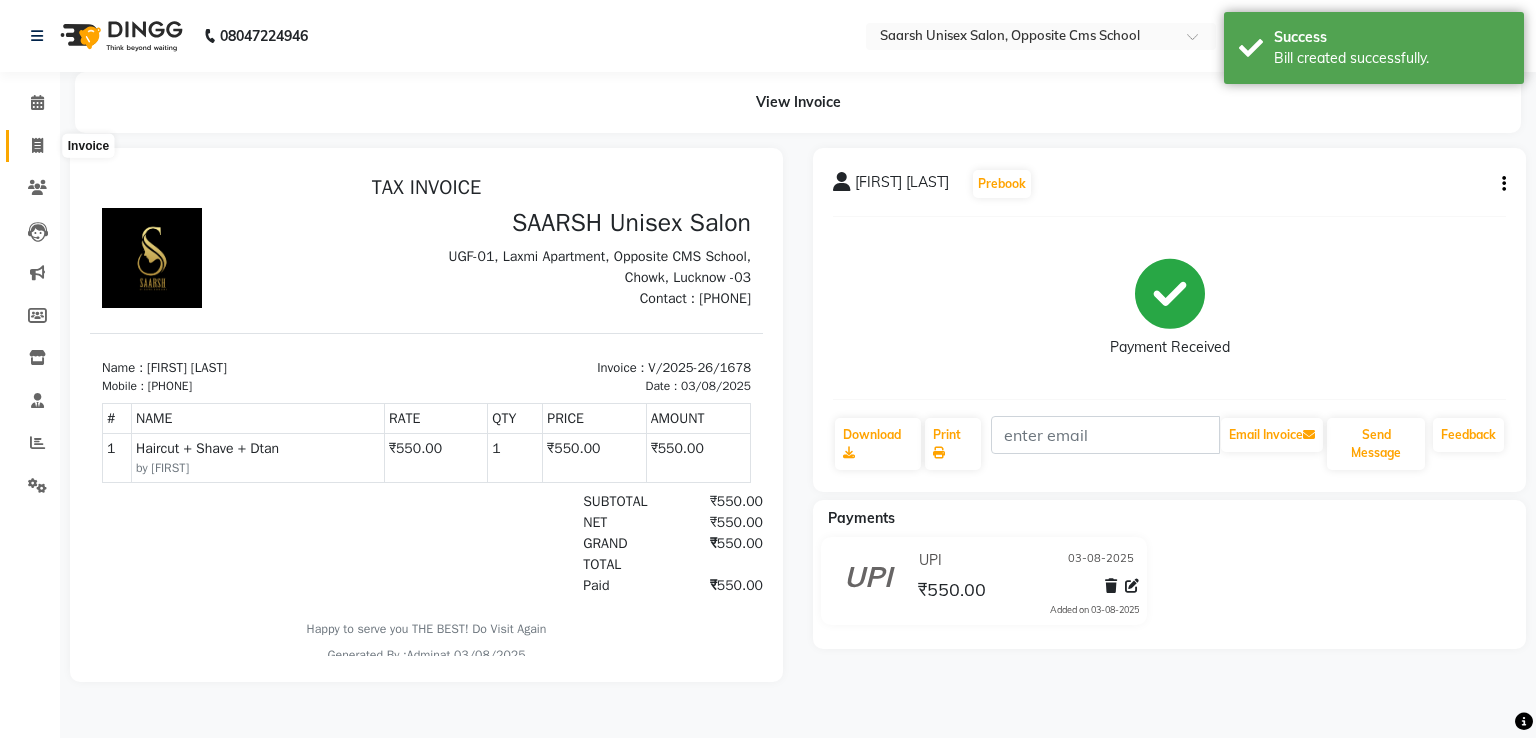 click 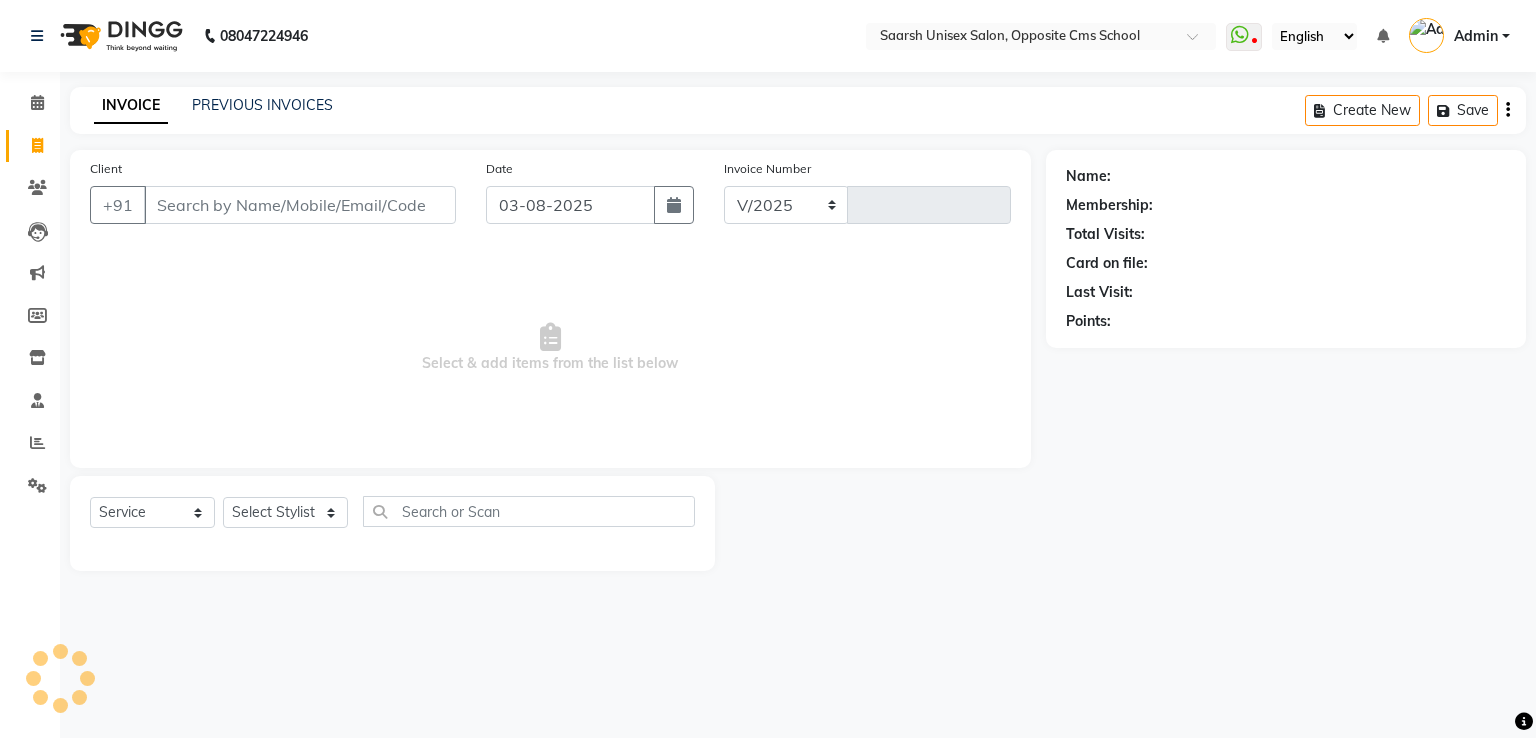 select on "3962" 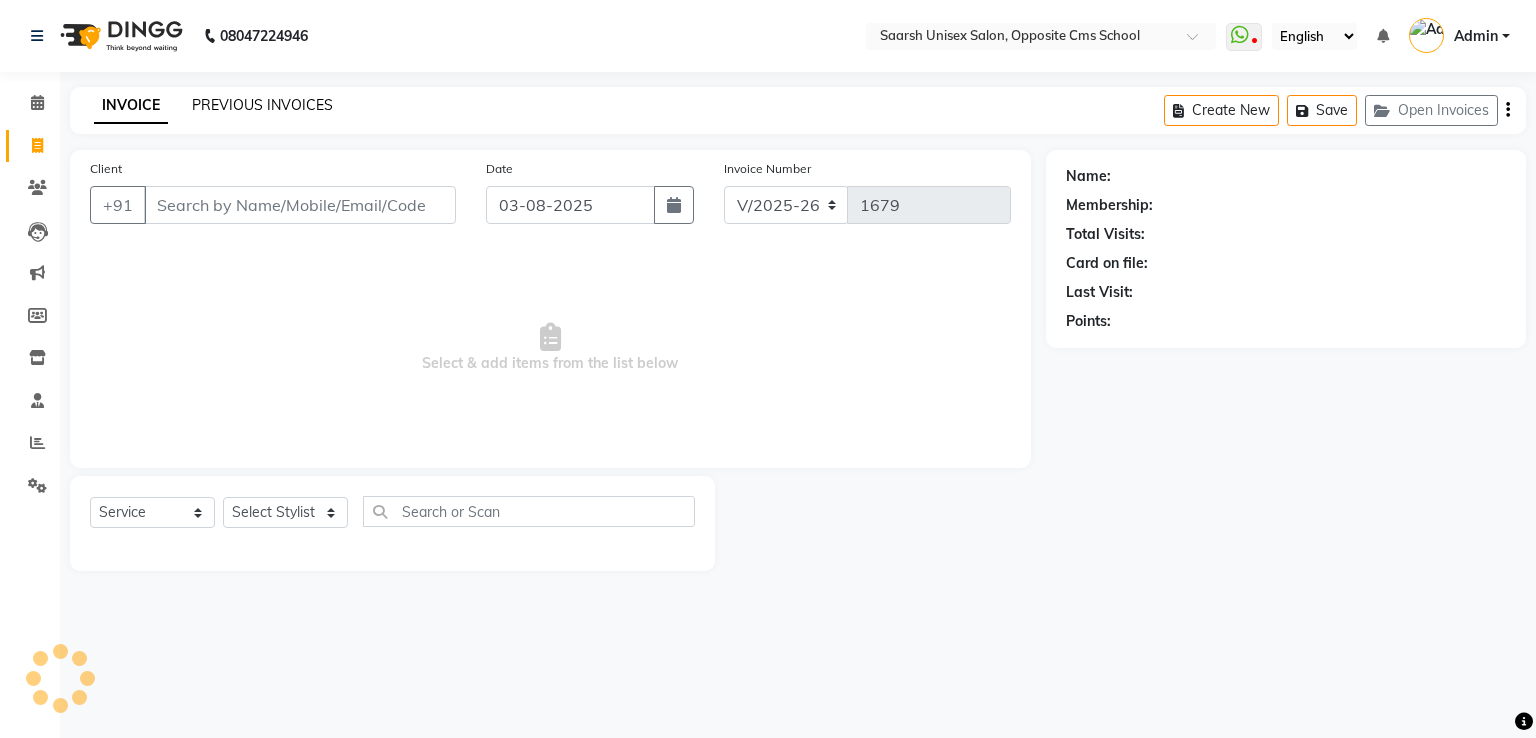 click on "PREVIOUS INVOICES" 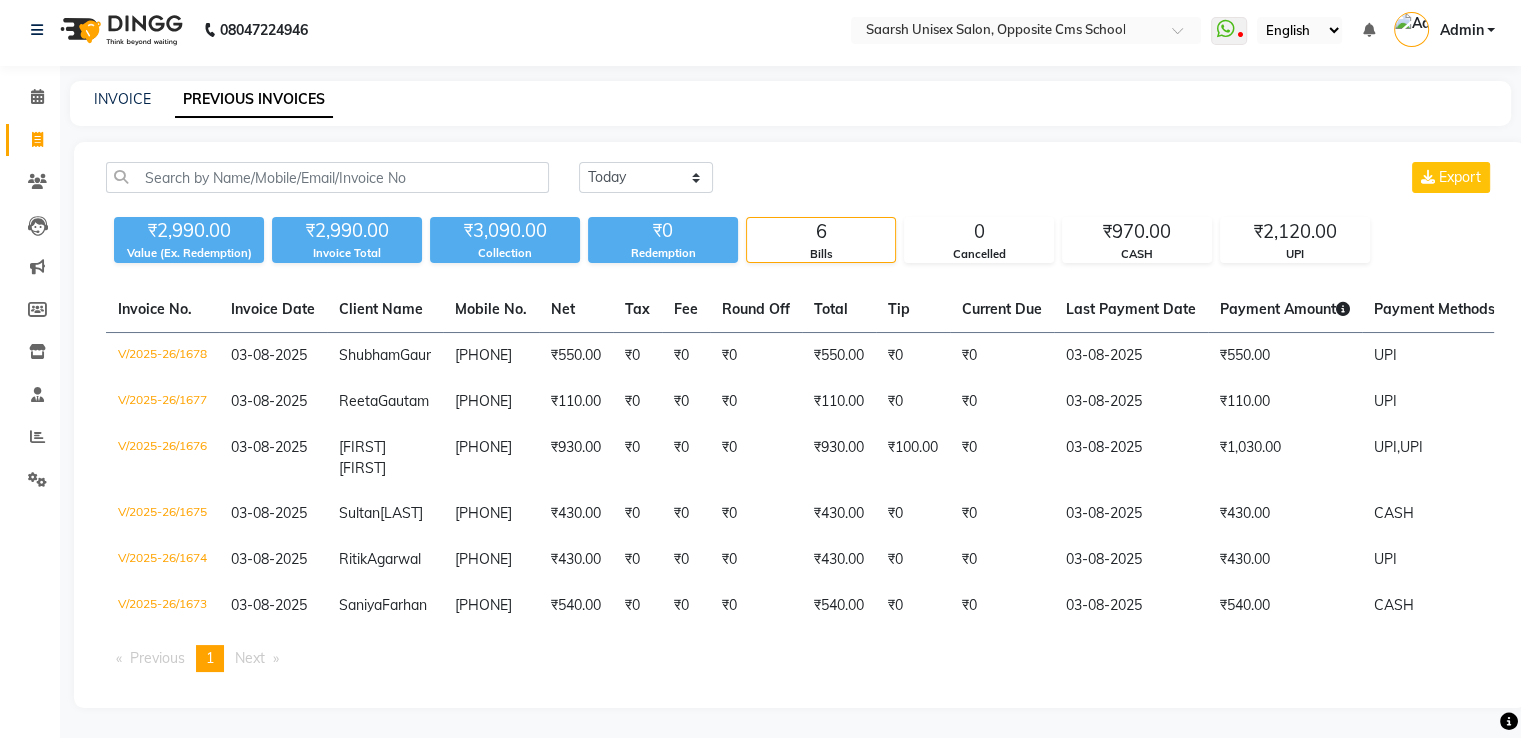 scroll, scrollTop: 0, scrollLeft: 0, axis: both 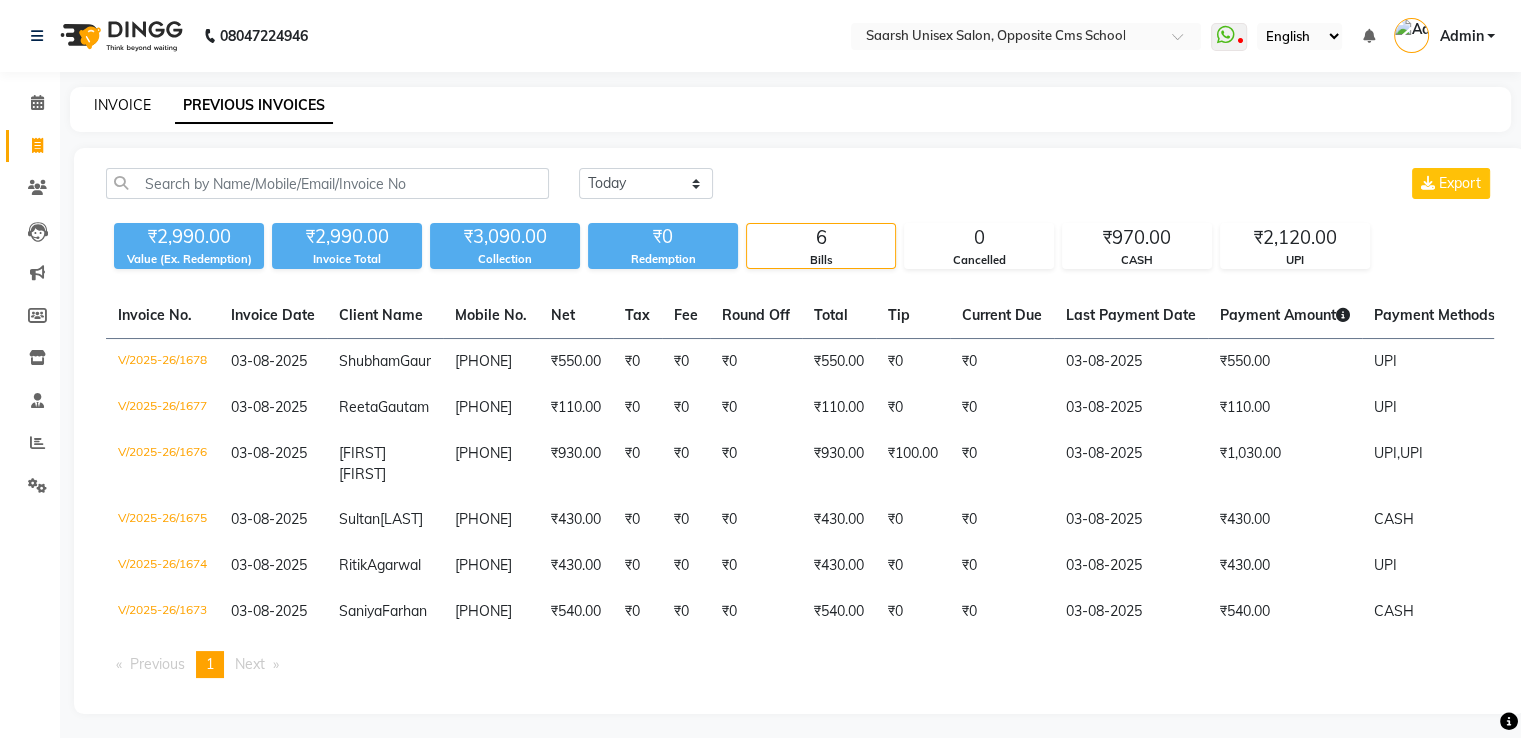 click on "INVOICE" 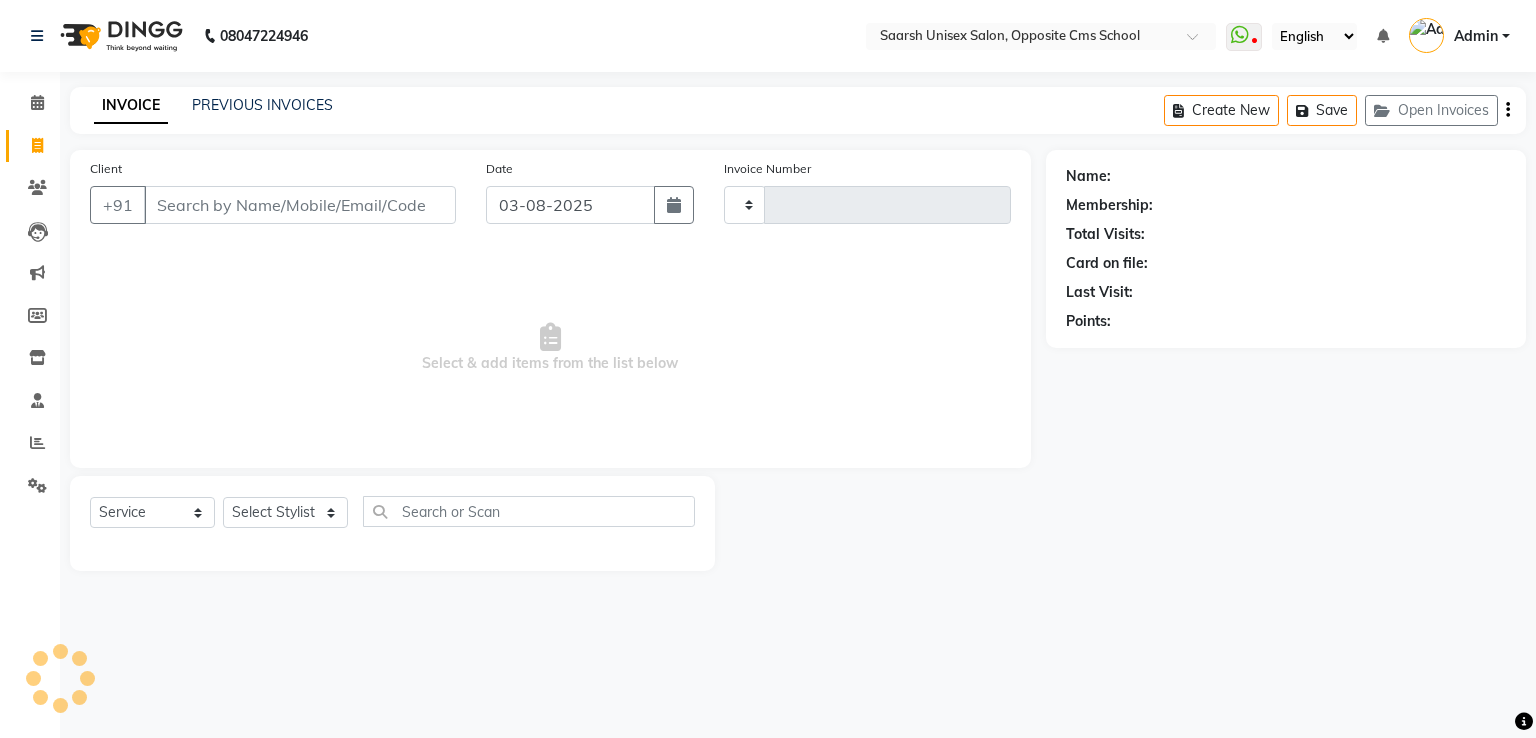 type on "1679" 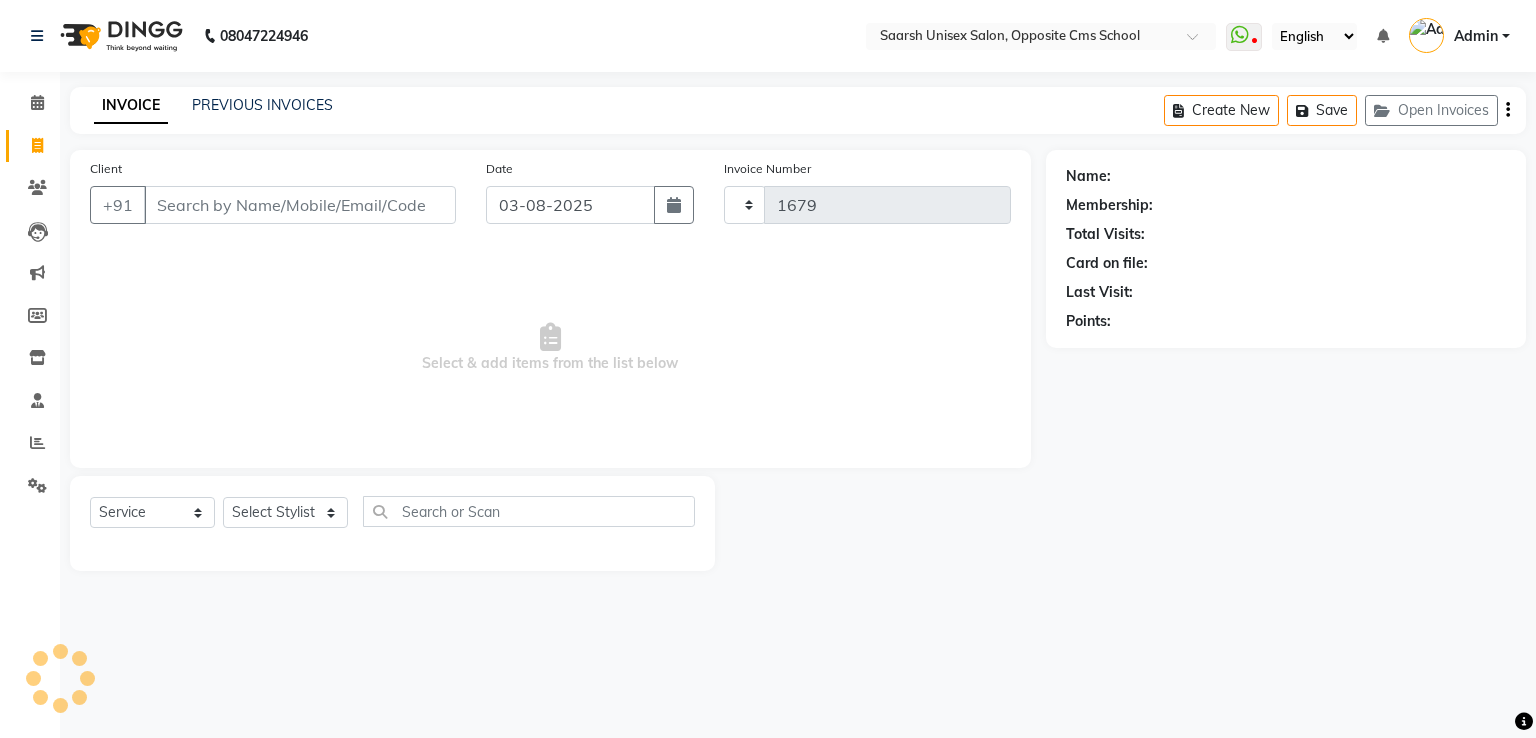 select on "3962" 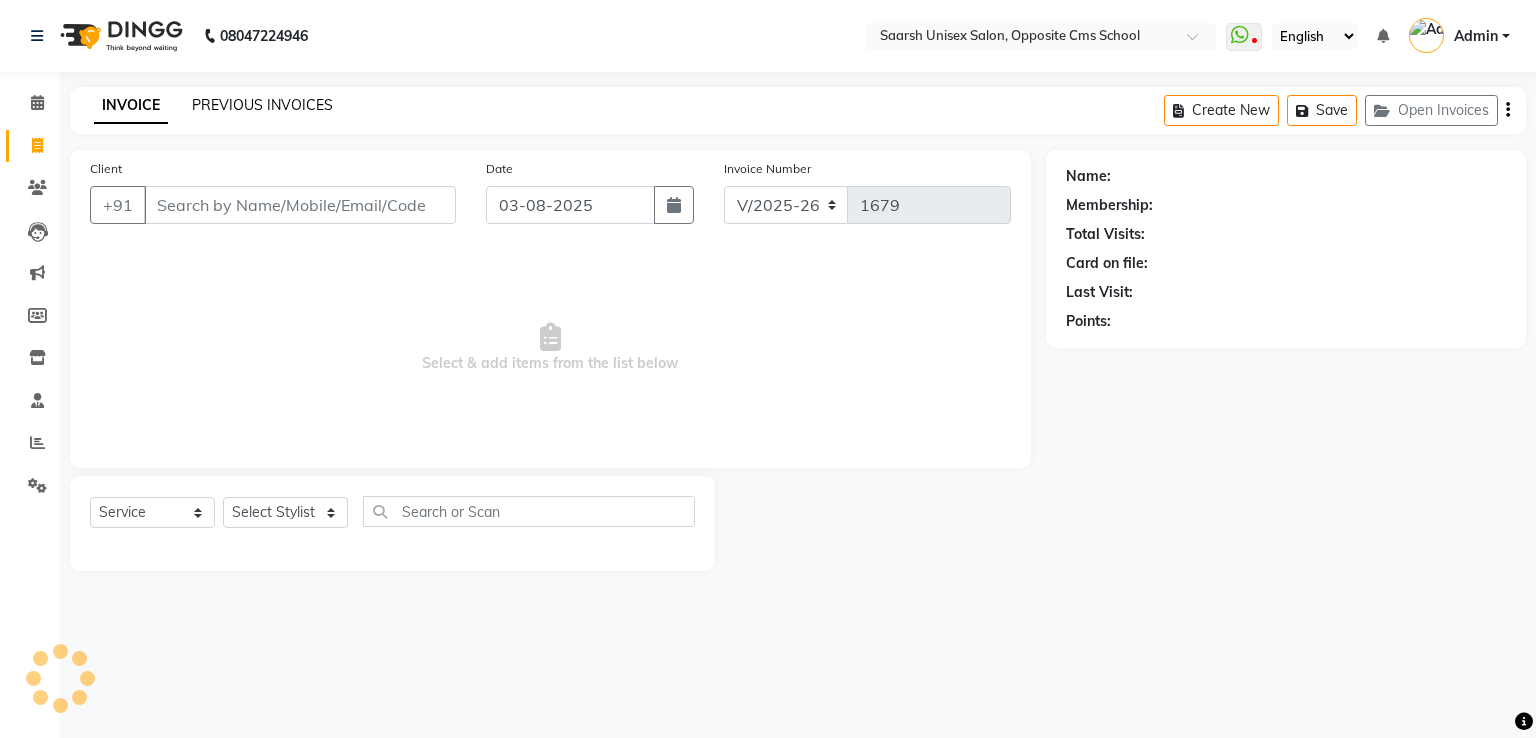 click on "PREVIOUS INVOICES" 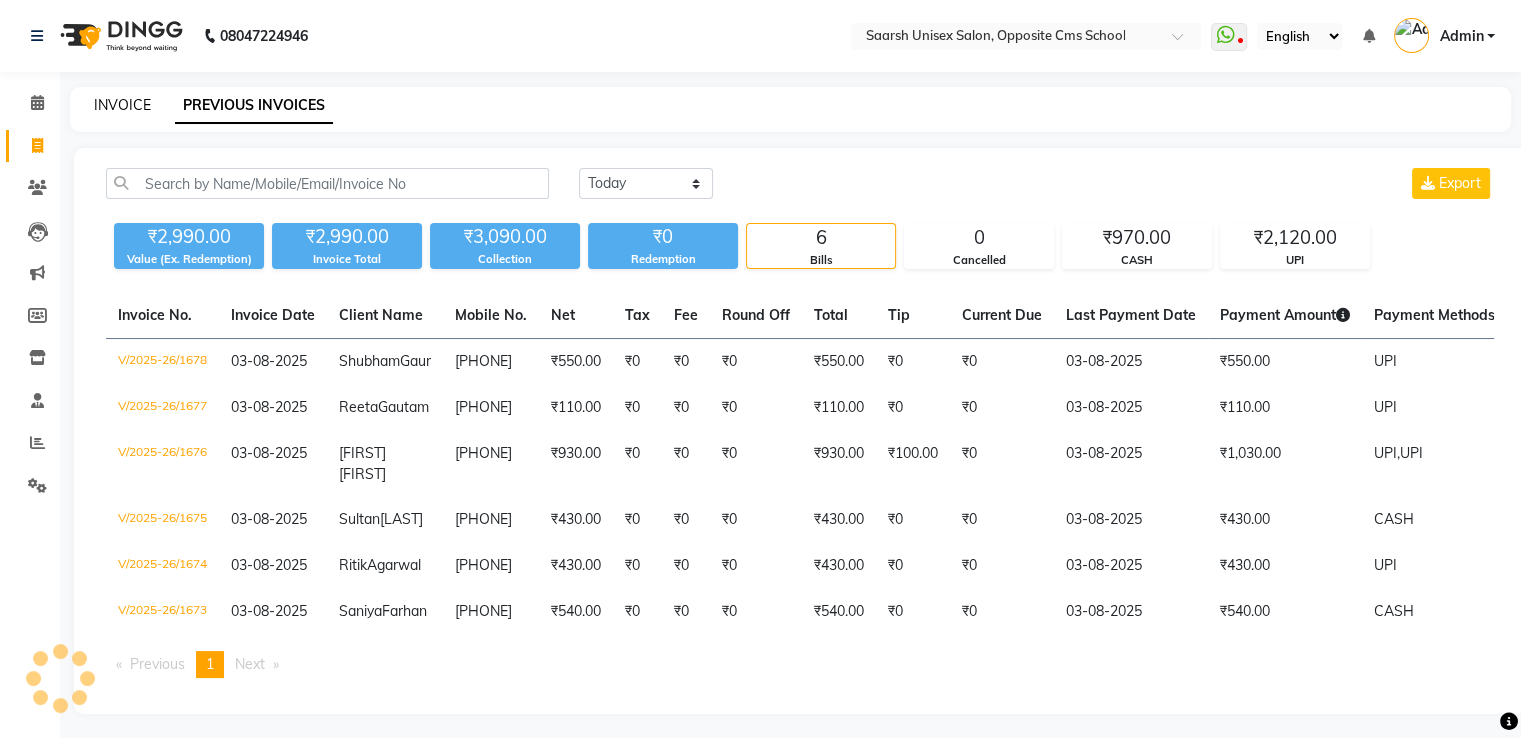 click on "INVOICE" 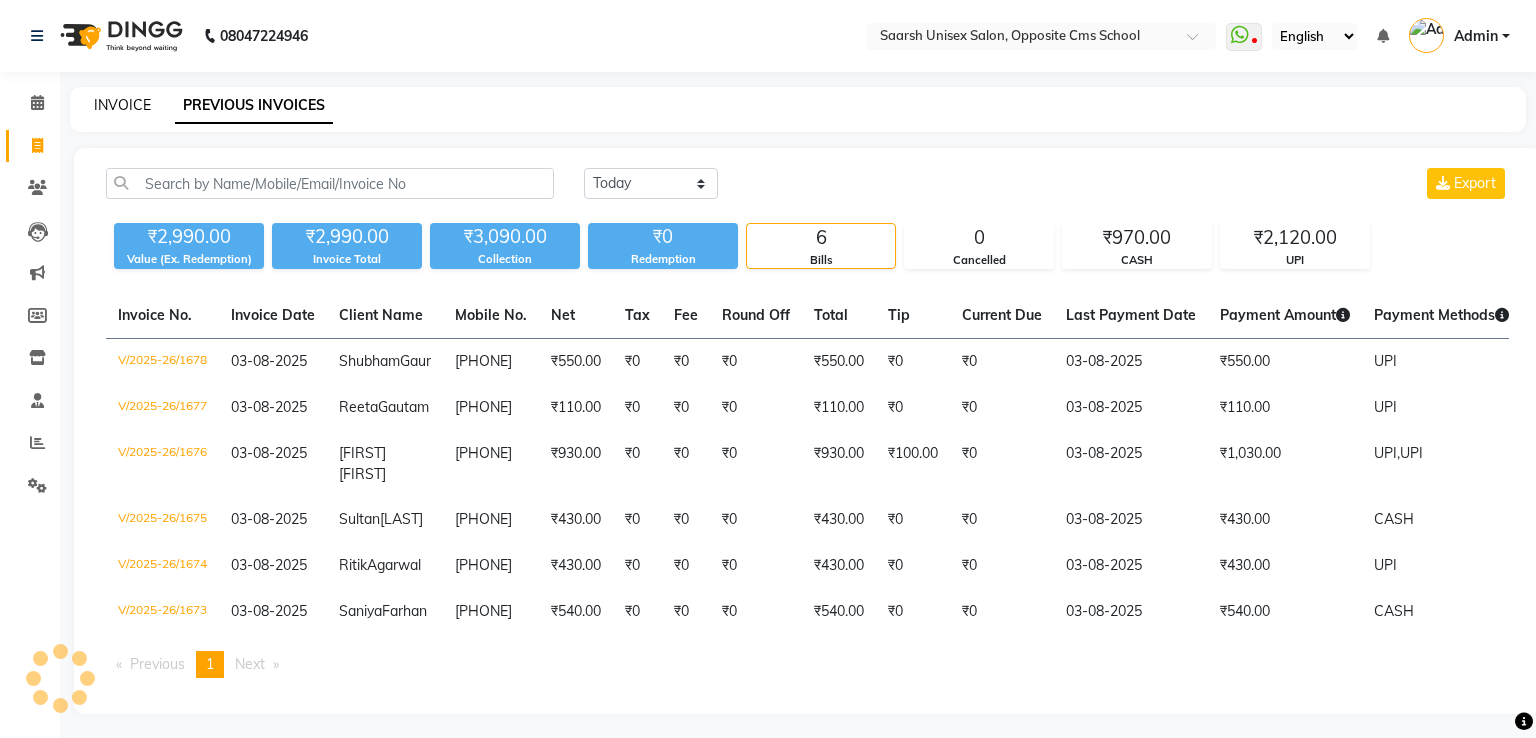 select on "3962" 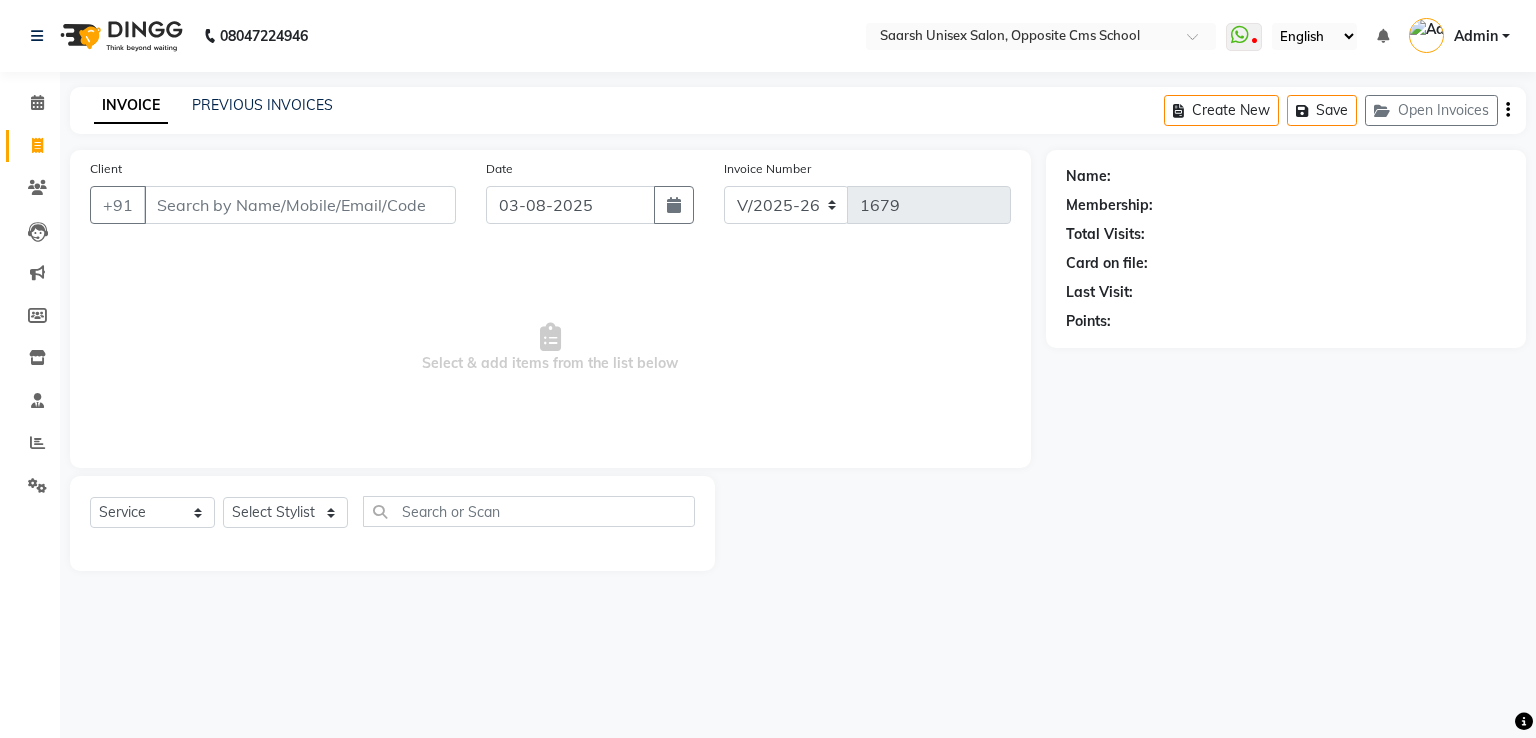 click on "INVOICE" 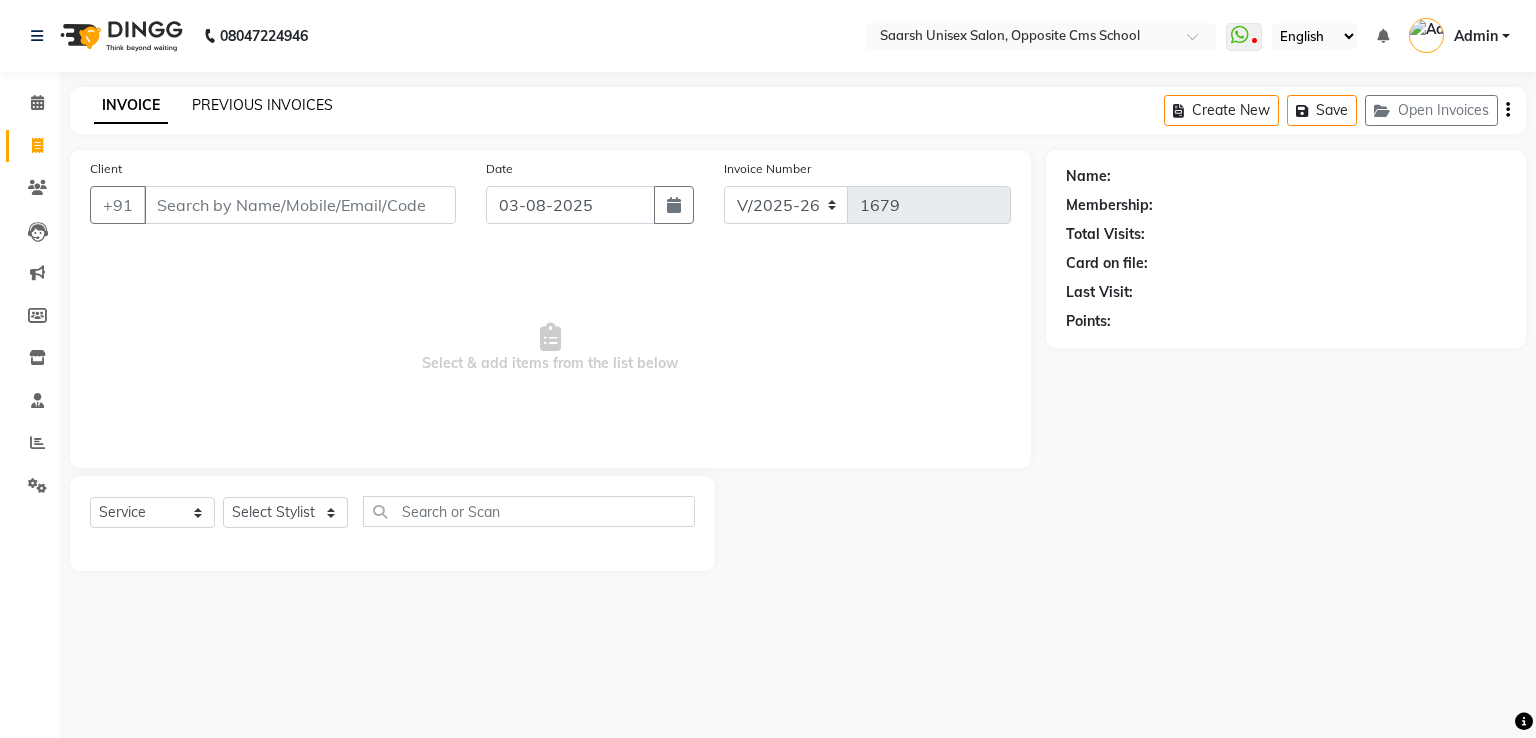 click on "PREVIOUS INVOICES" 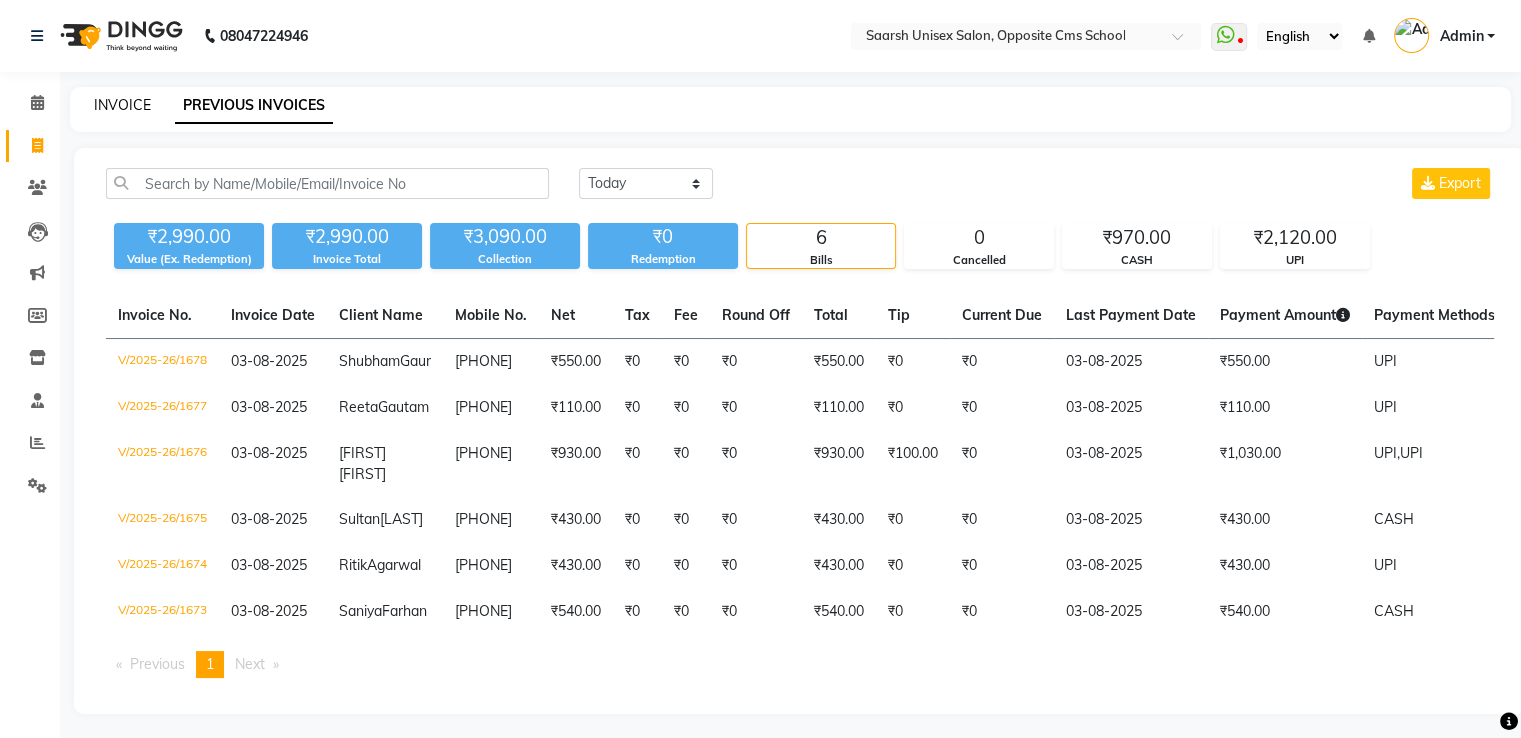 click on "INVOICE" 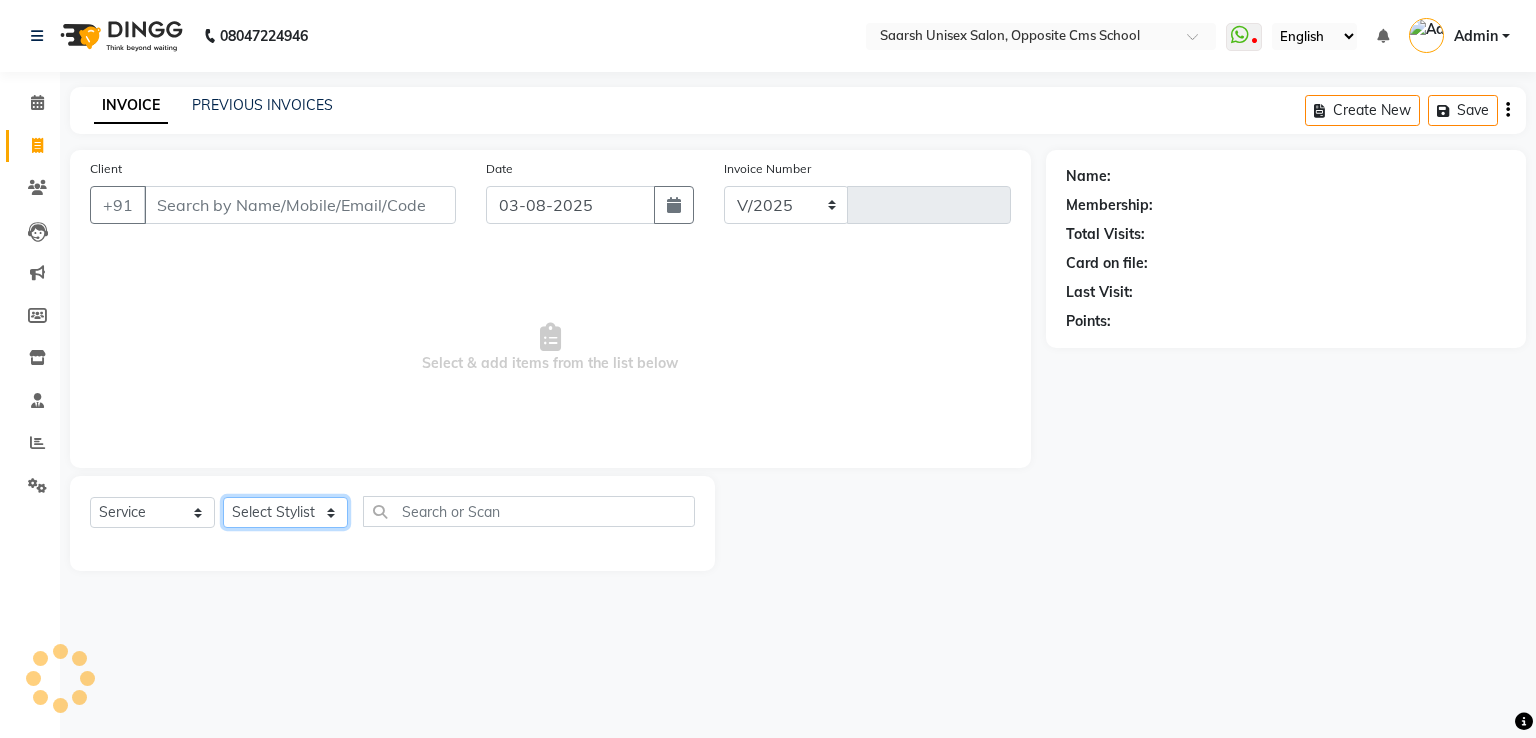 select on "3962" 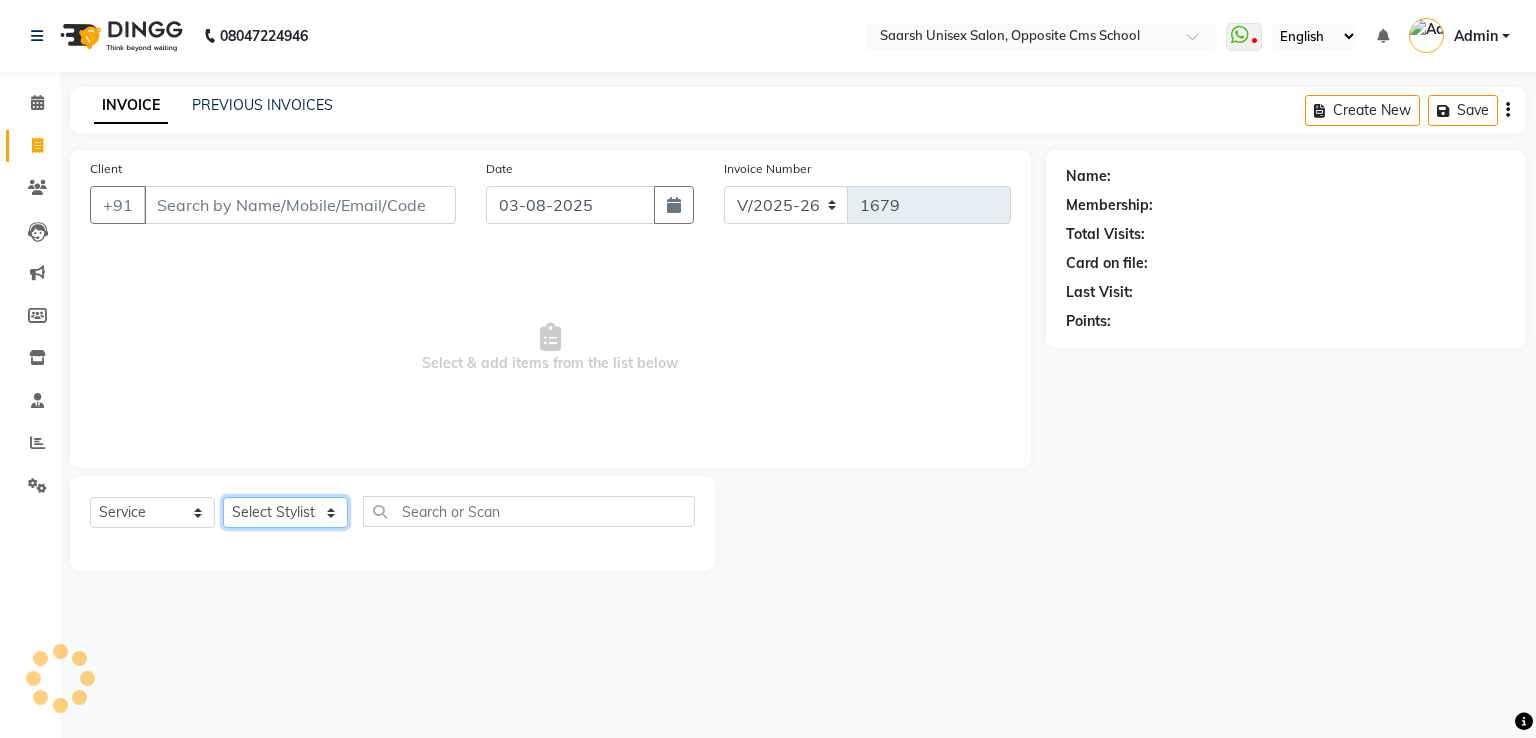 click on "Select Stylist" 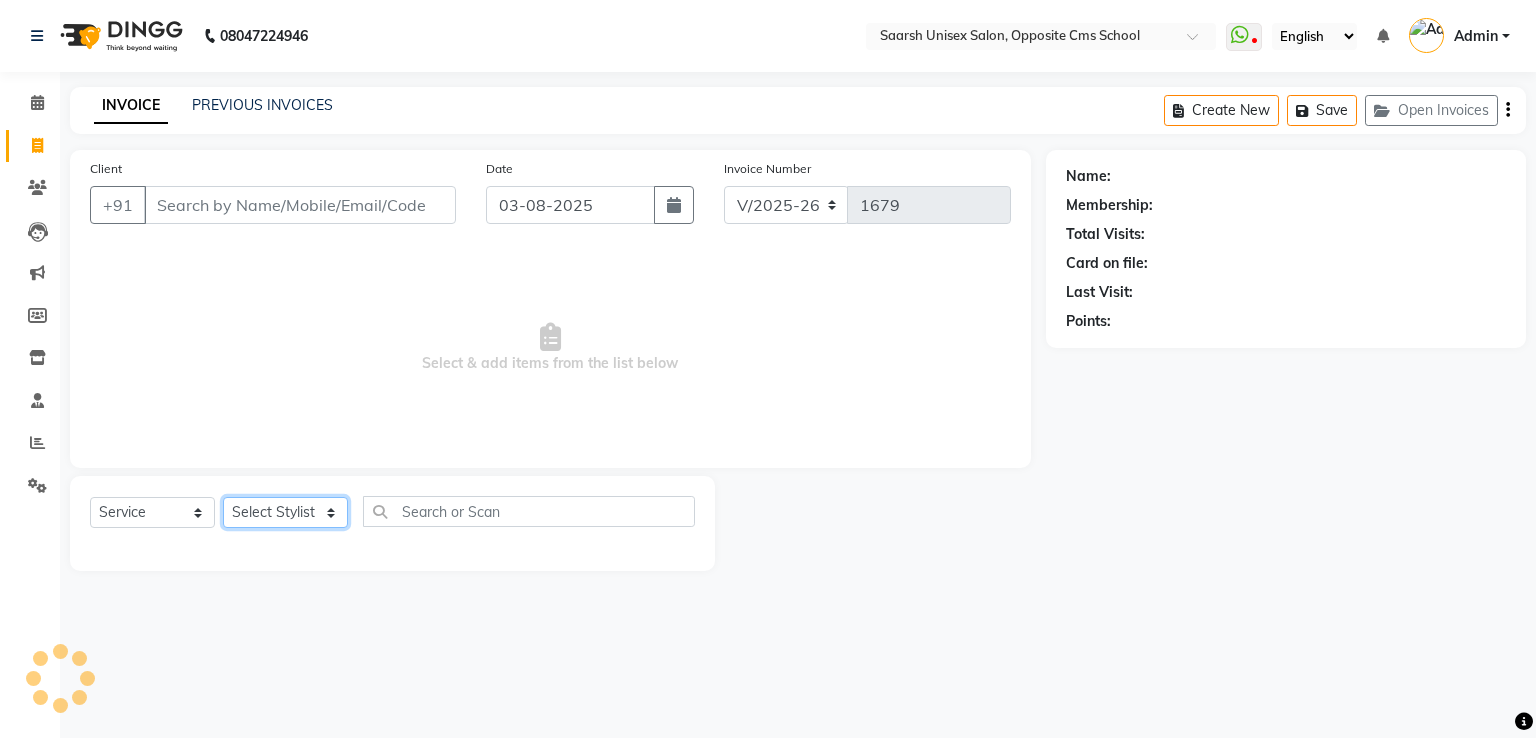click on "Select Stylist" 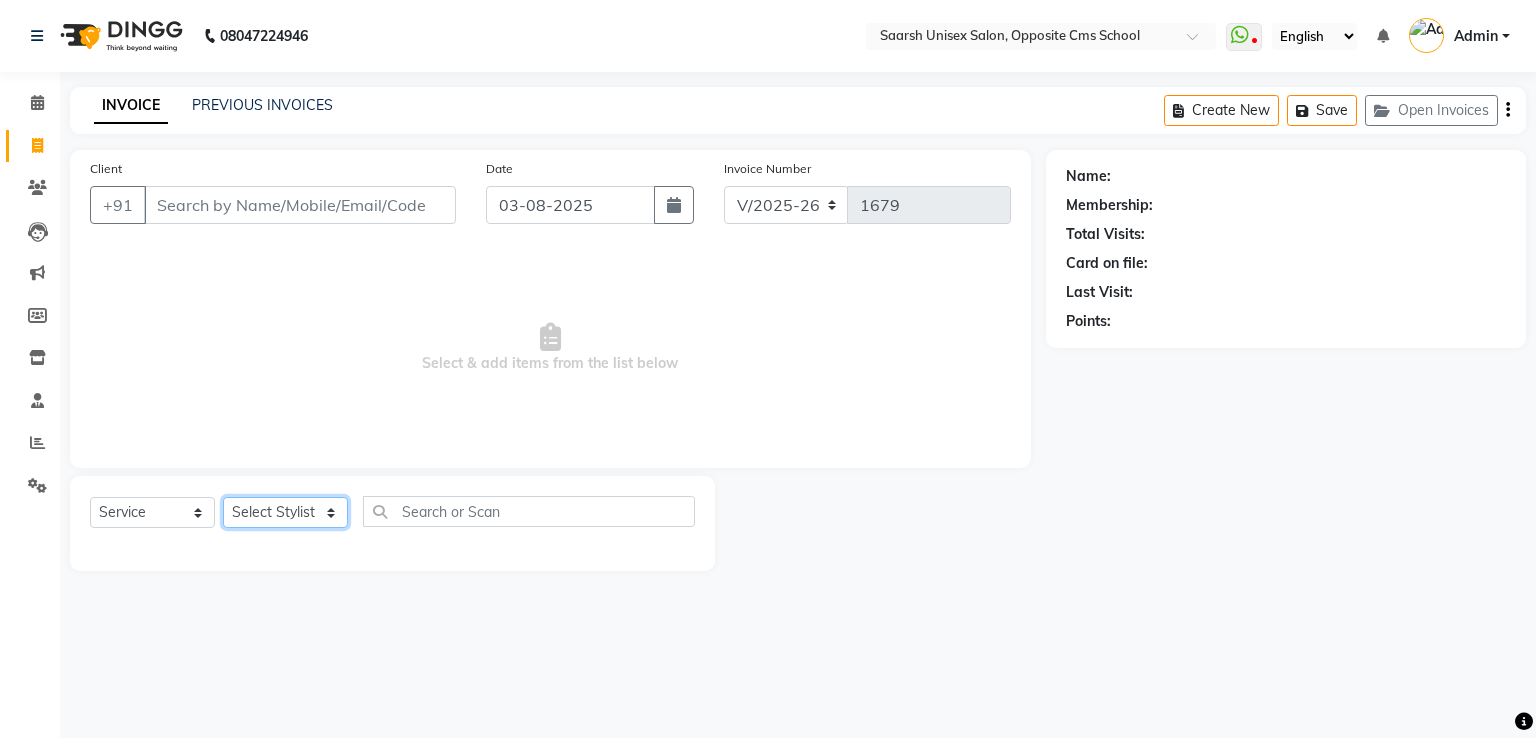 click on "Select Stylist" 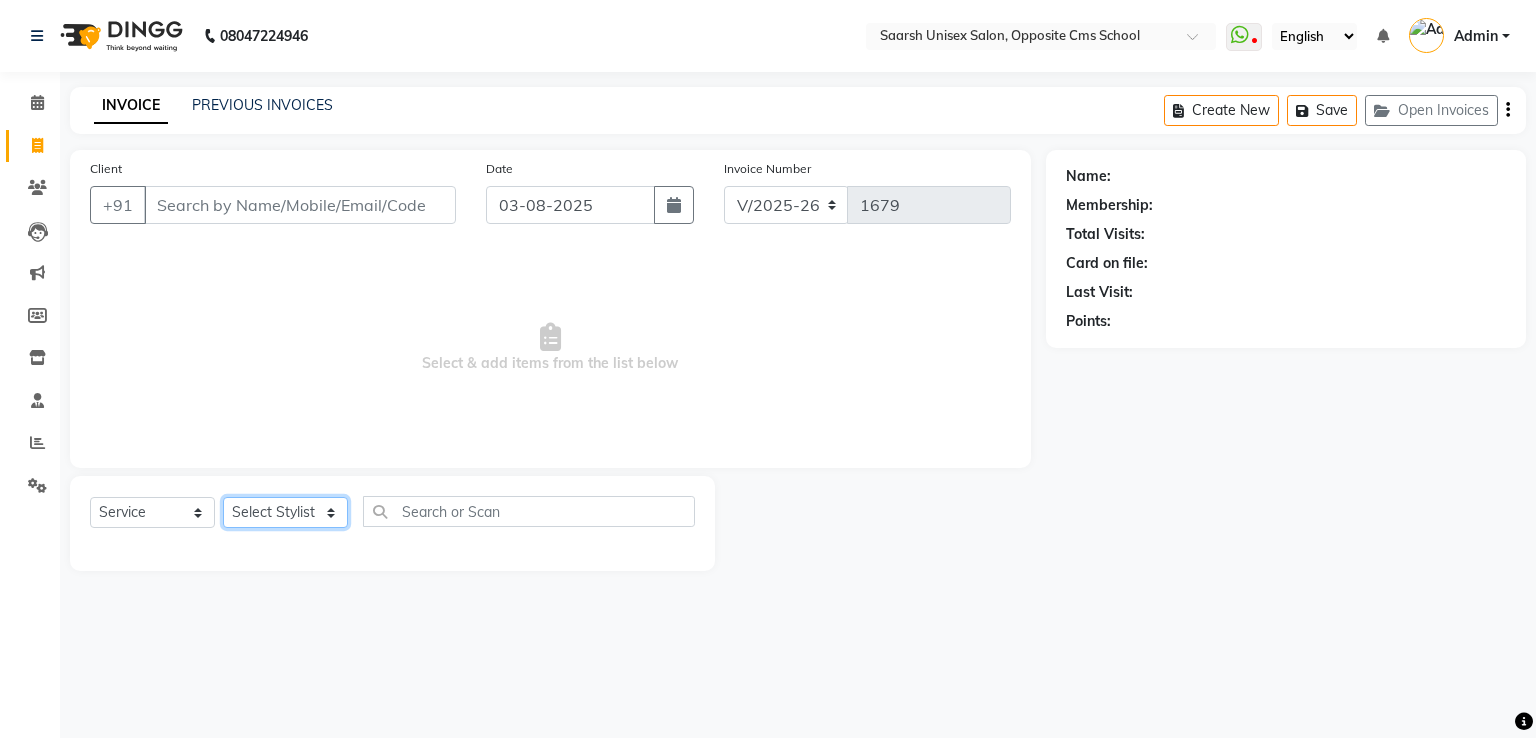 select on "20641" 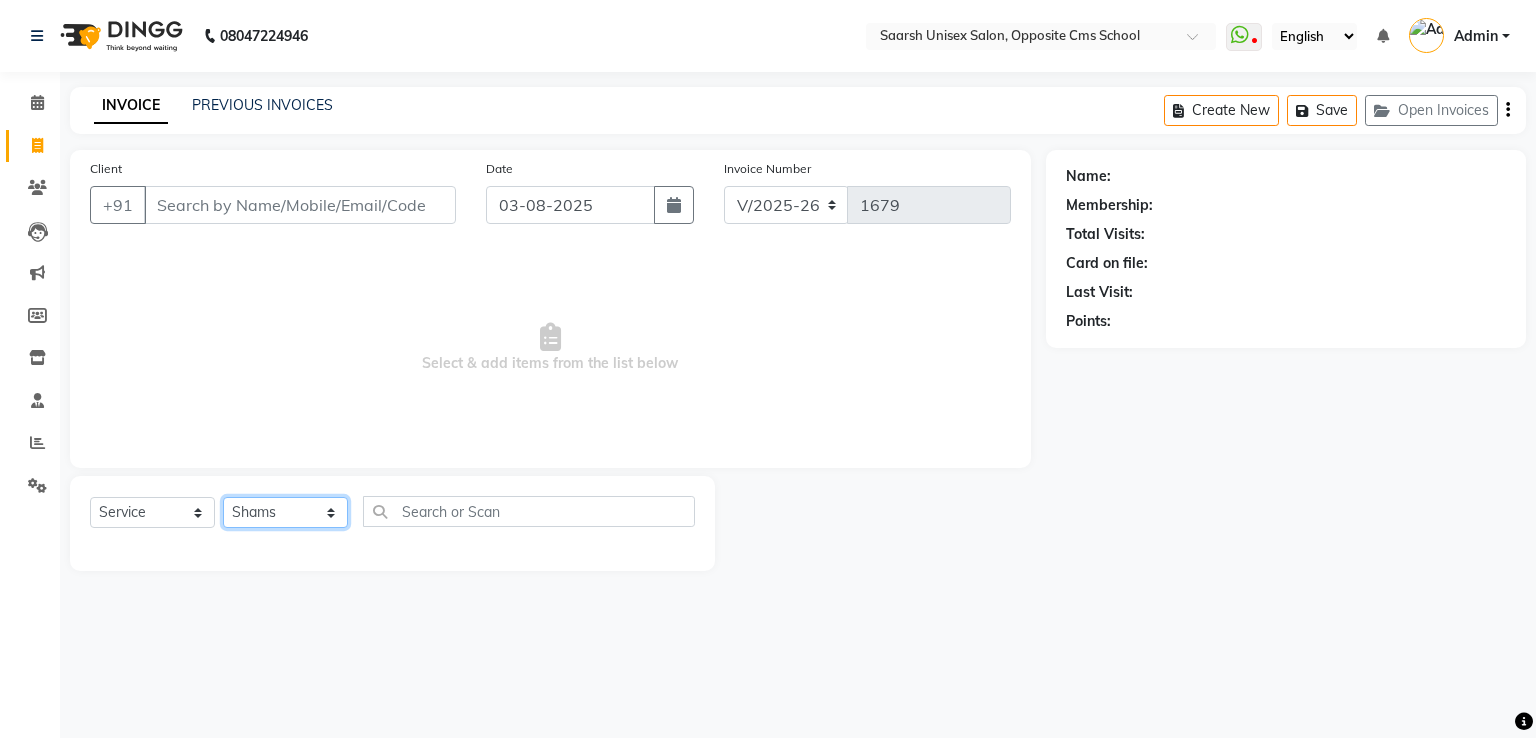 click on "Select Stylist Bablu Dinesh Pal Front Desk Rehan Sadhna Sapna Shams Shivani Shivi Utkarsh Saraswat" 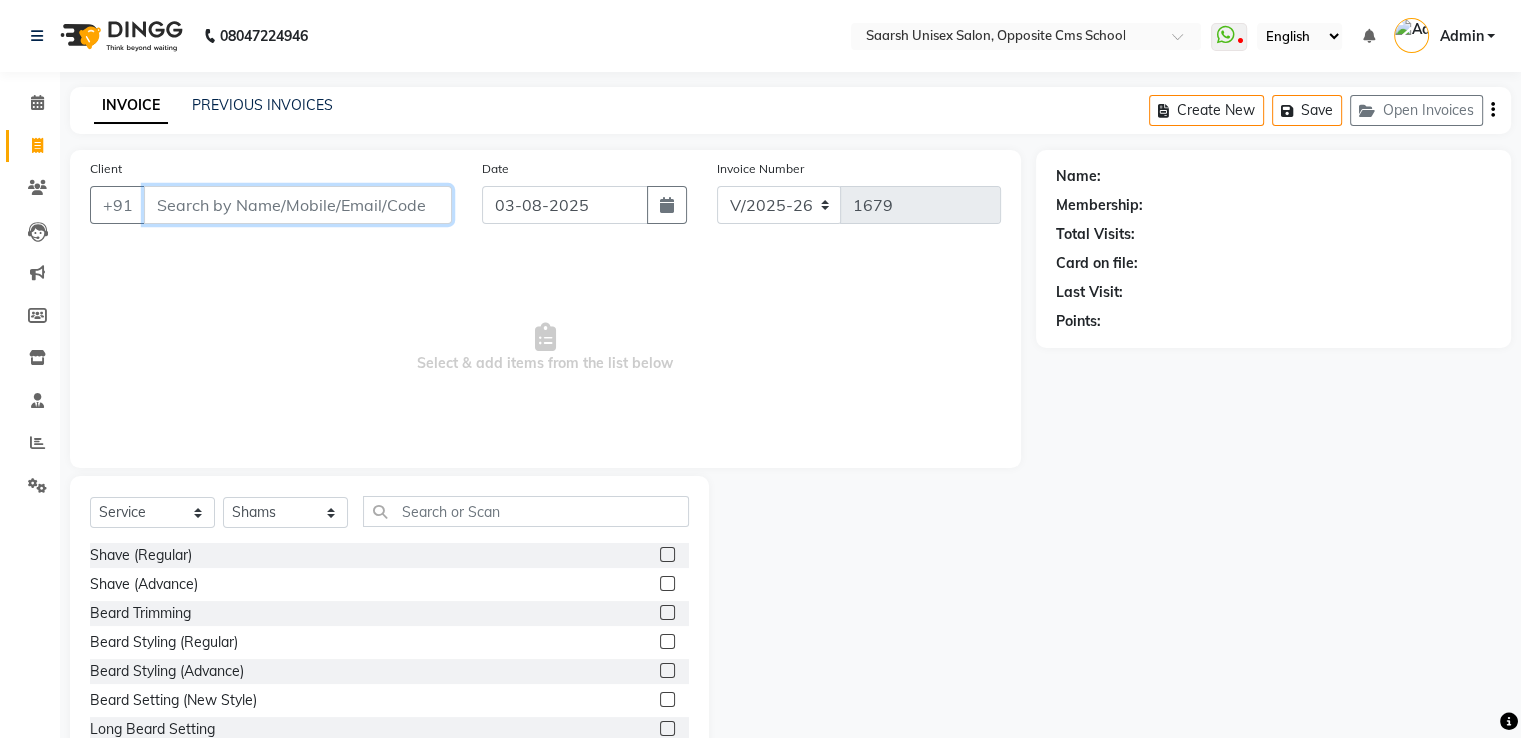 click on "Client" at bounding box center [298, 205] 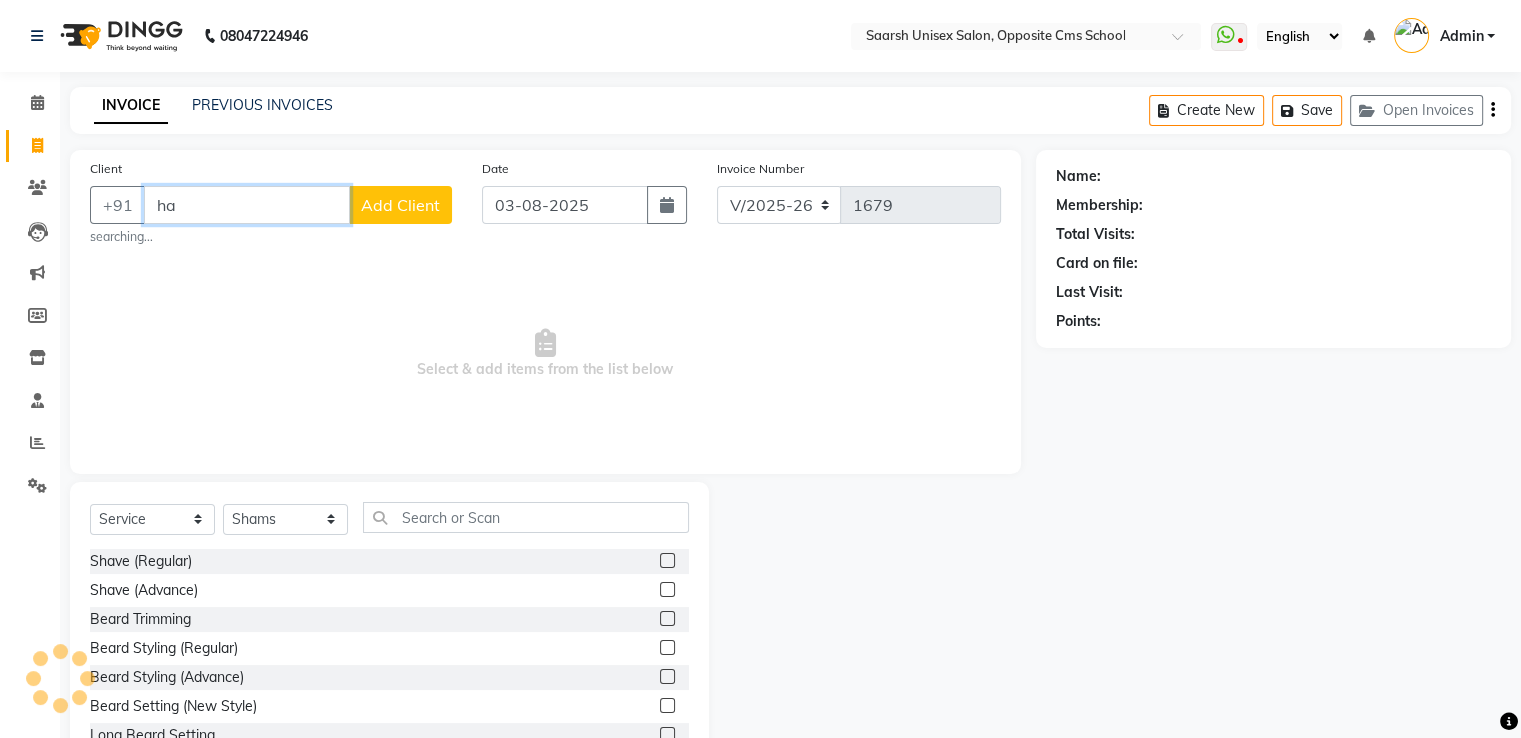 type on "h" 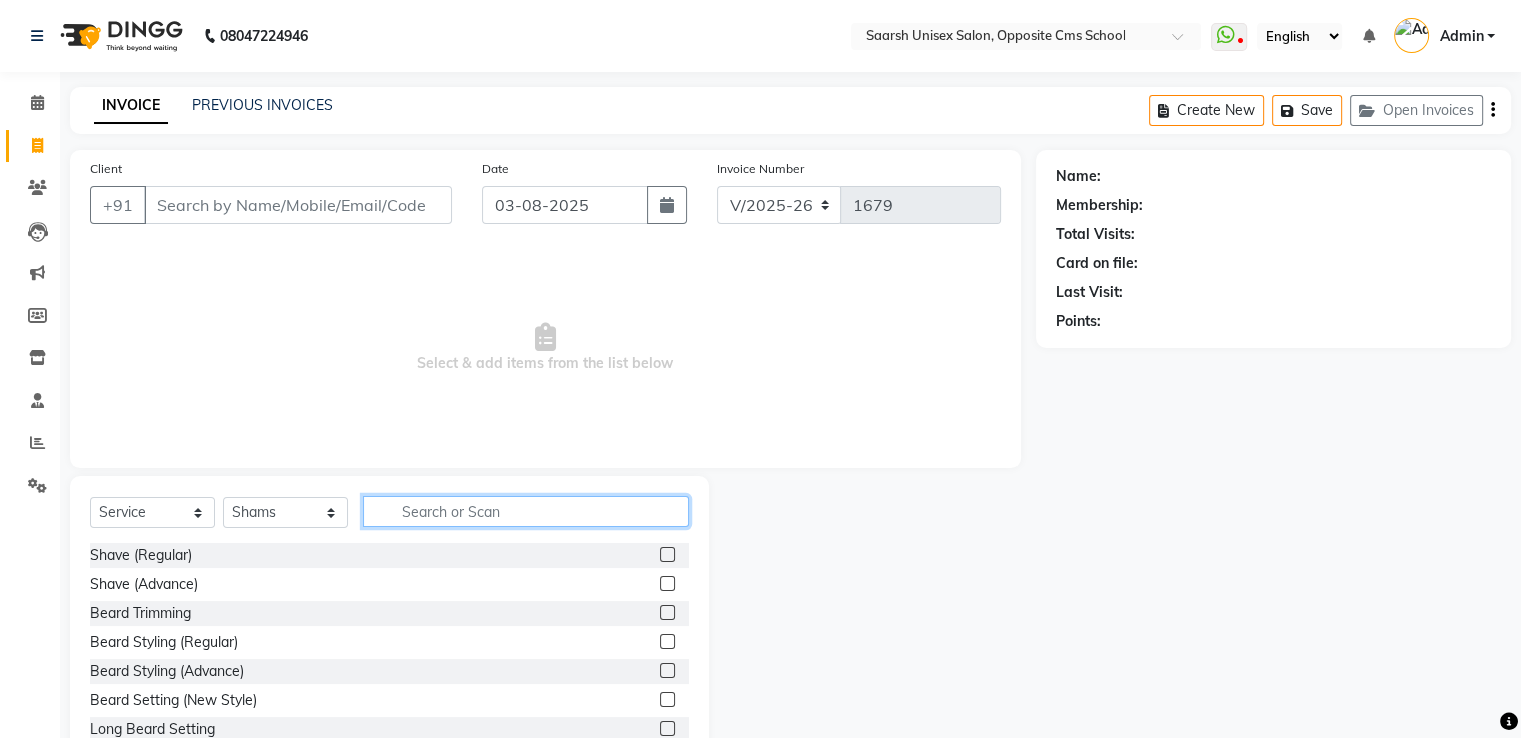 click 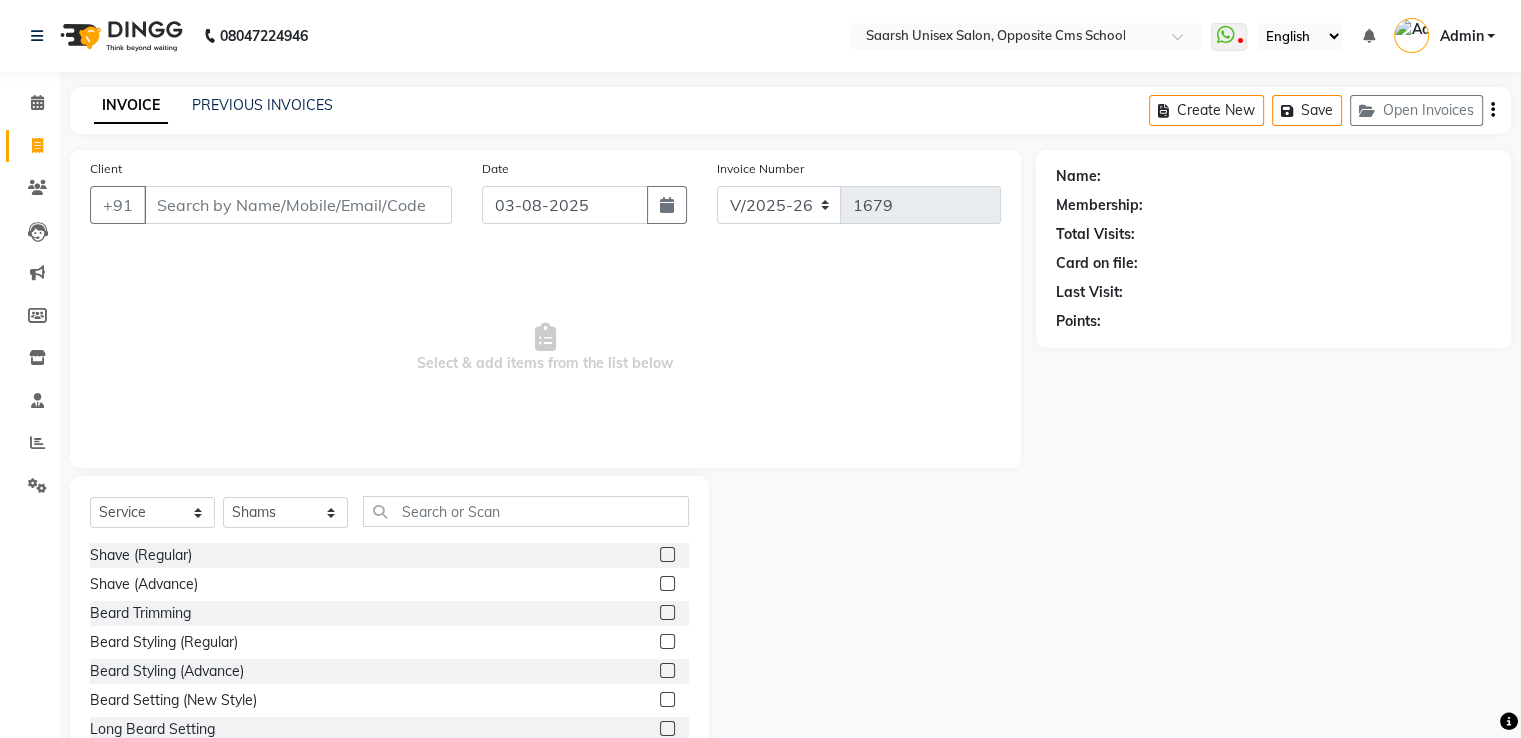 click on "Shave (Regular)" 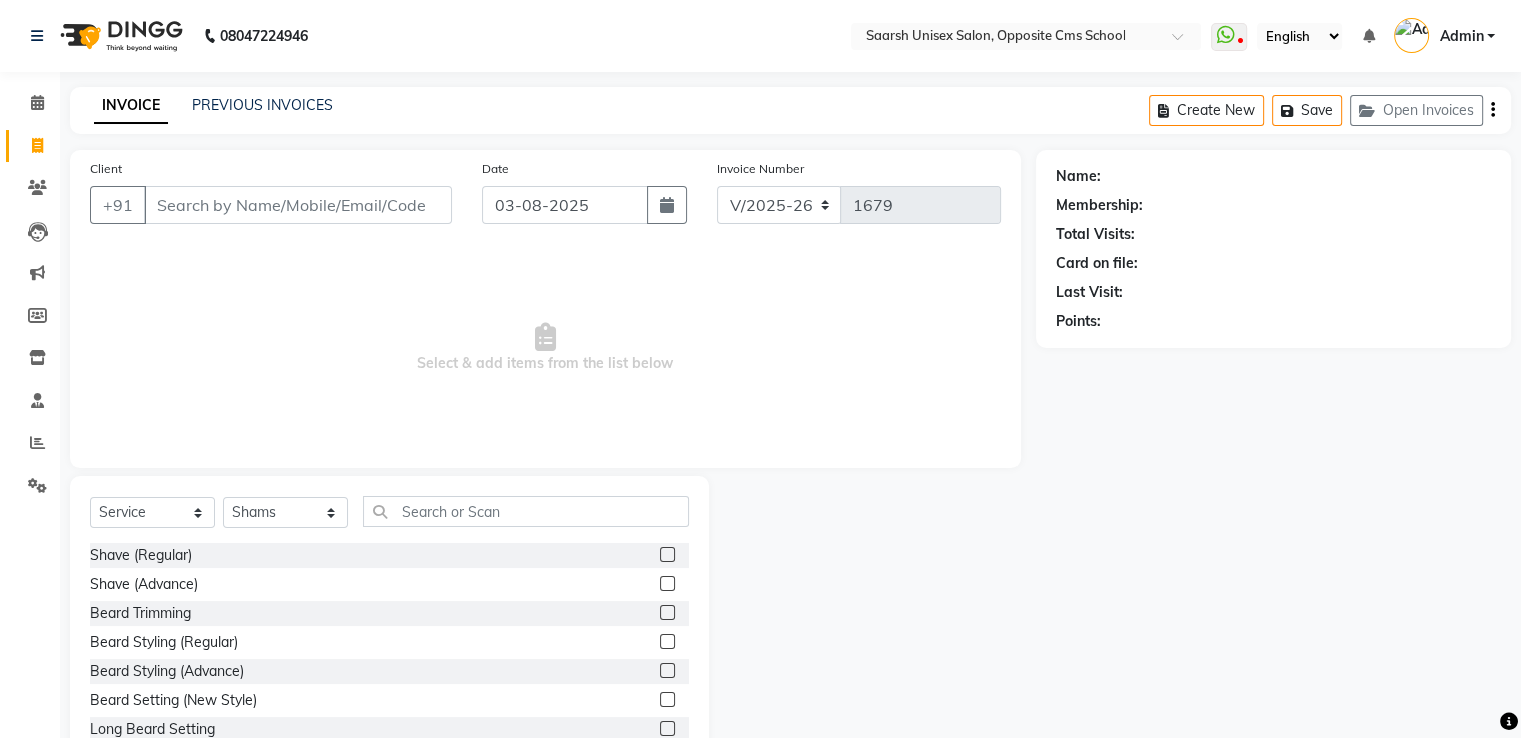 scroll, scrollTop: 174, scrollLeft: 0, axis: vertical 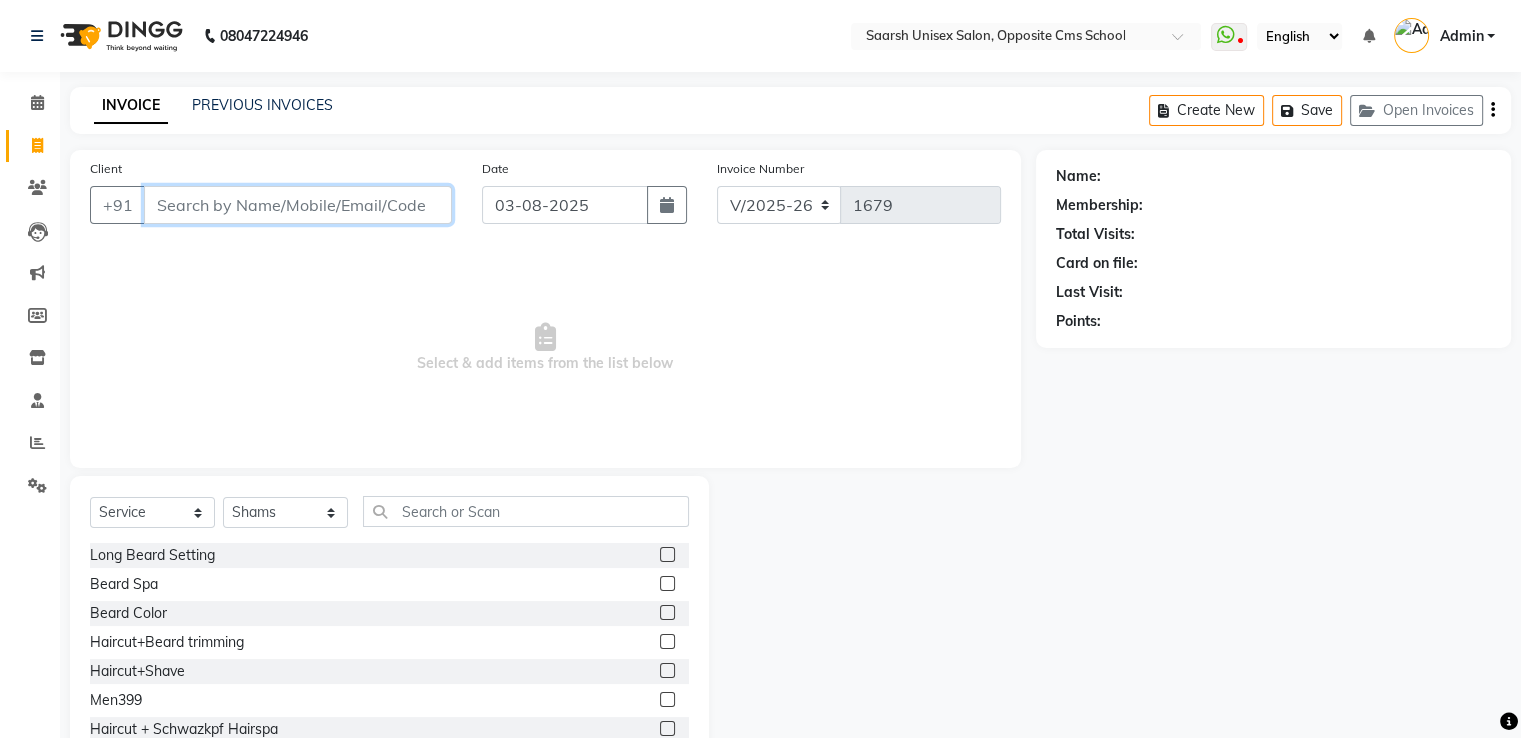 click on "Client" at bounding box center (298, 205) 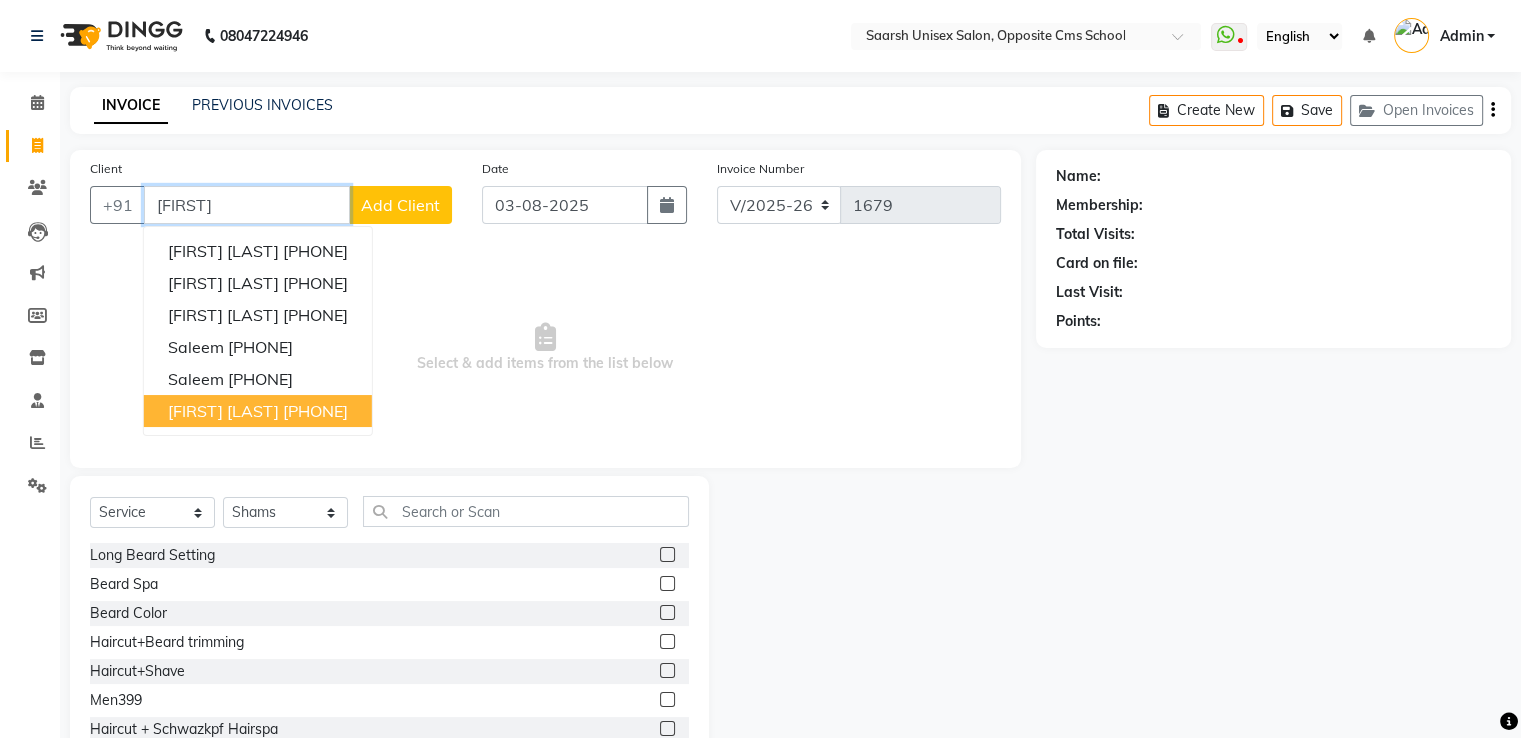 click on "[PHONE]" at bounding box center (315, 411) 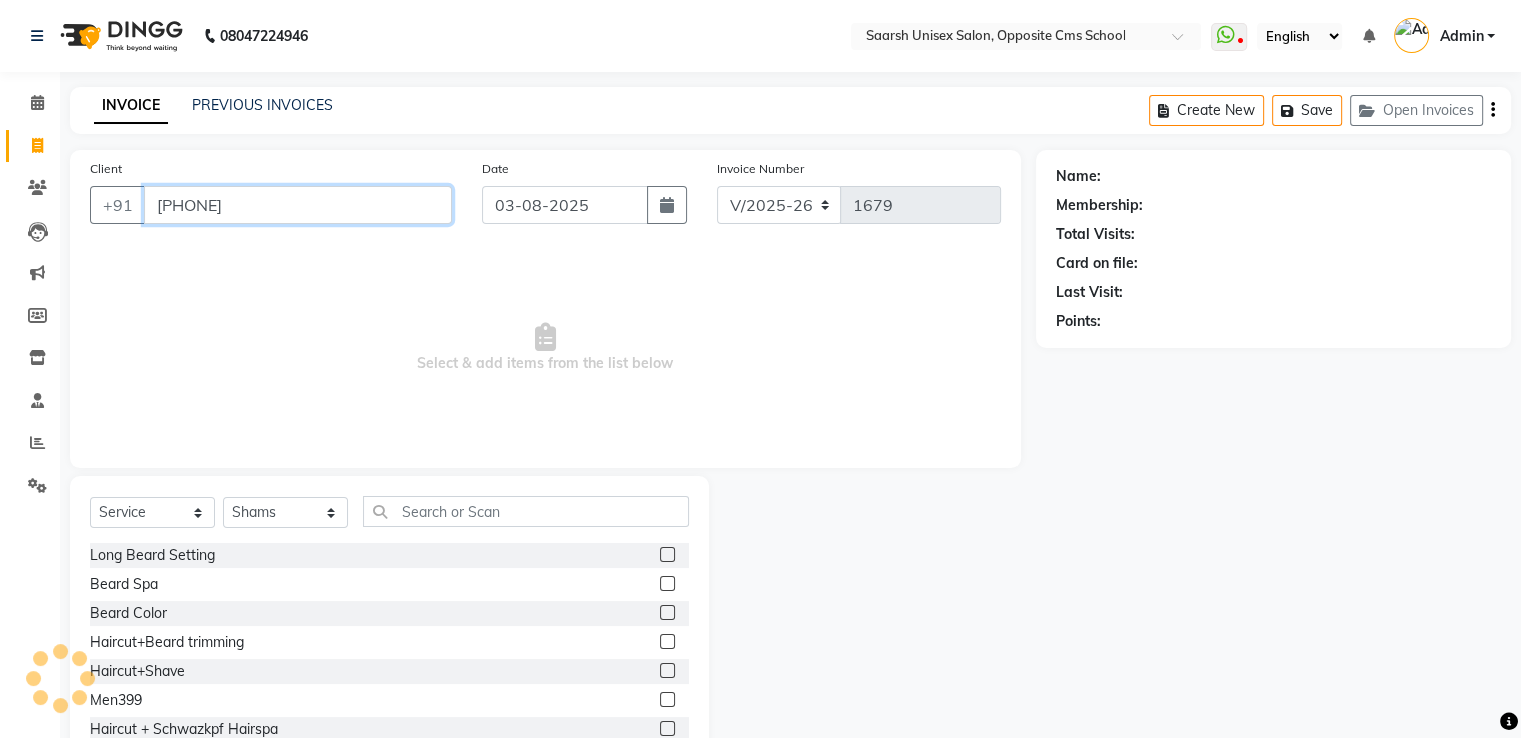 type on "[PHONE]" 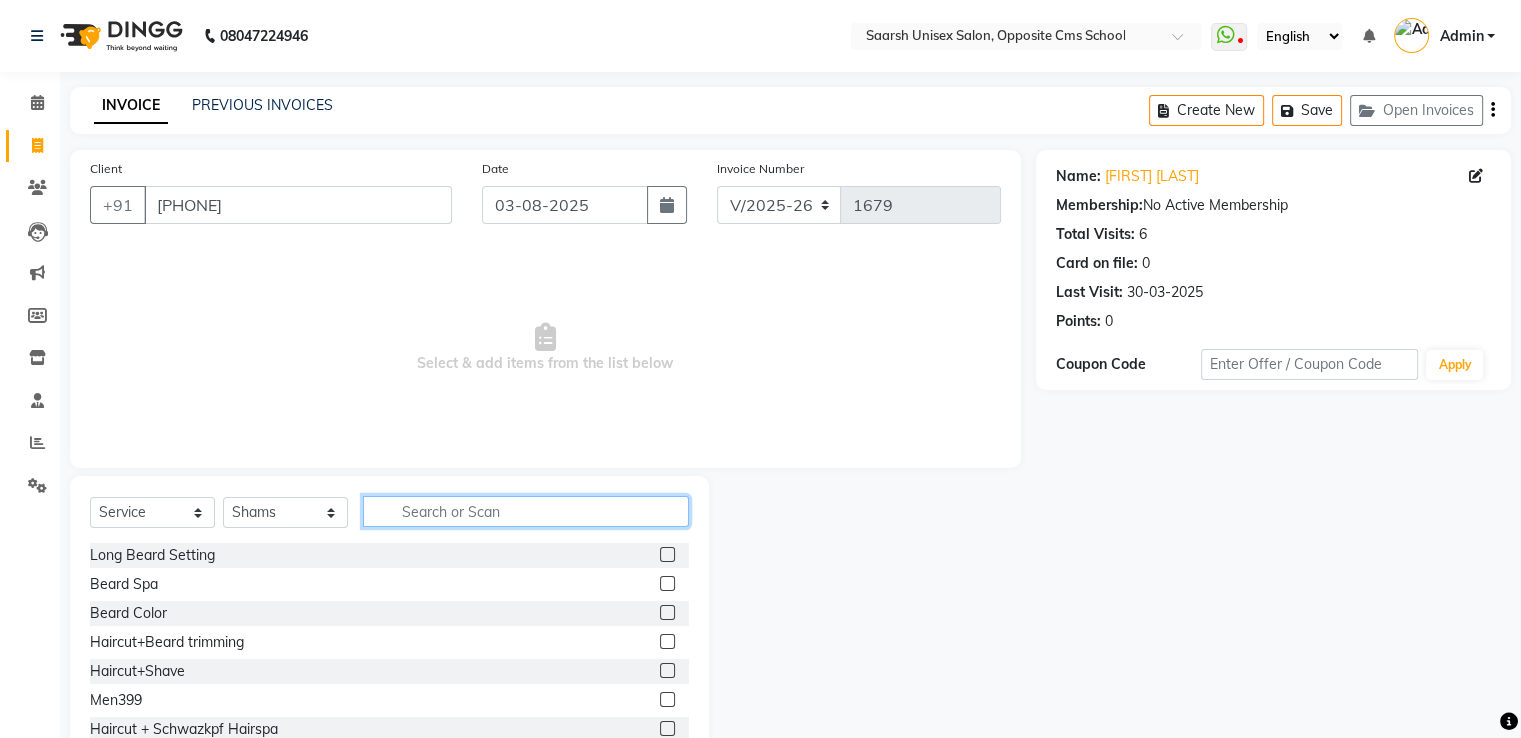 click 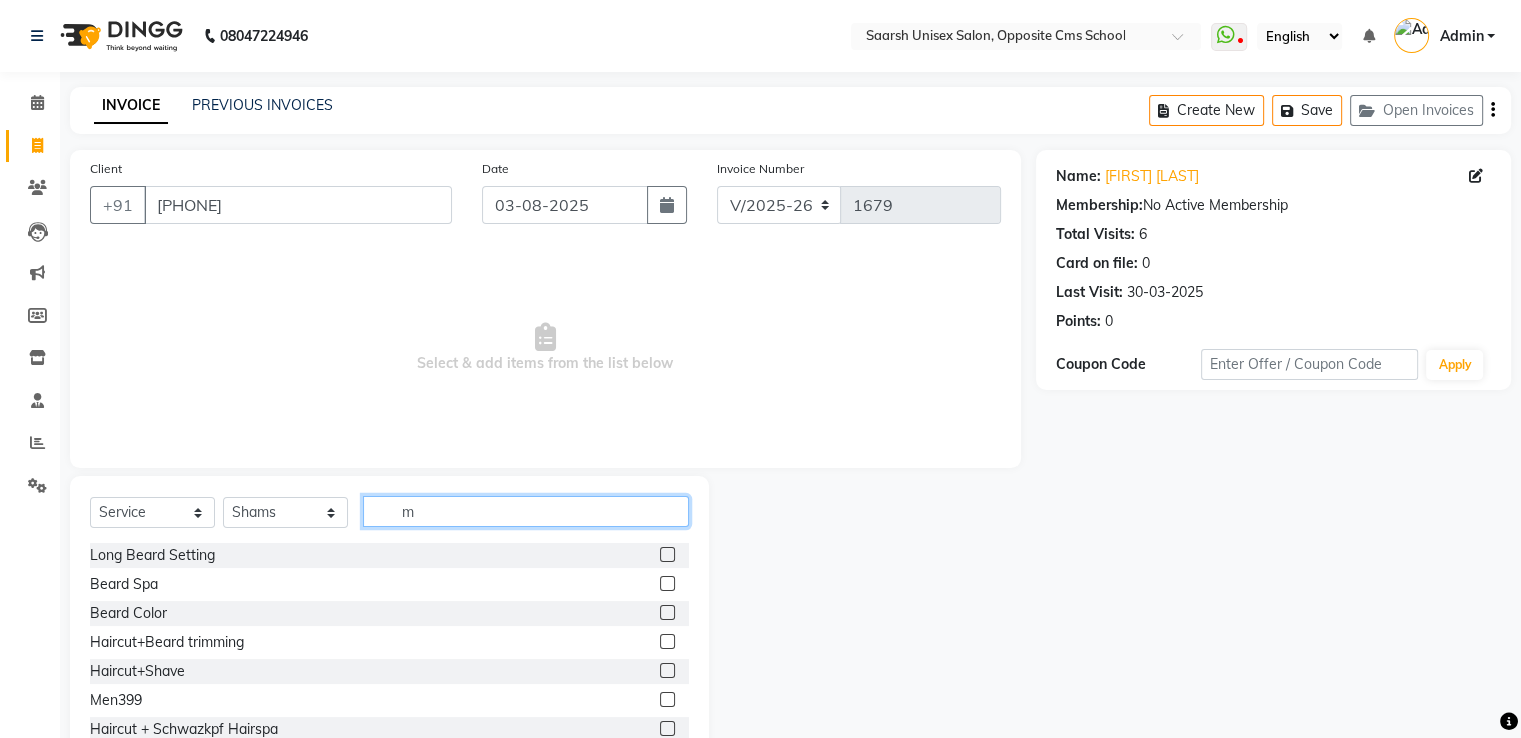 scroll, scrollTop: 0, scrollLeft: 0, axis: both 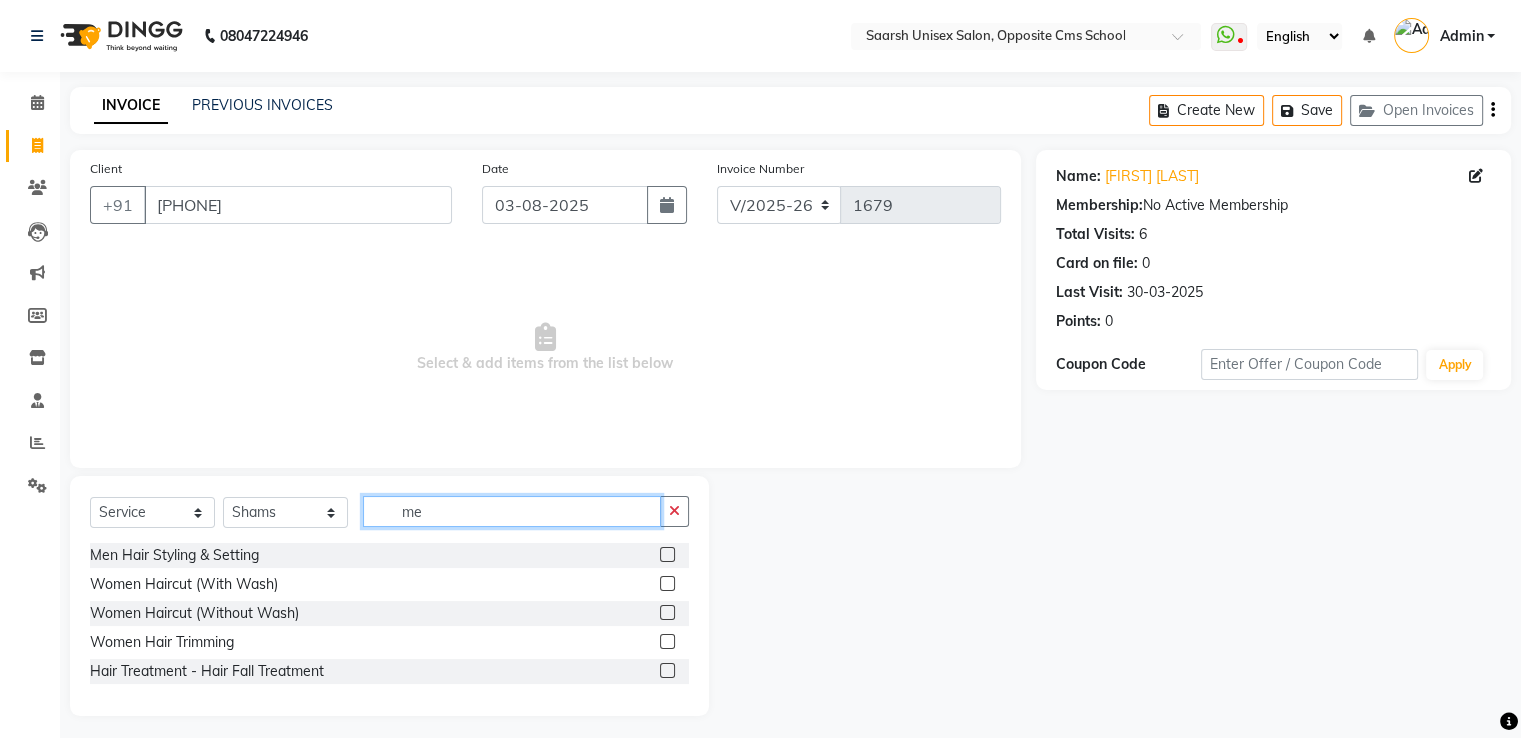 type on "m" 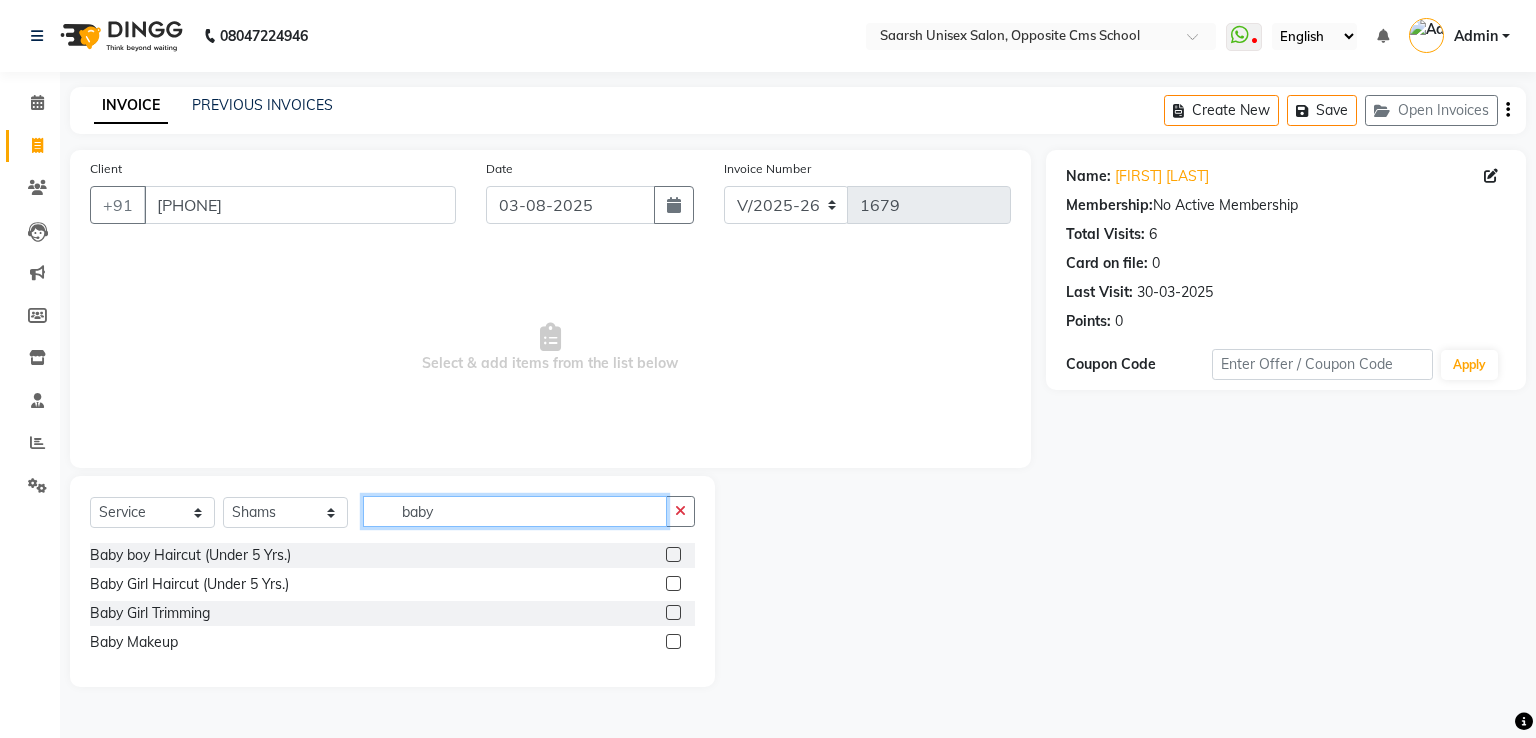 type on "baby" 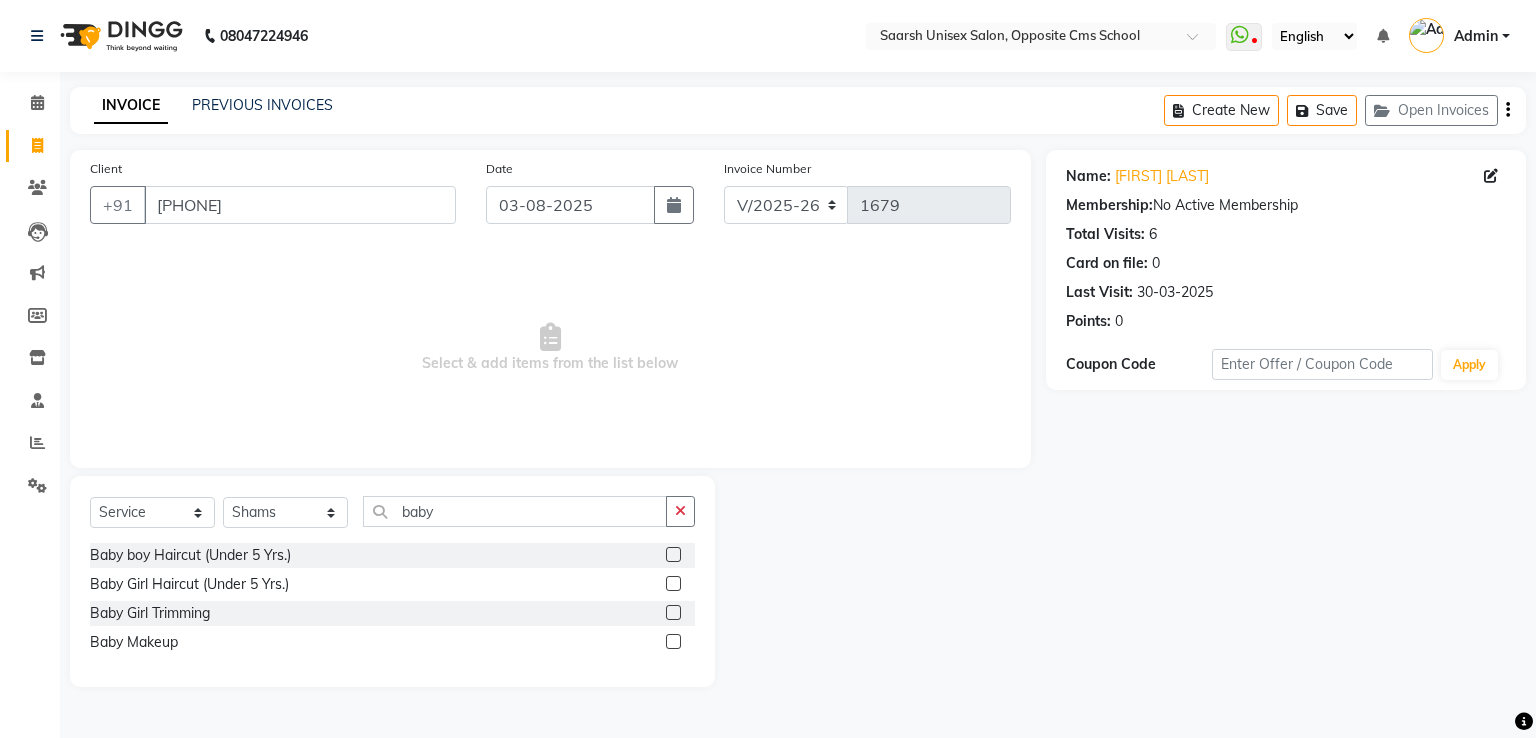 click 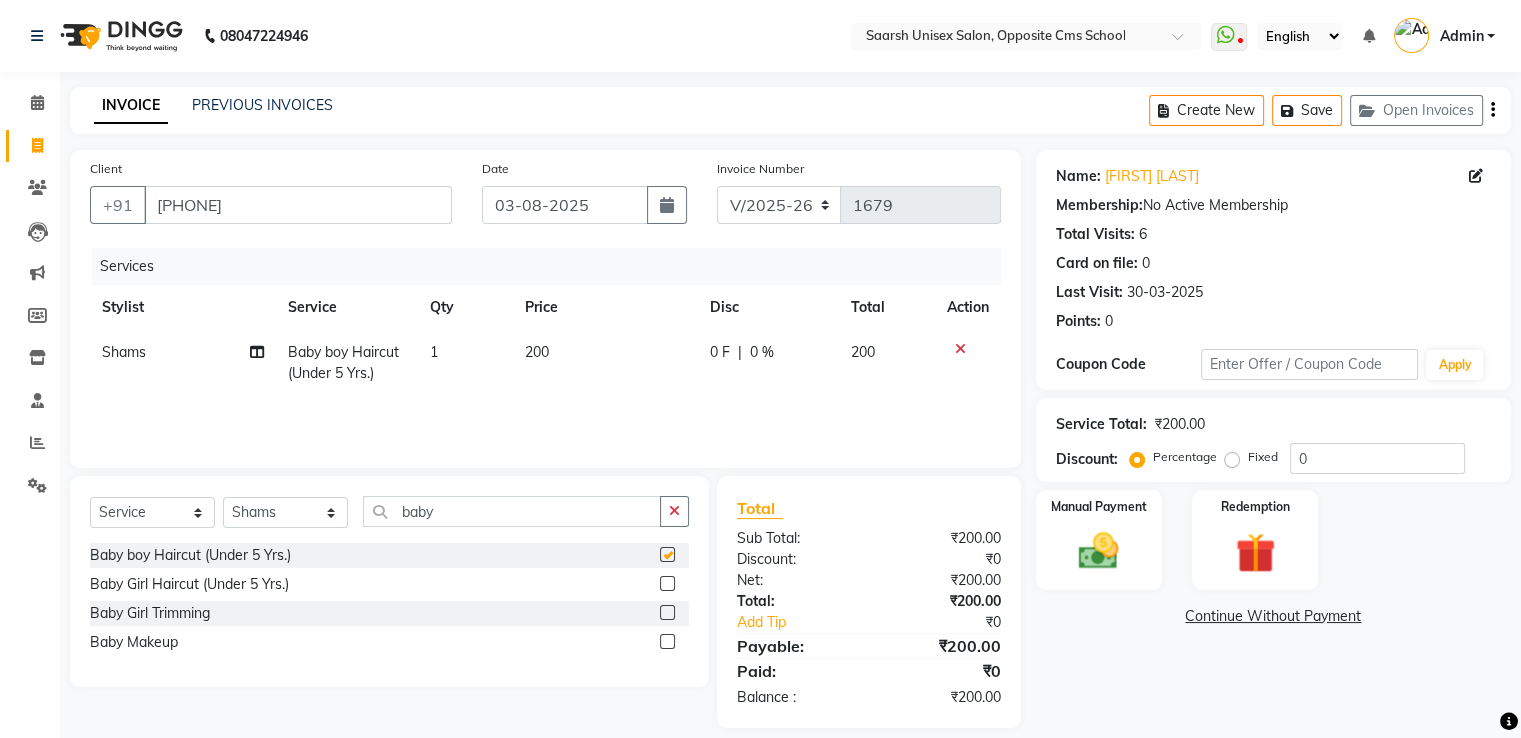checkbox on "false" 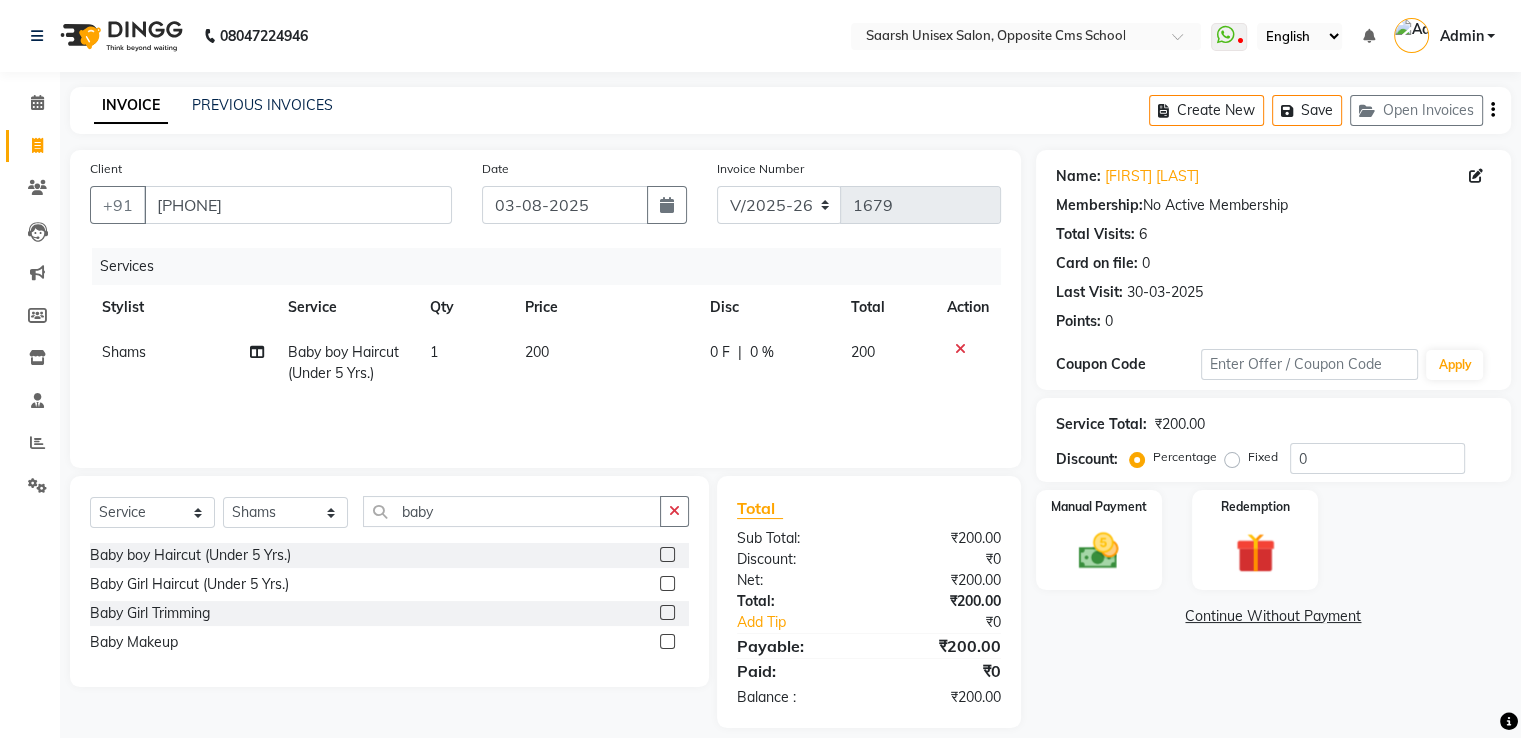 click 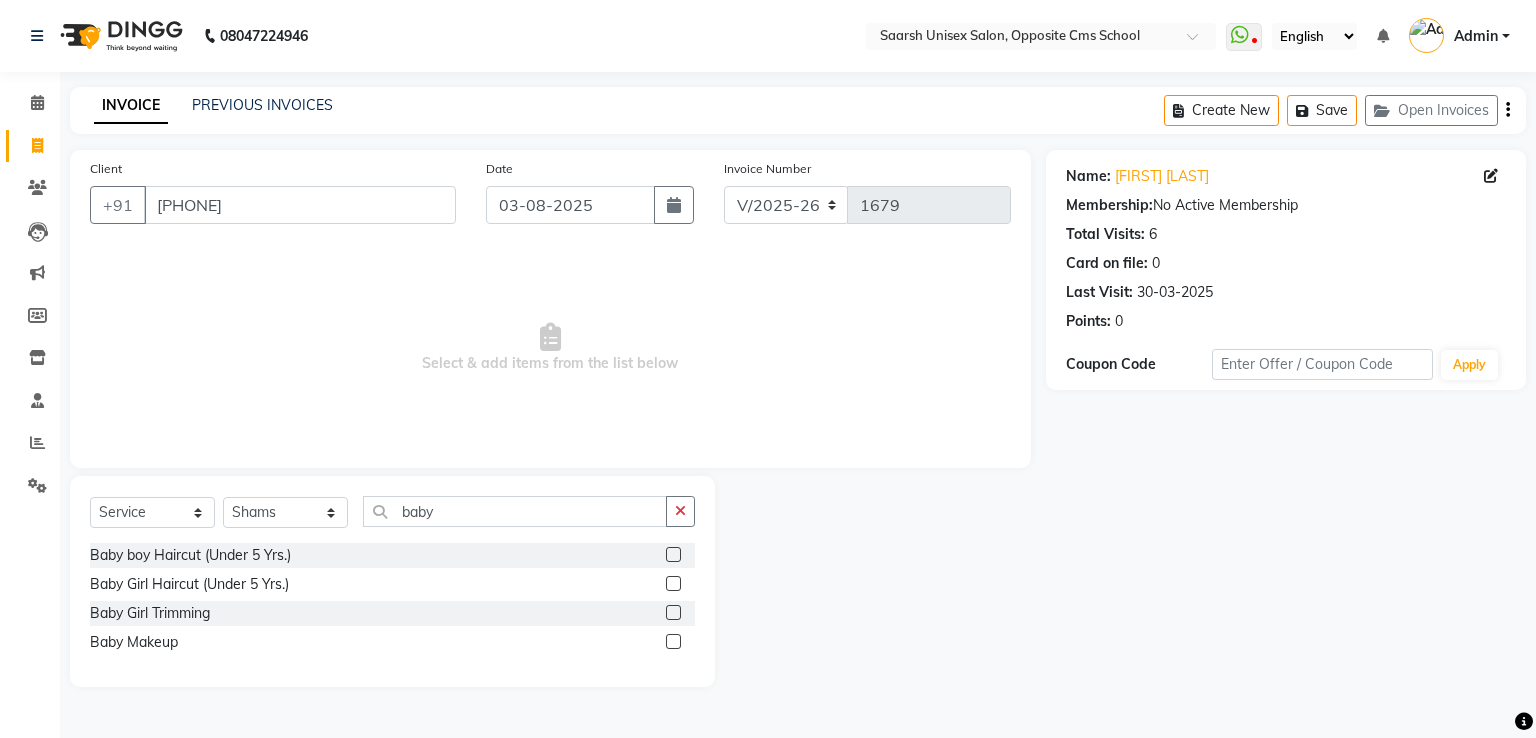 click 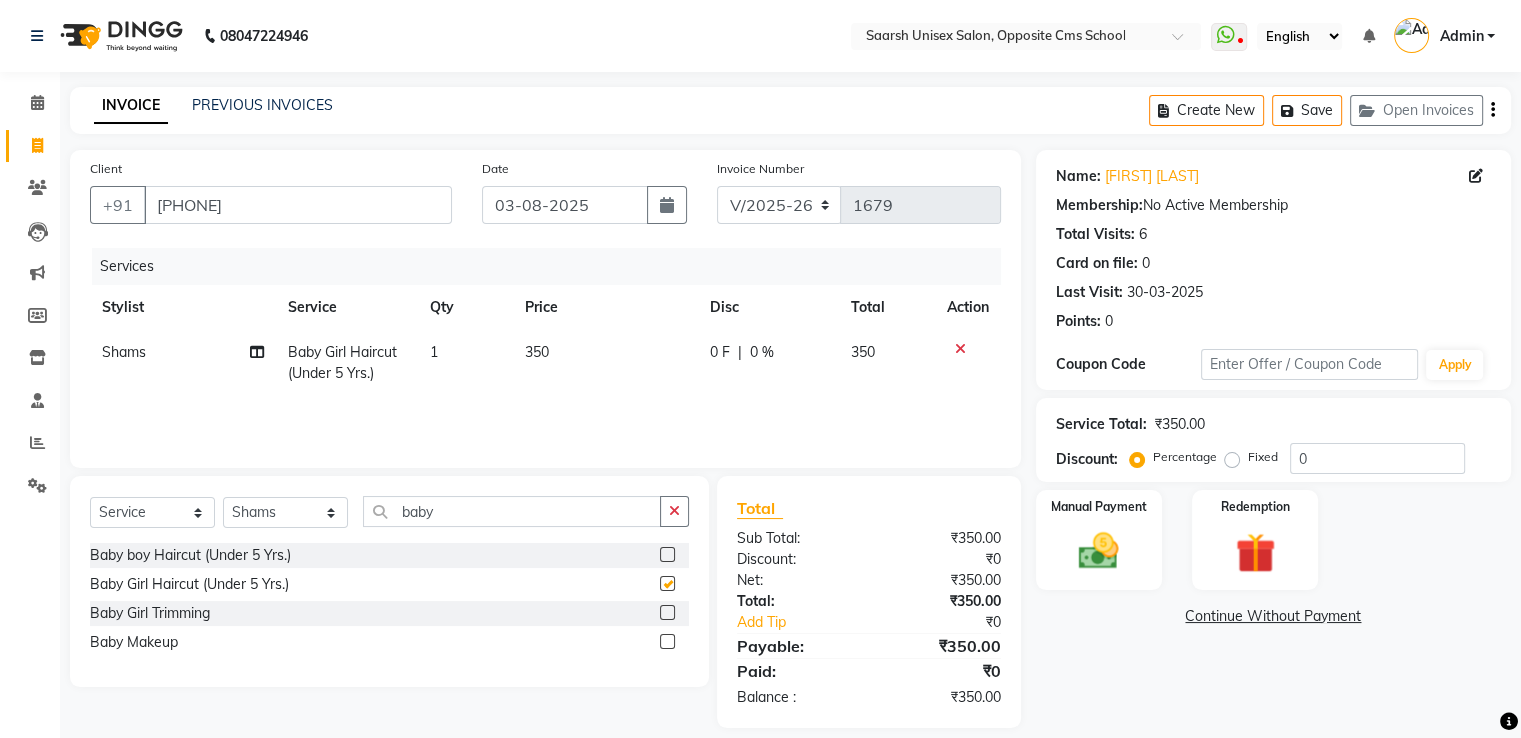 checkbox on "false" 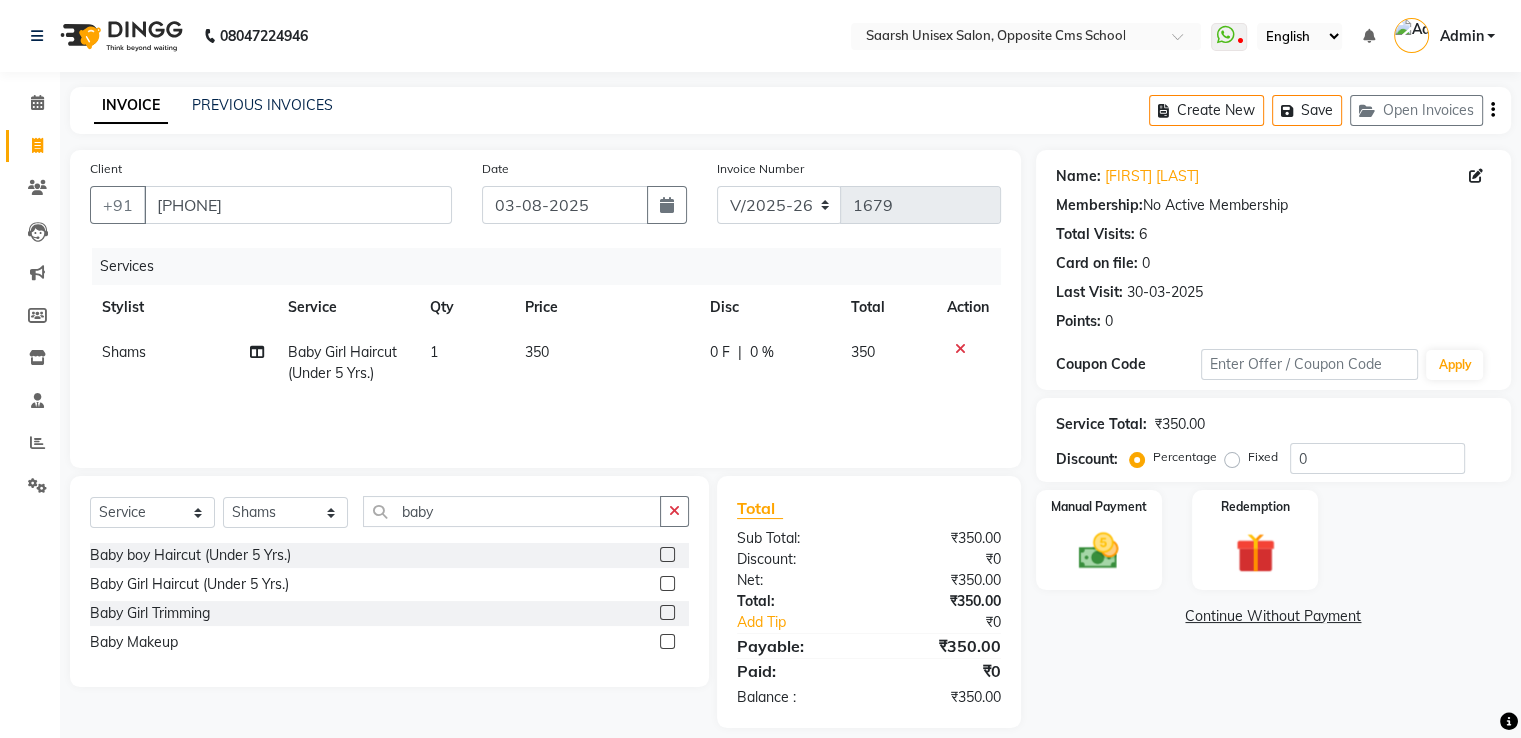 click 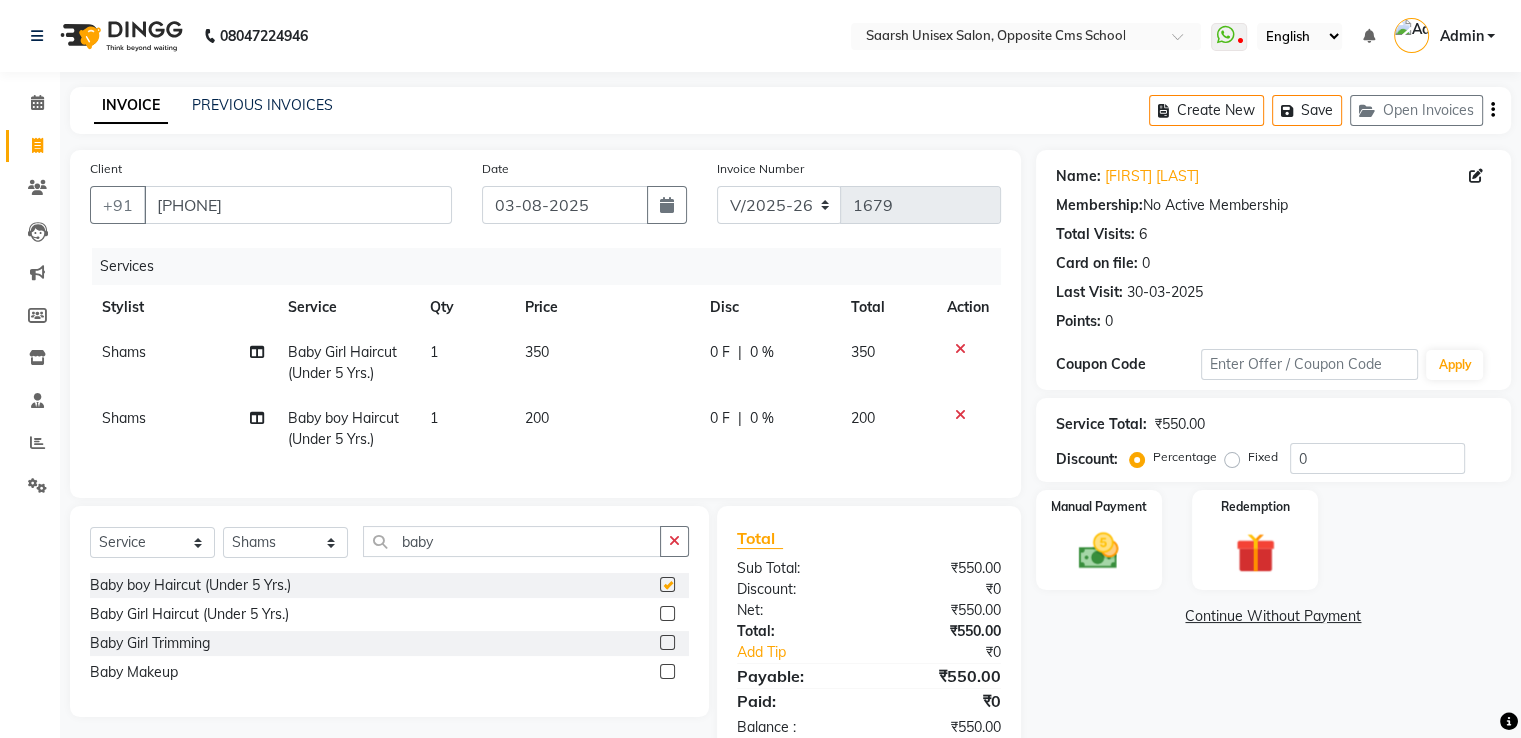 checkbox on "false" 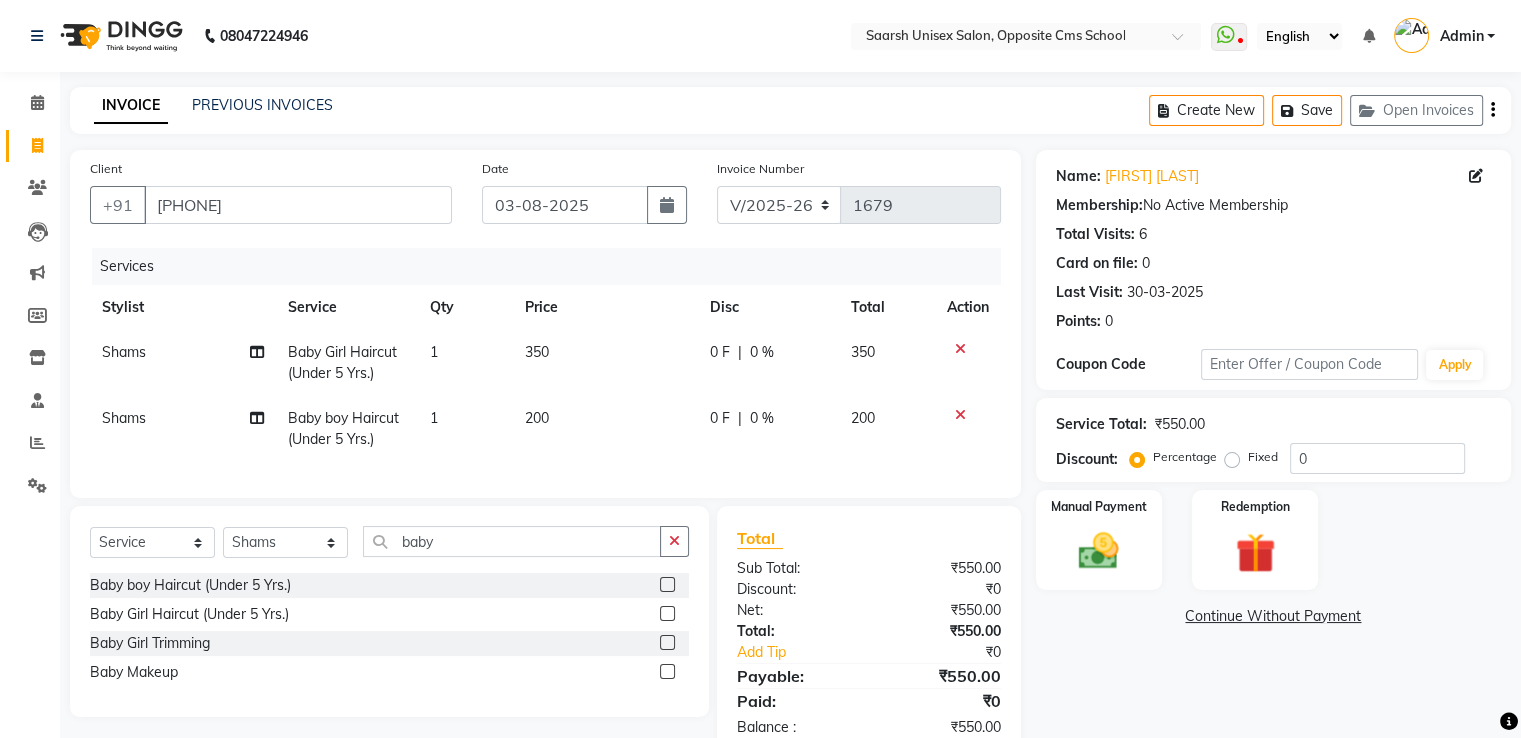 click 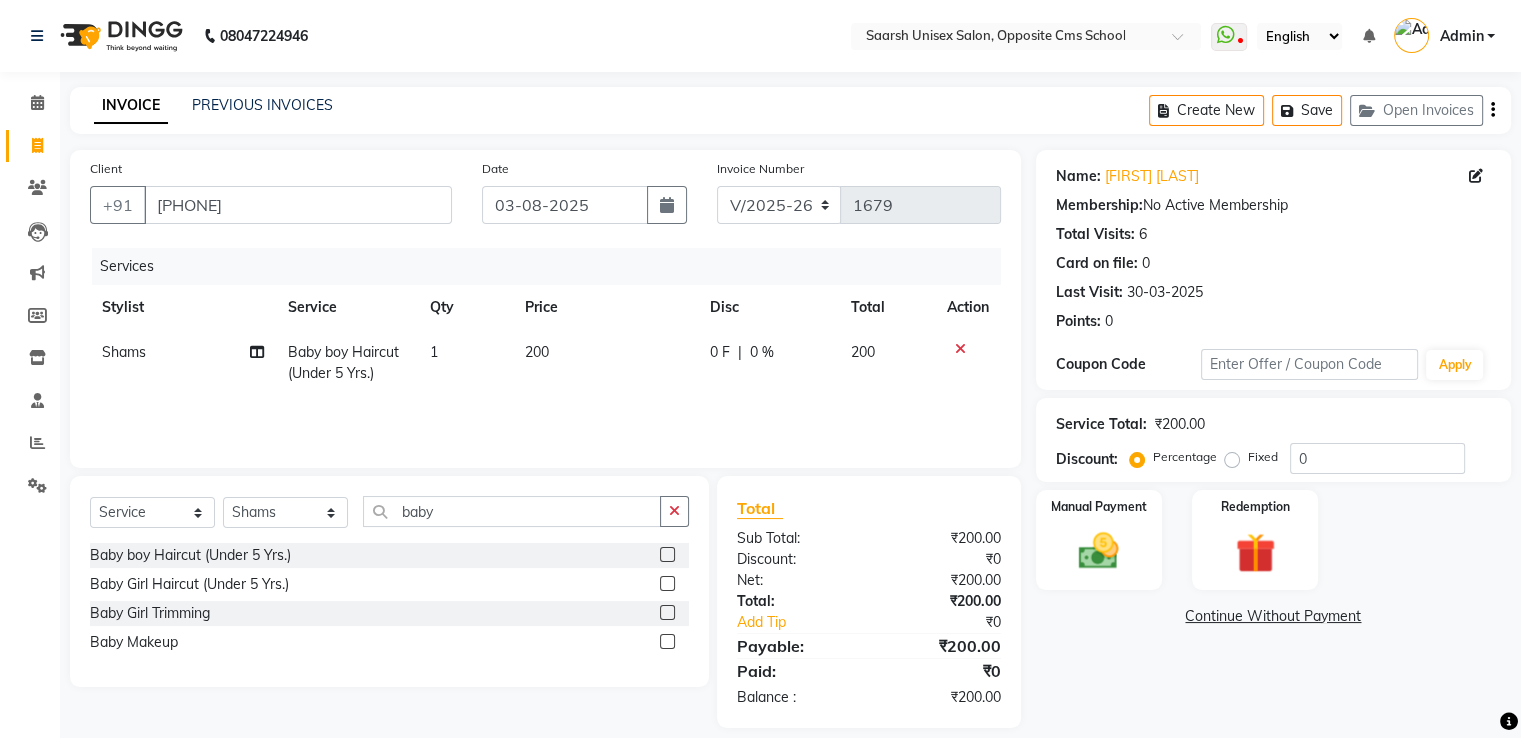 click on "200" 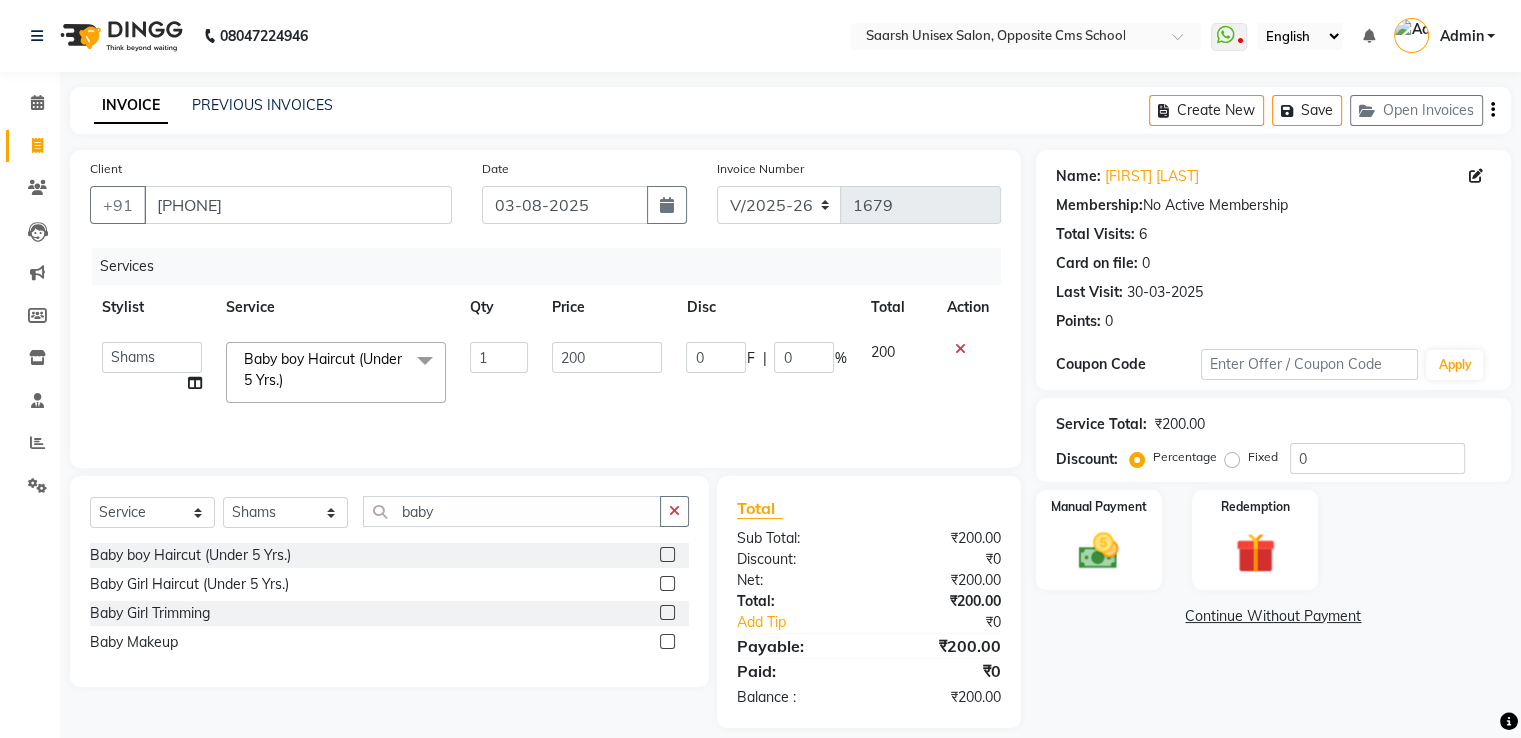 click 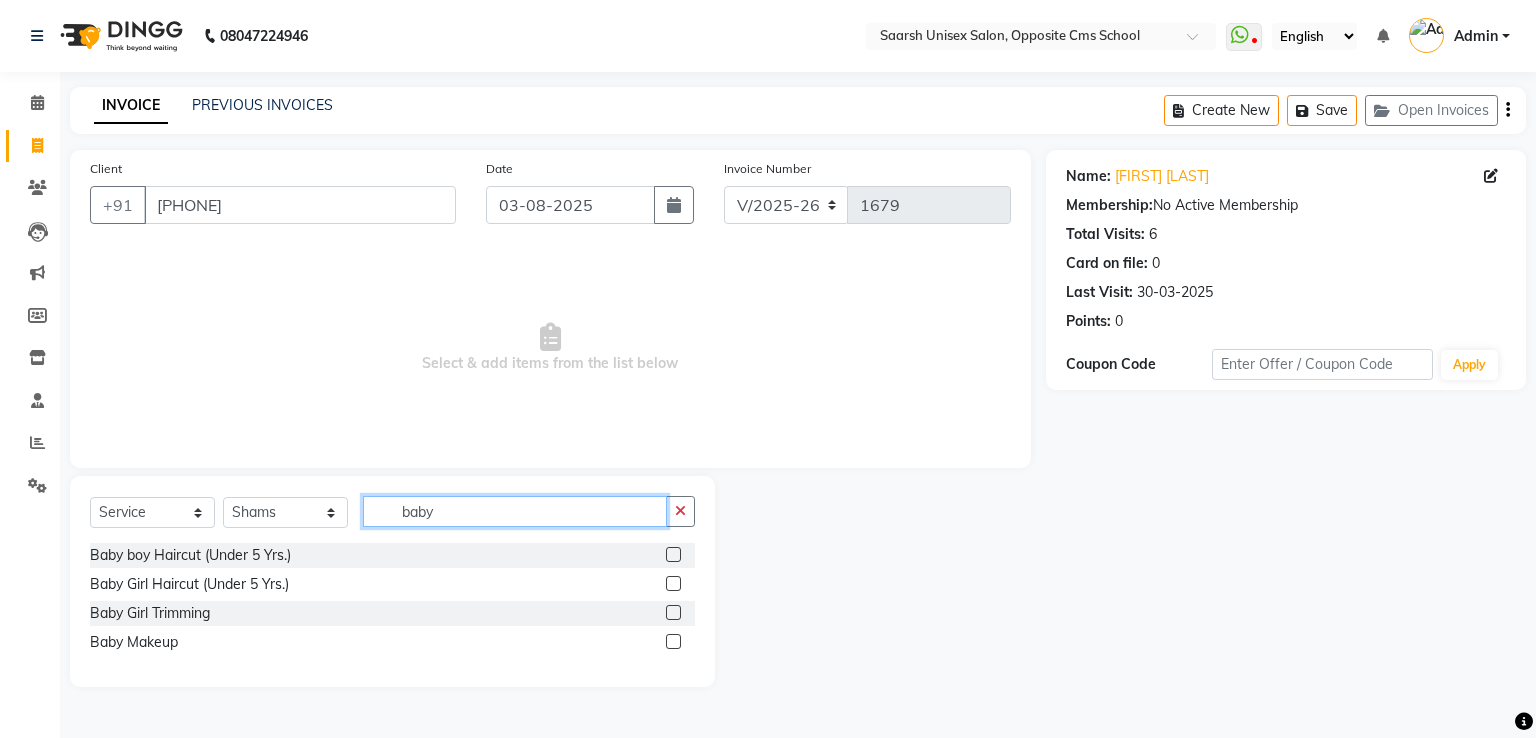 click on "baby" 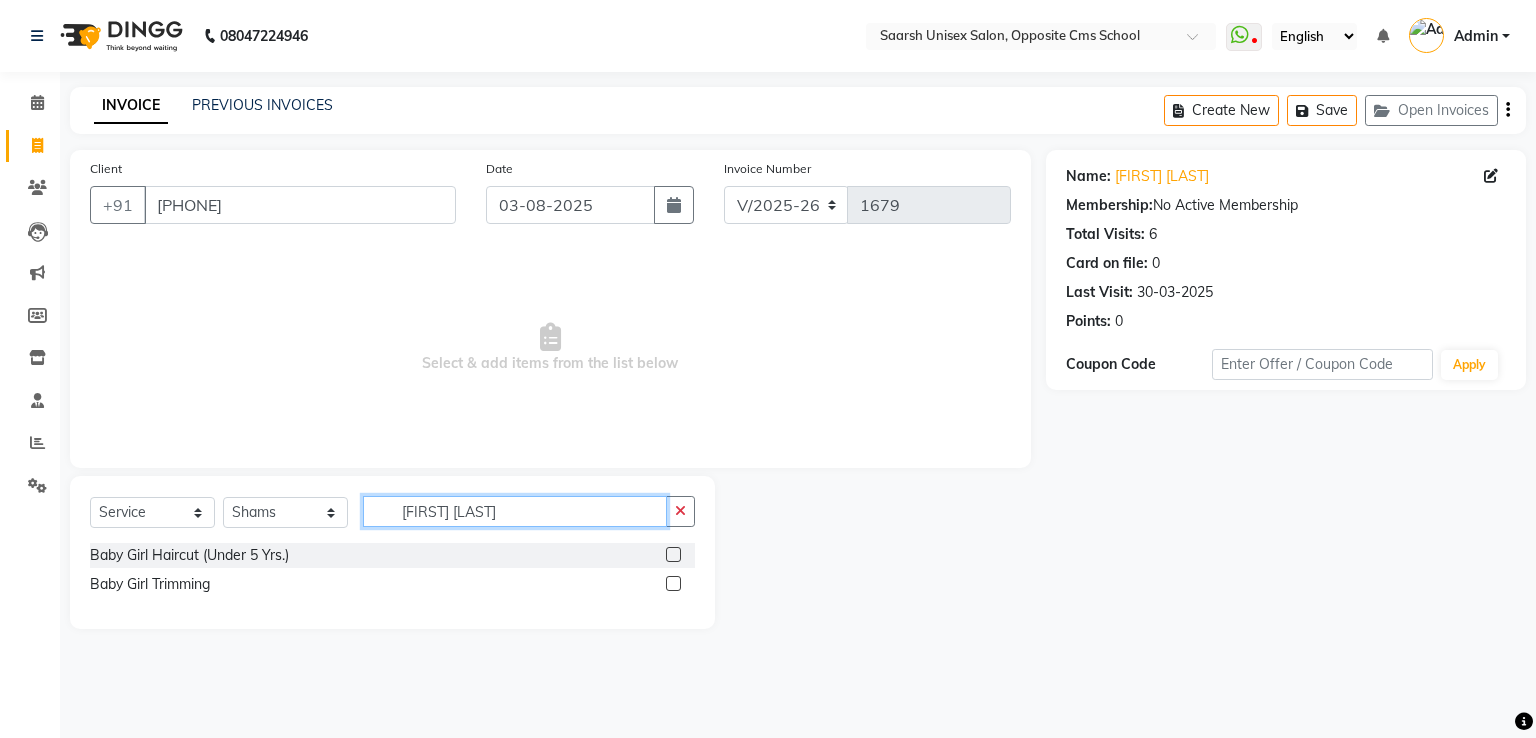 type on "[FIRST] [LAST]" 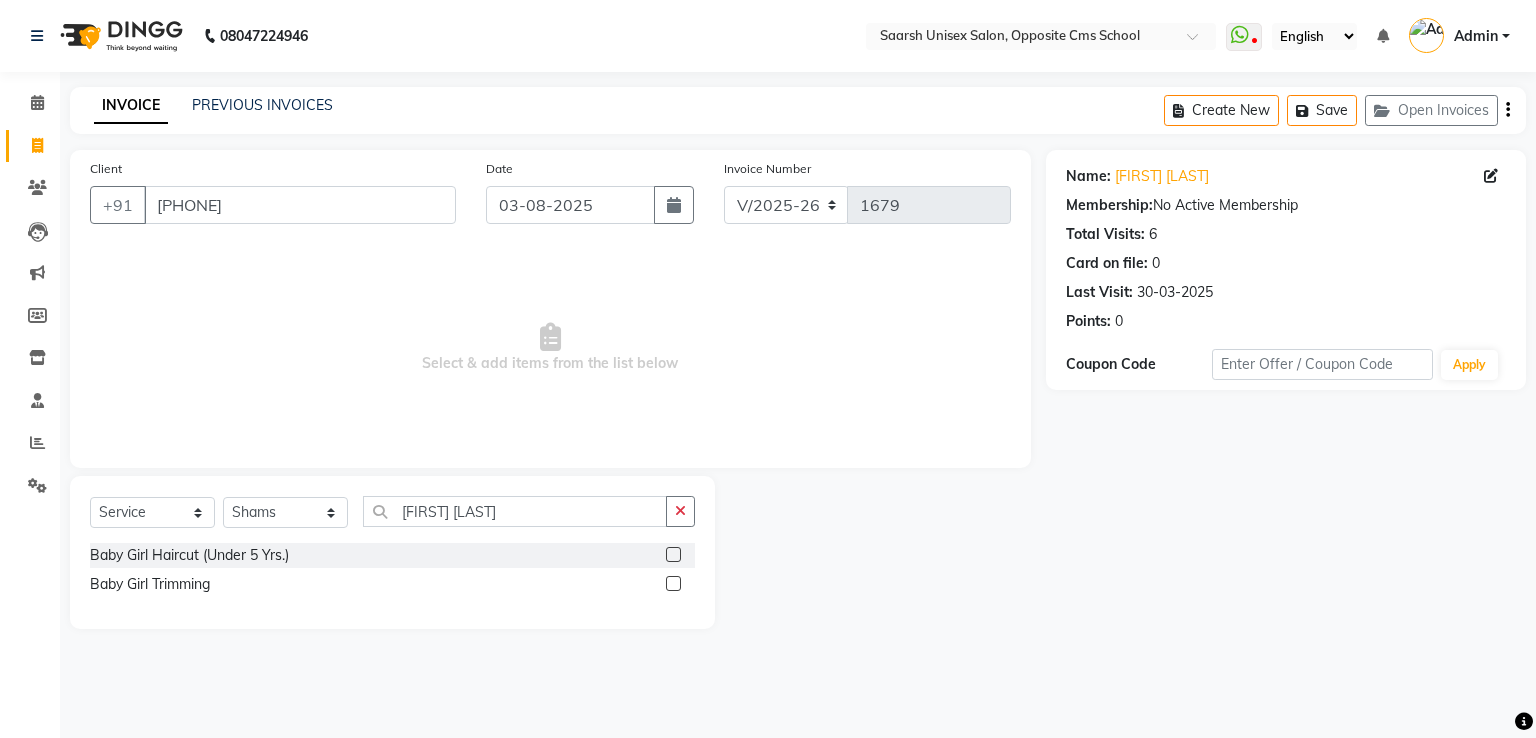 click 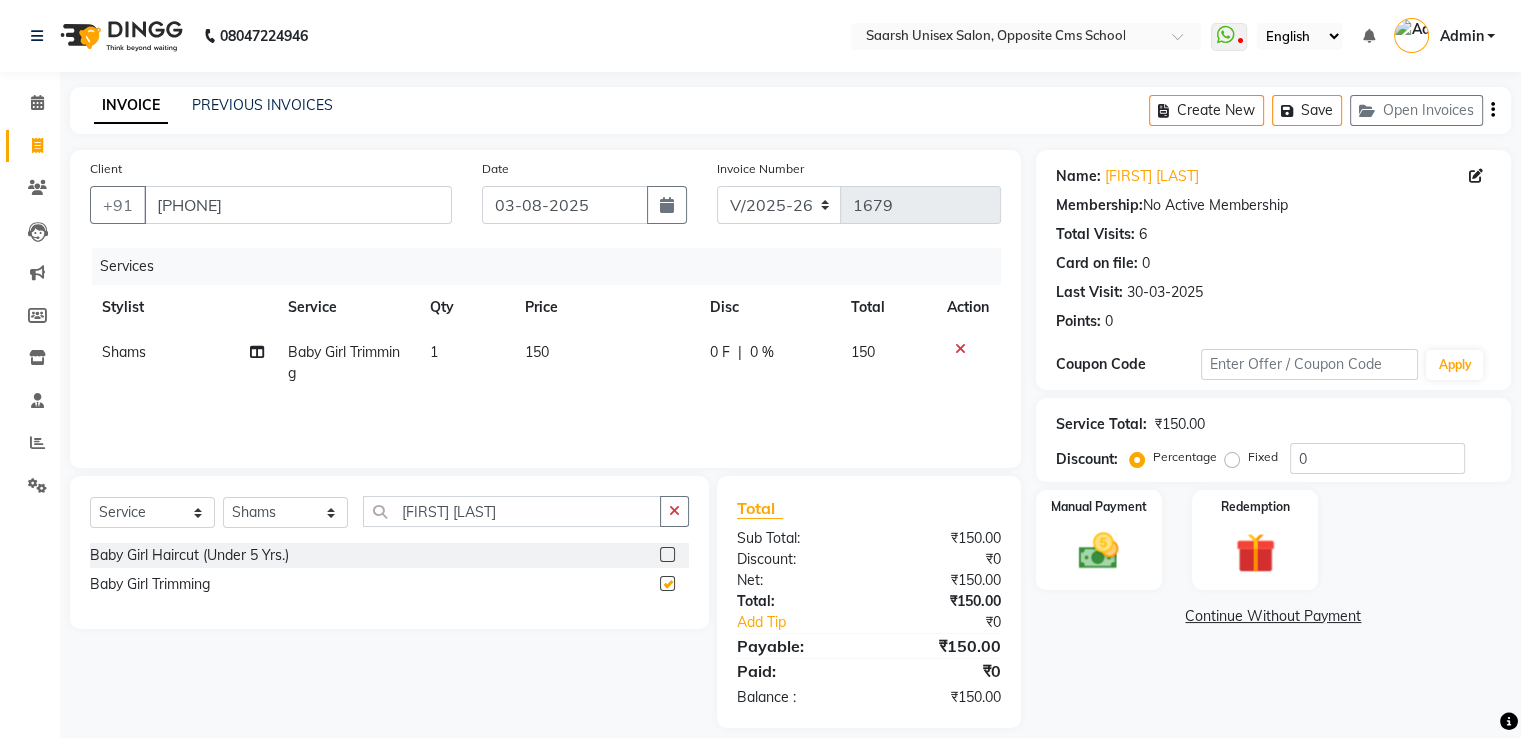checkbox on "false" 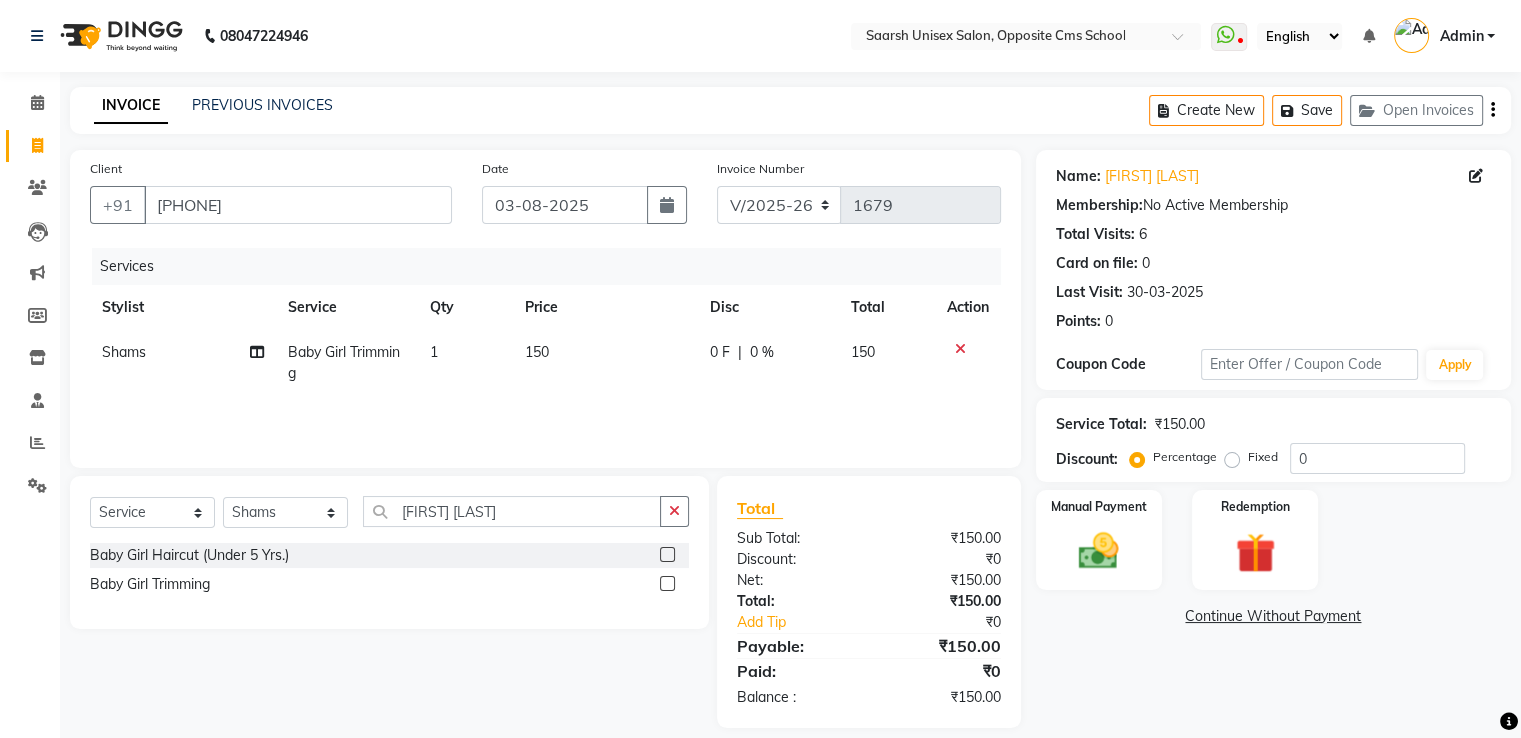 click on "150" 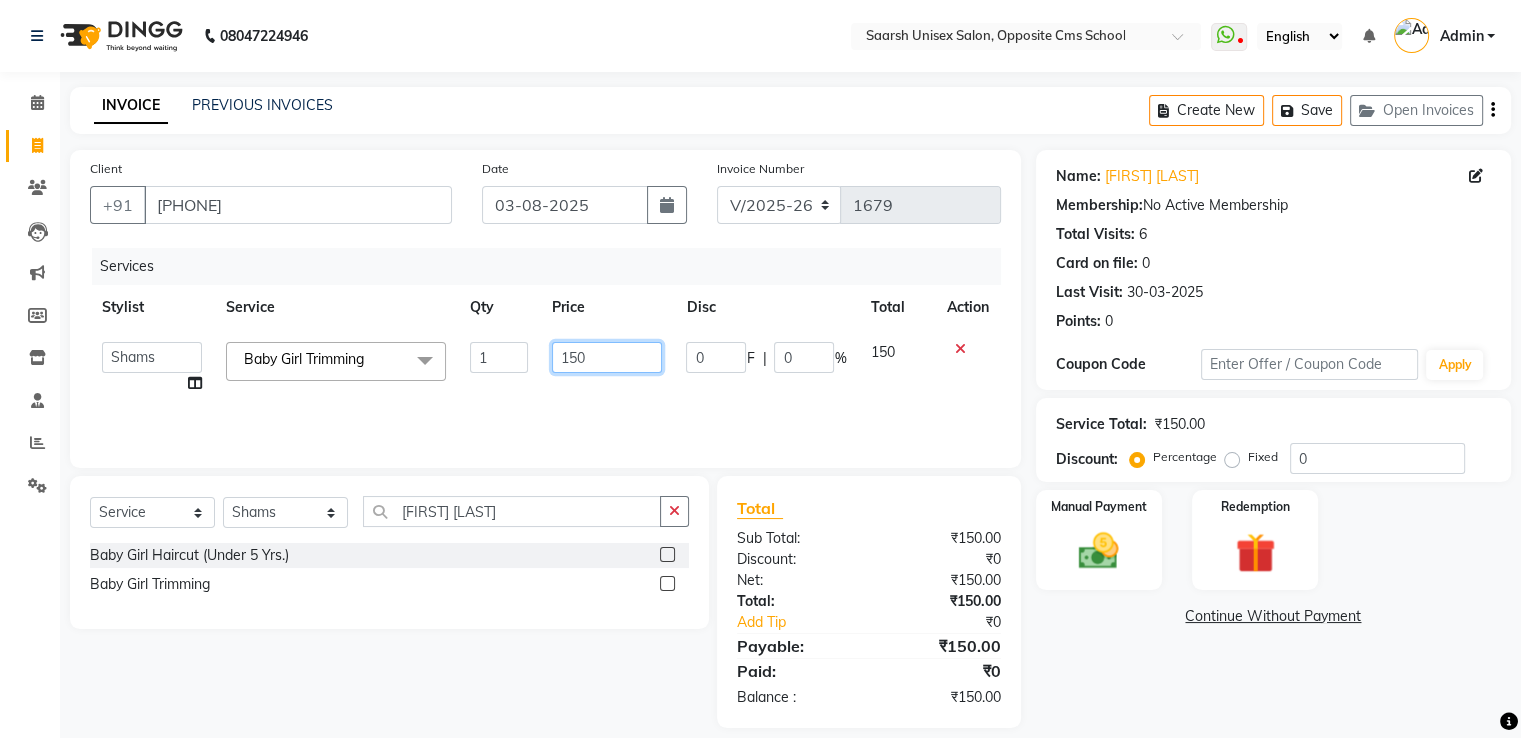 click on "150" 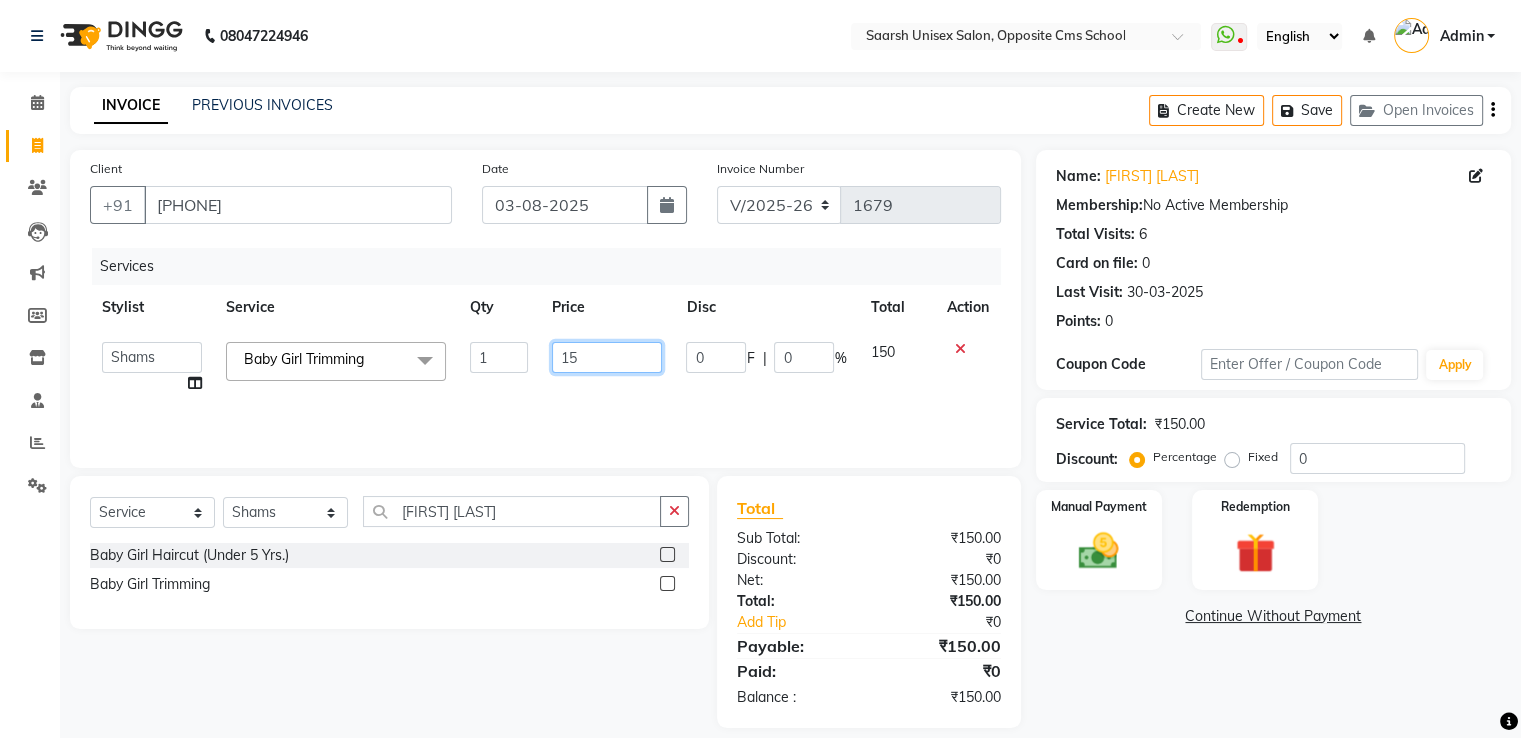 type on "1" 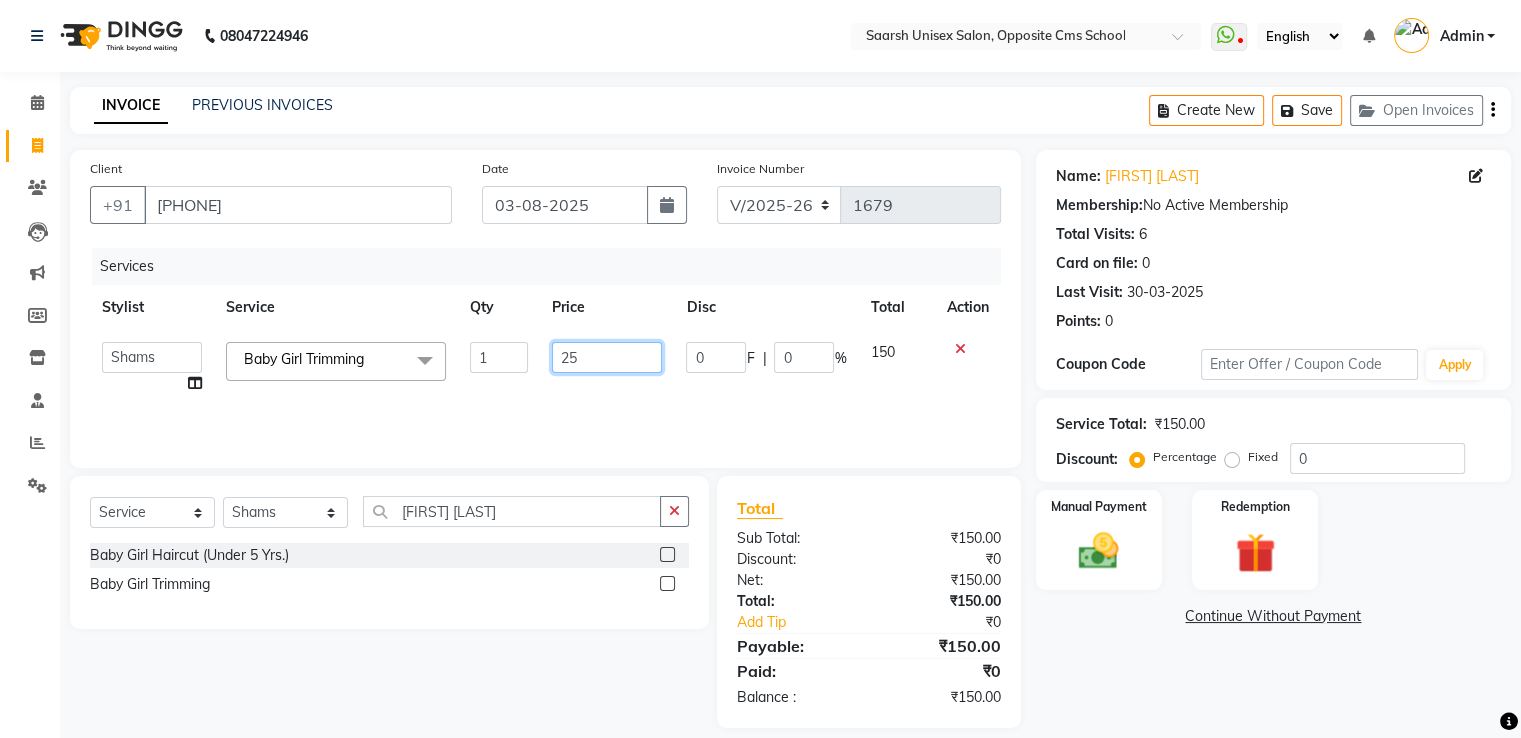 type on "2" 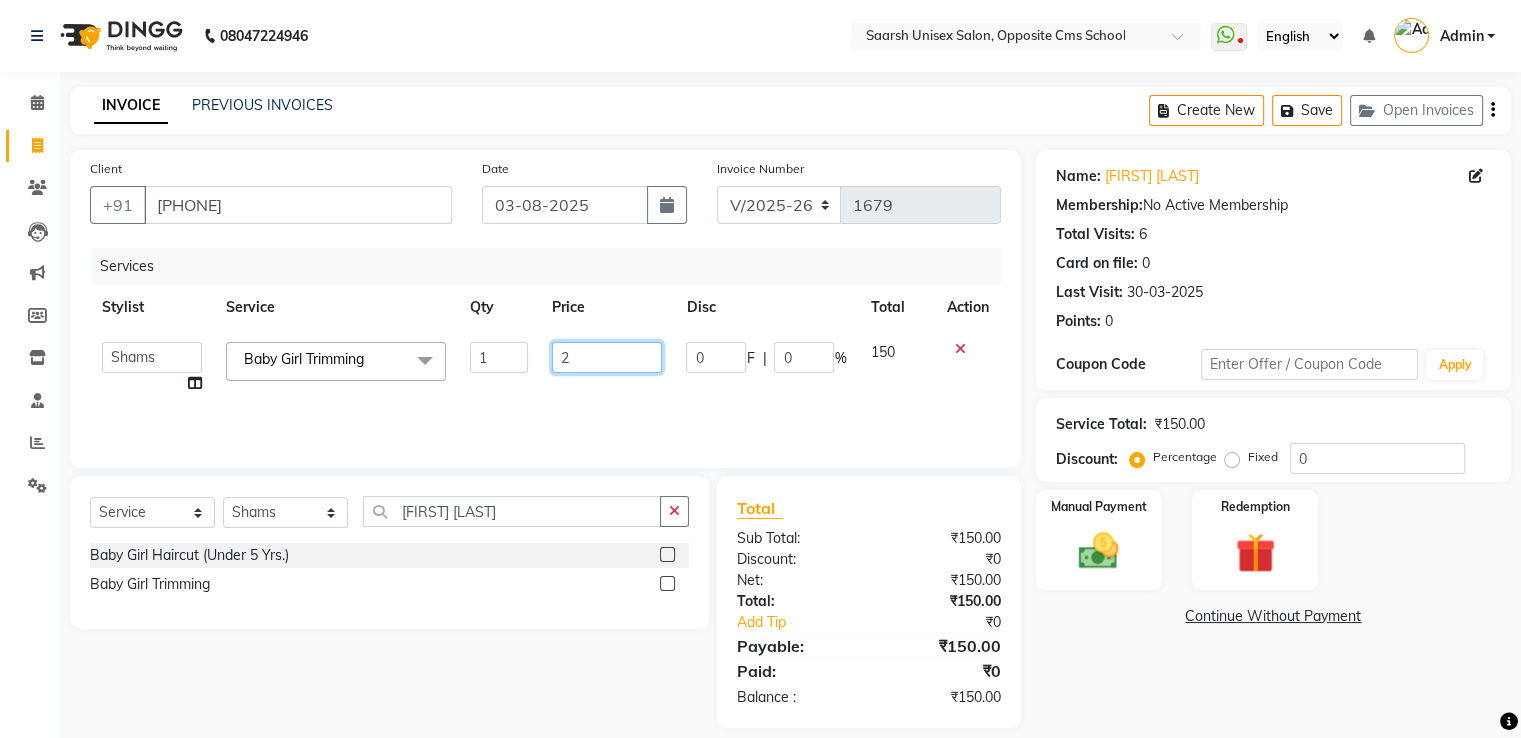 type 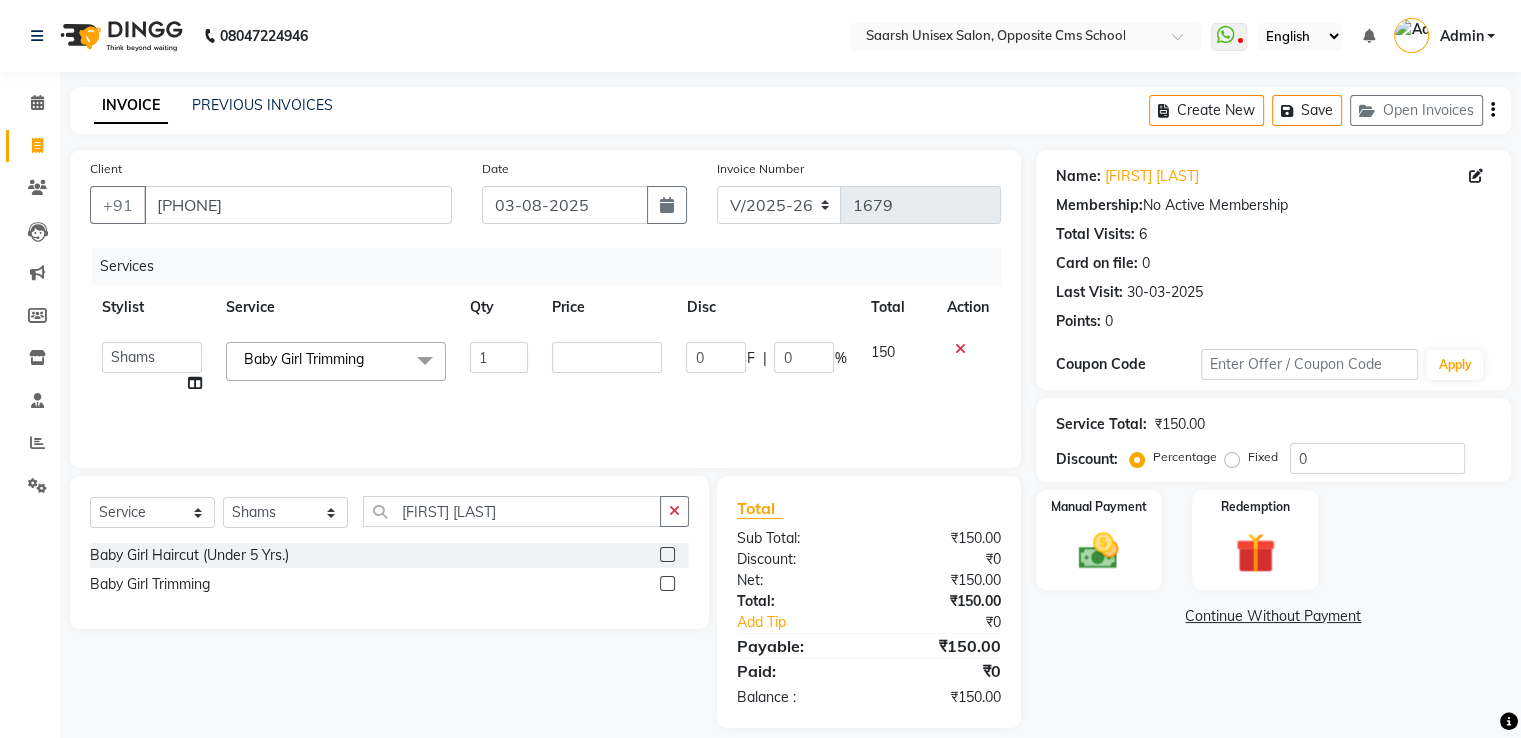 click 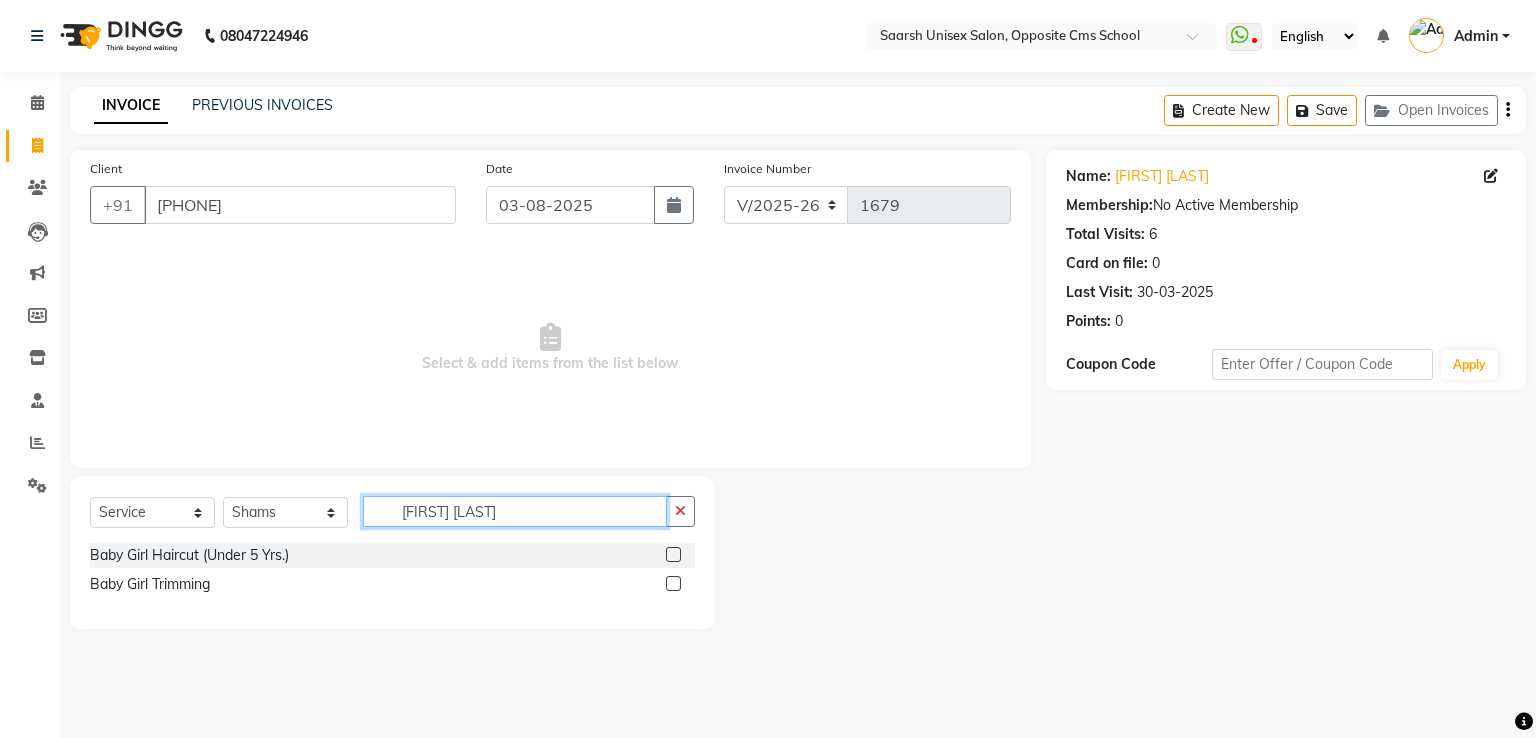 click on "[FIRST] [LAST]" 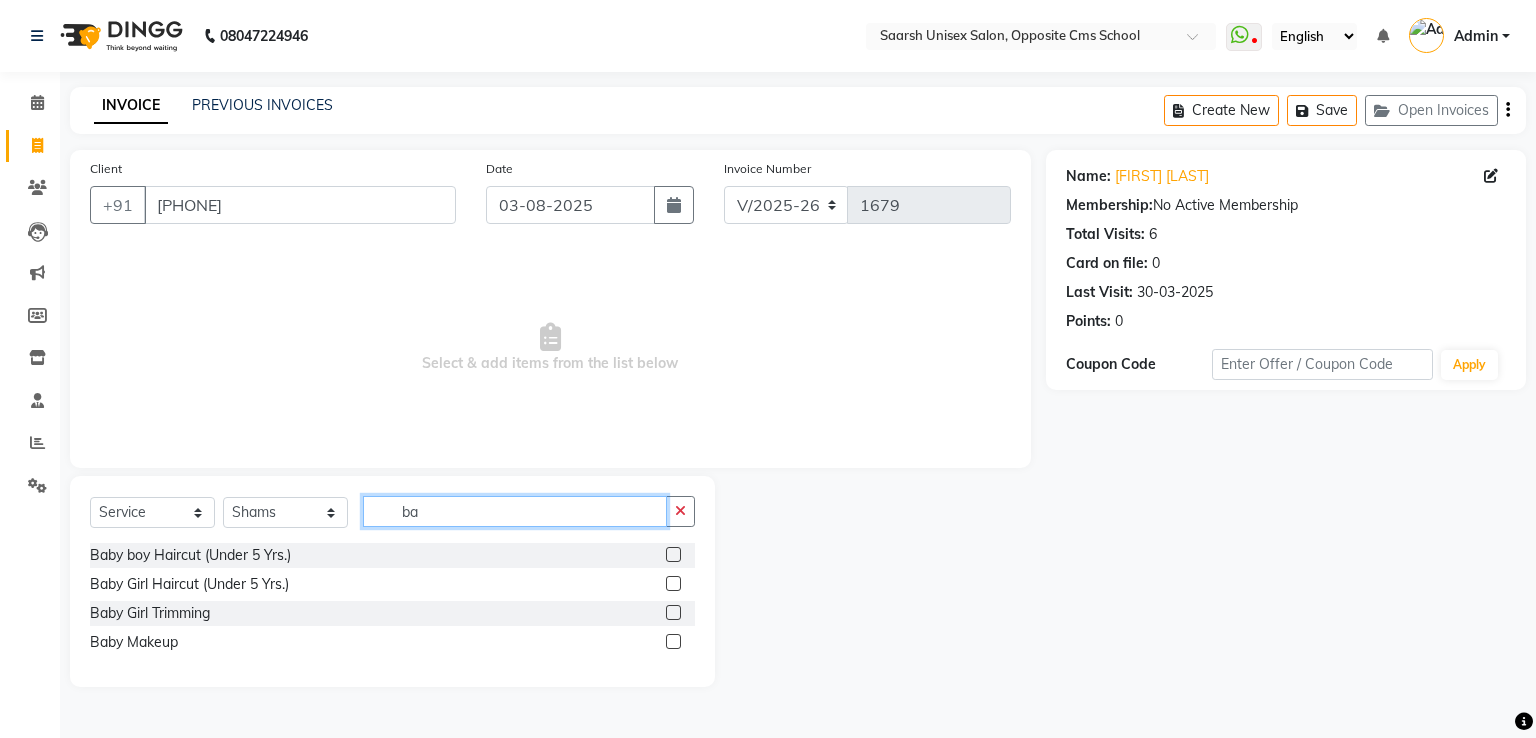 type on "b" 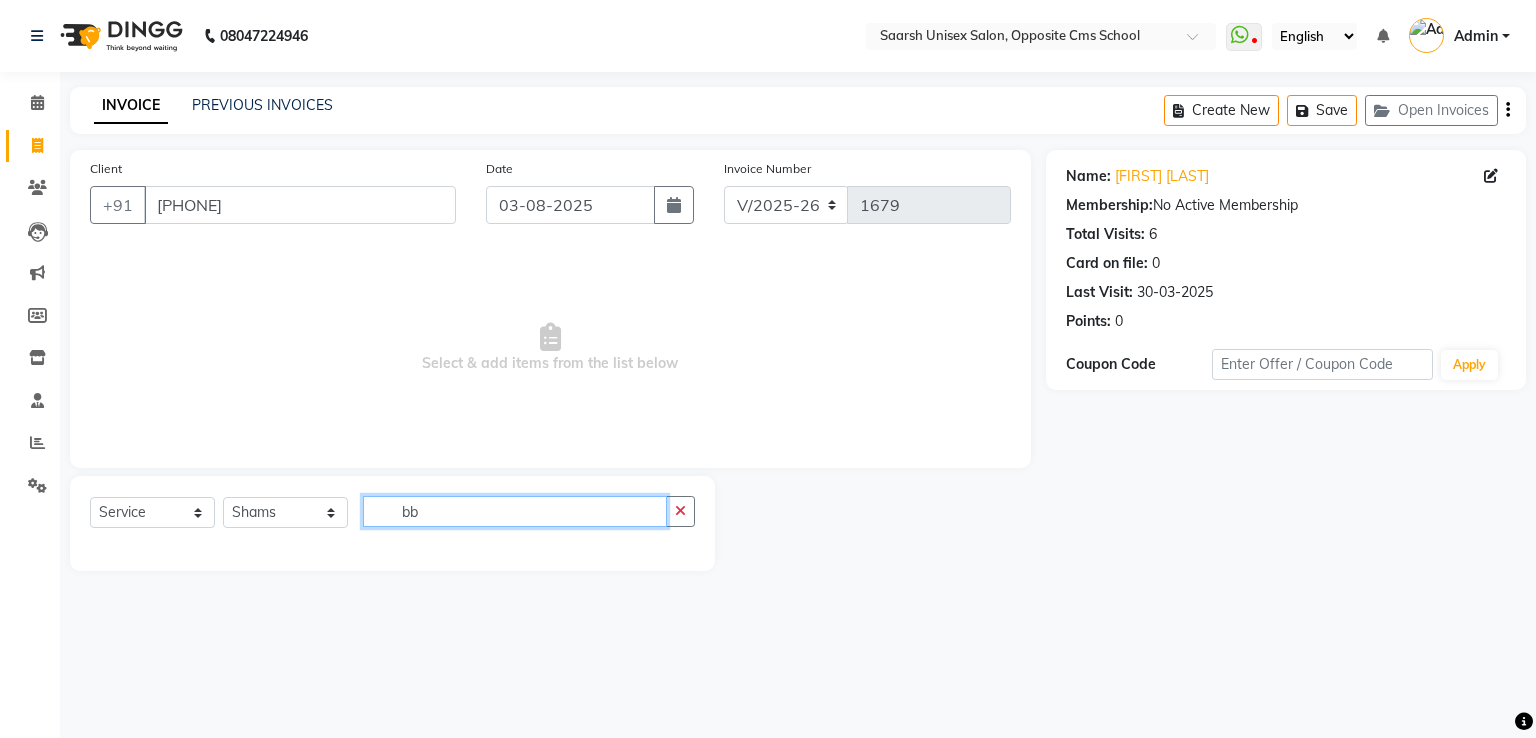 type on "b" 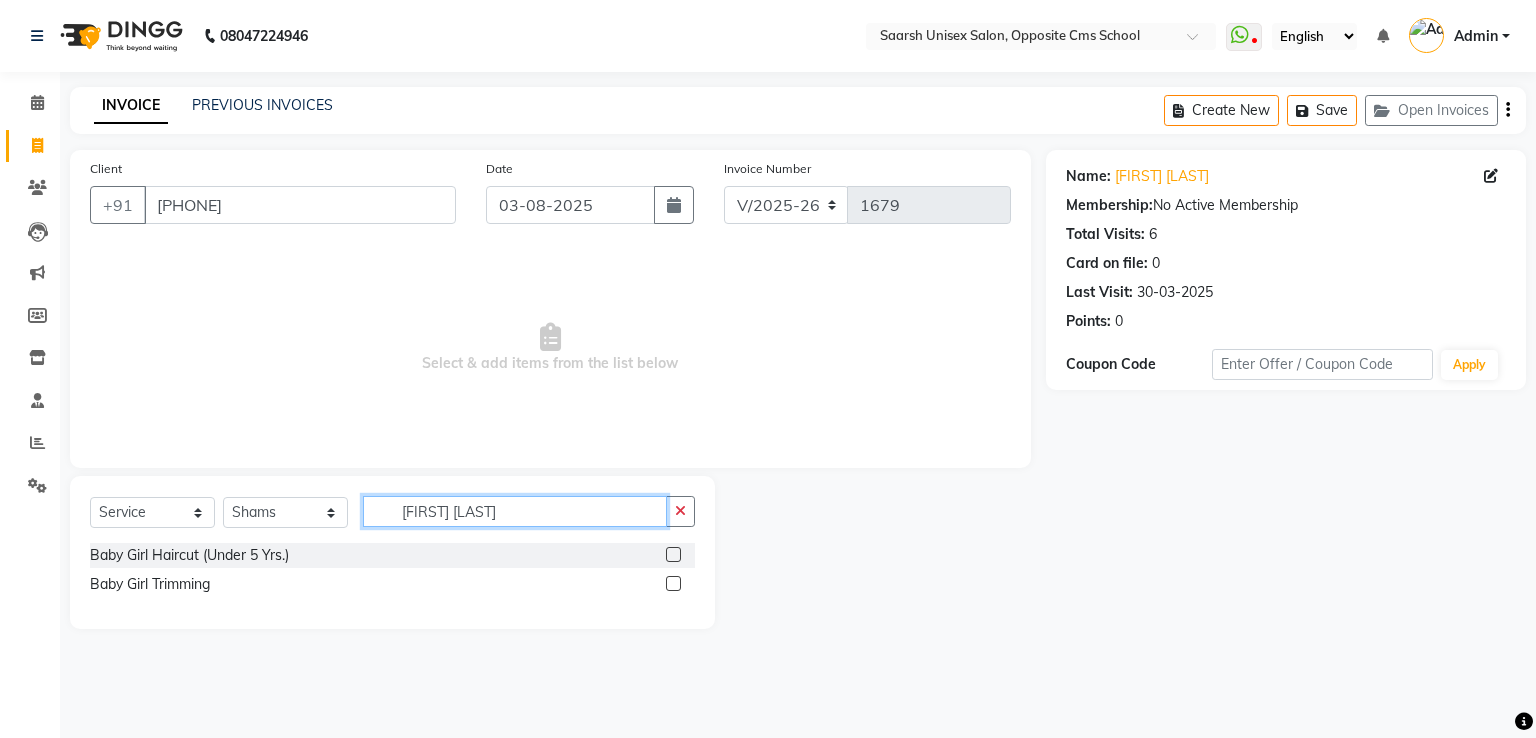 type on "[FIRST] [LAST]" 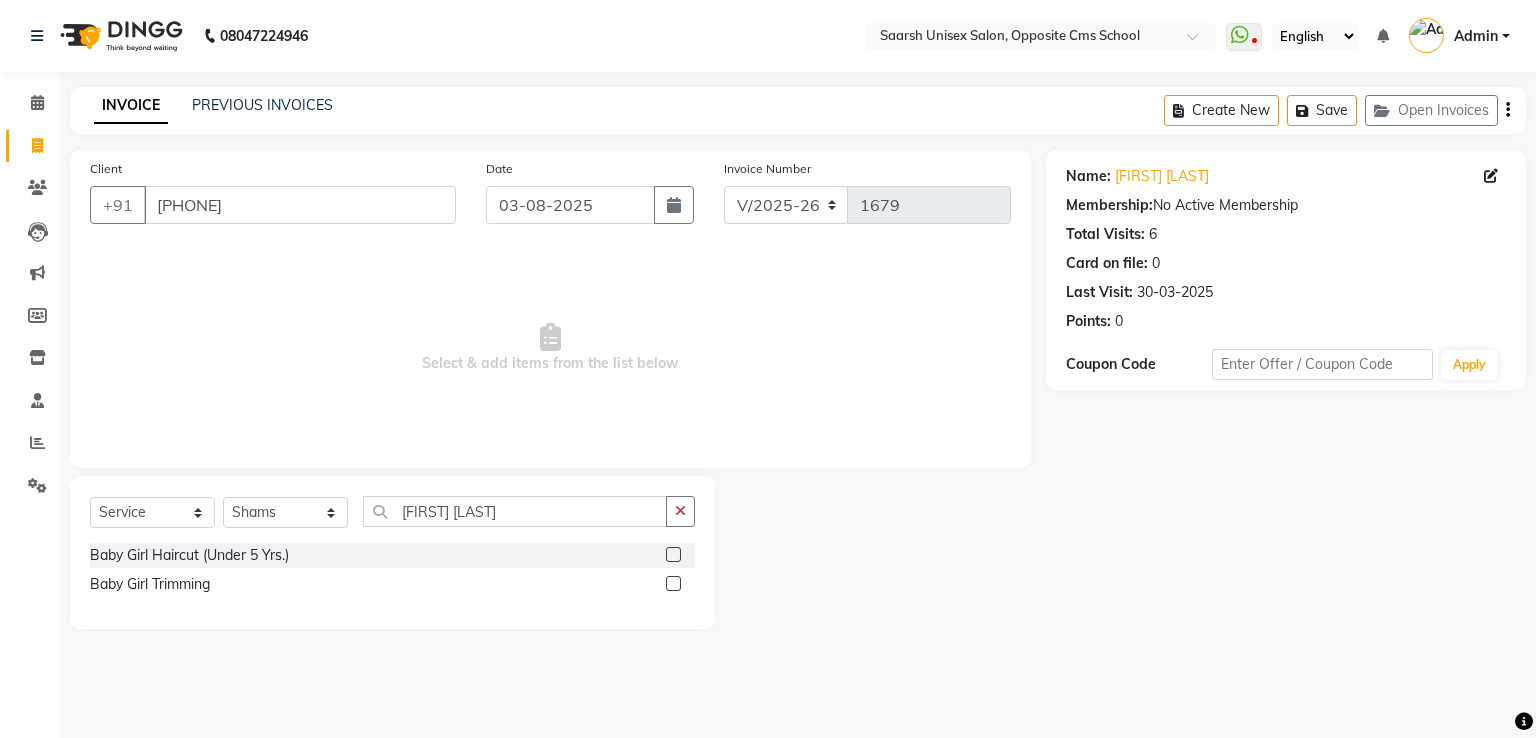 click on "Baby Girl Haircut (Under 5 Yrs.)" 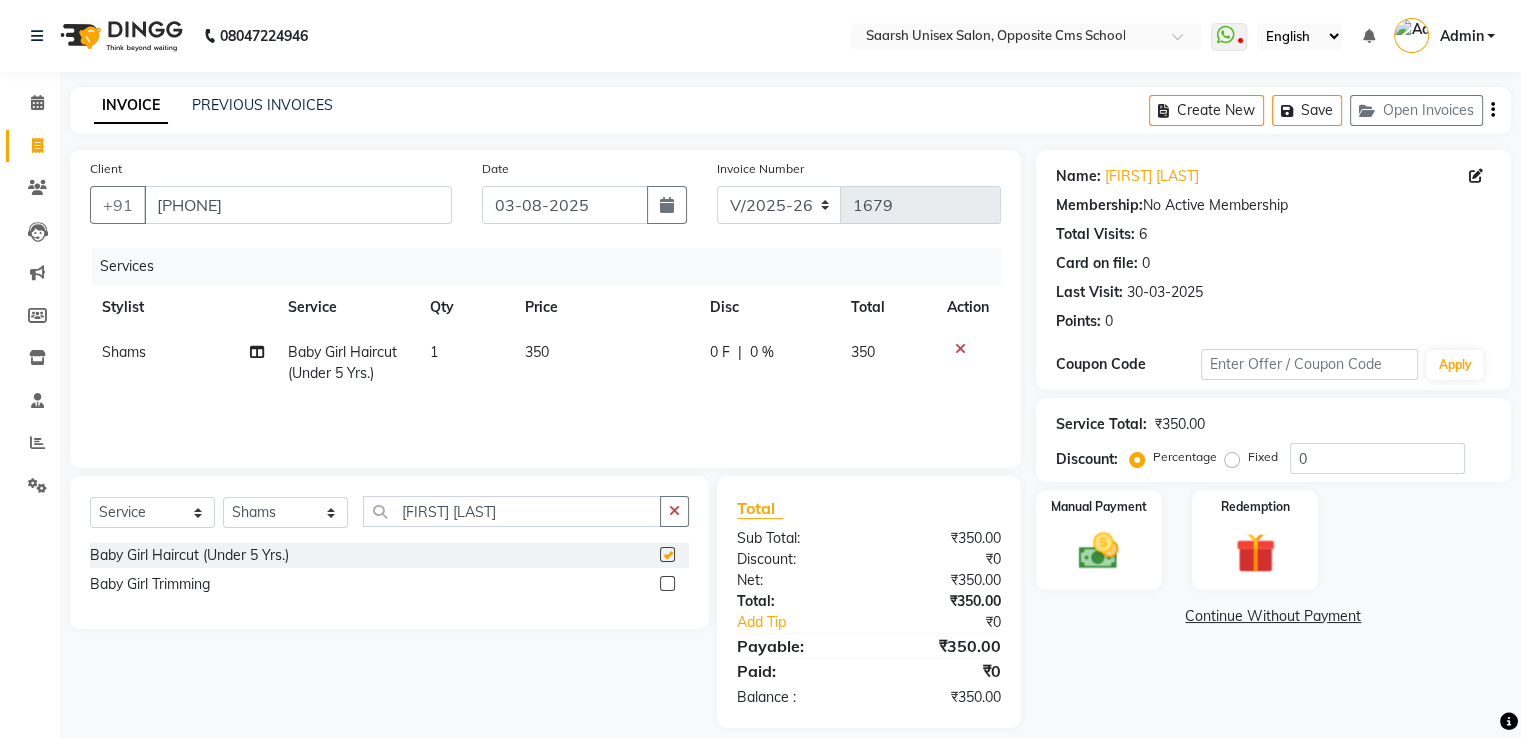 checkbox on "false" 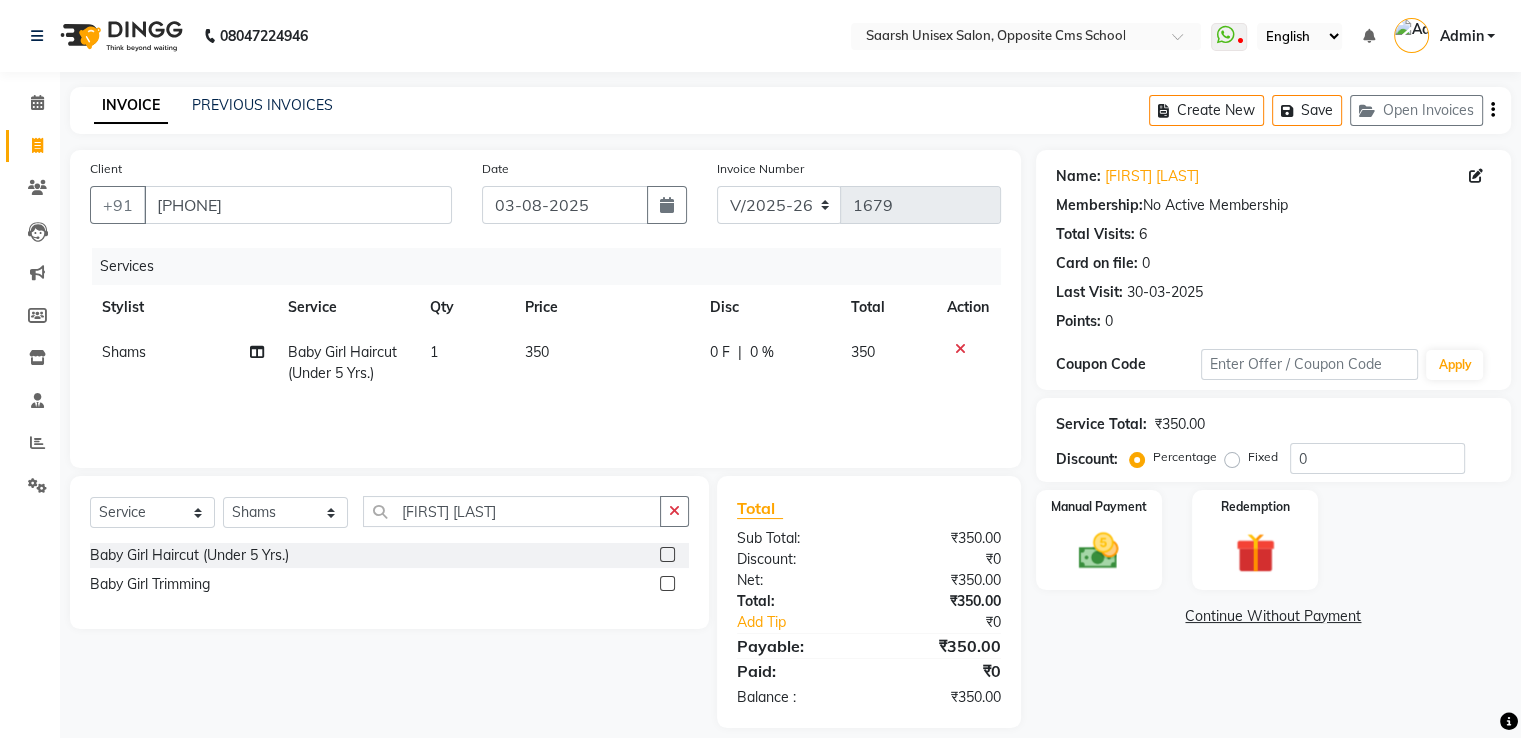click on "350" 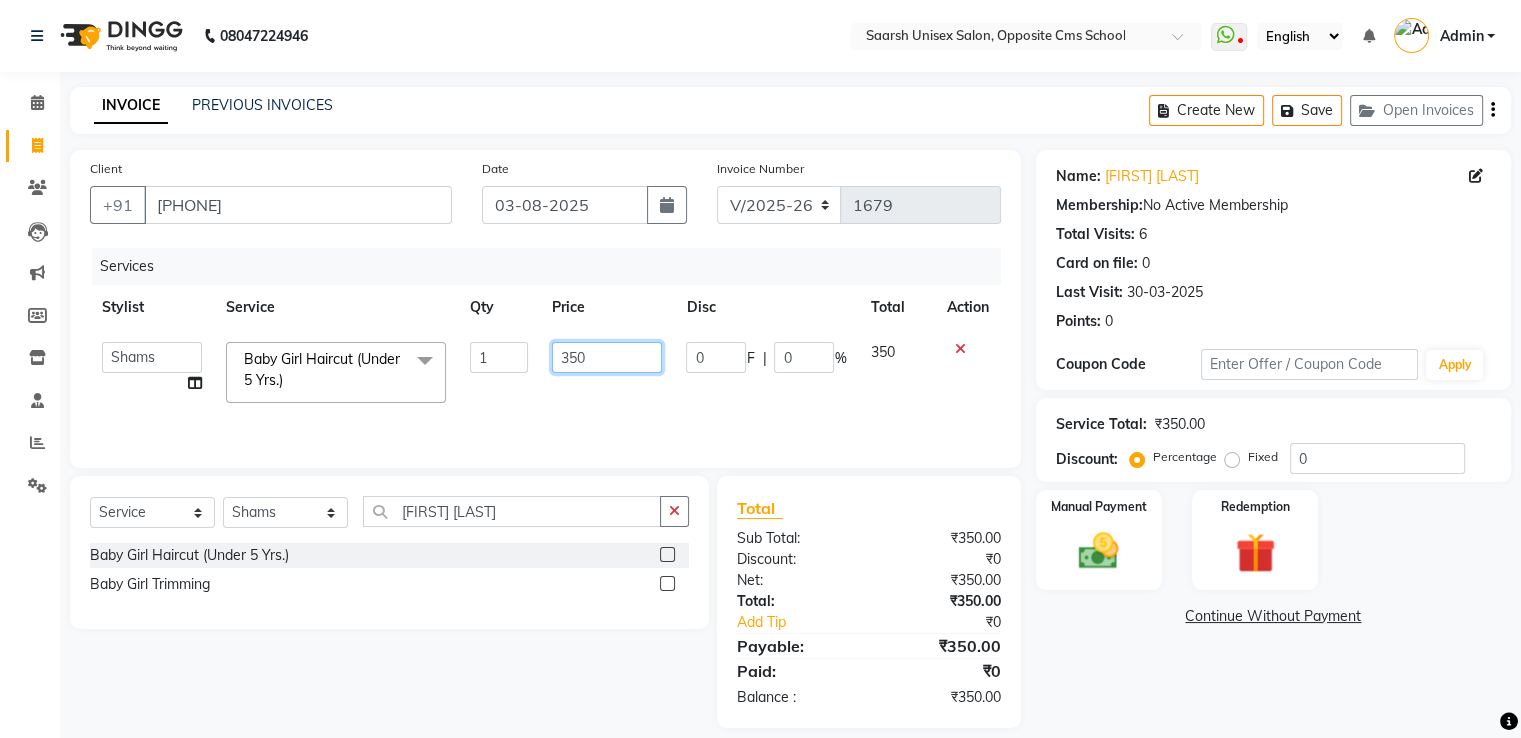 click on "350" 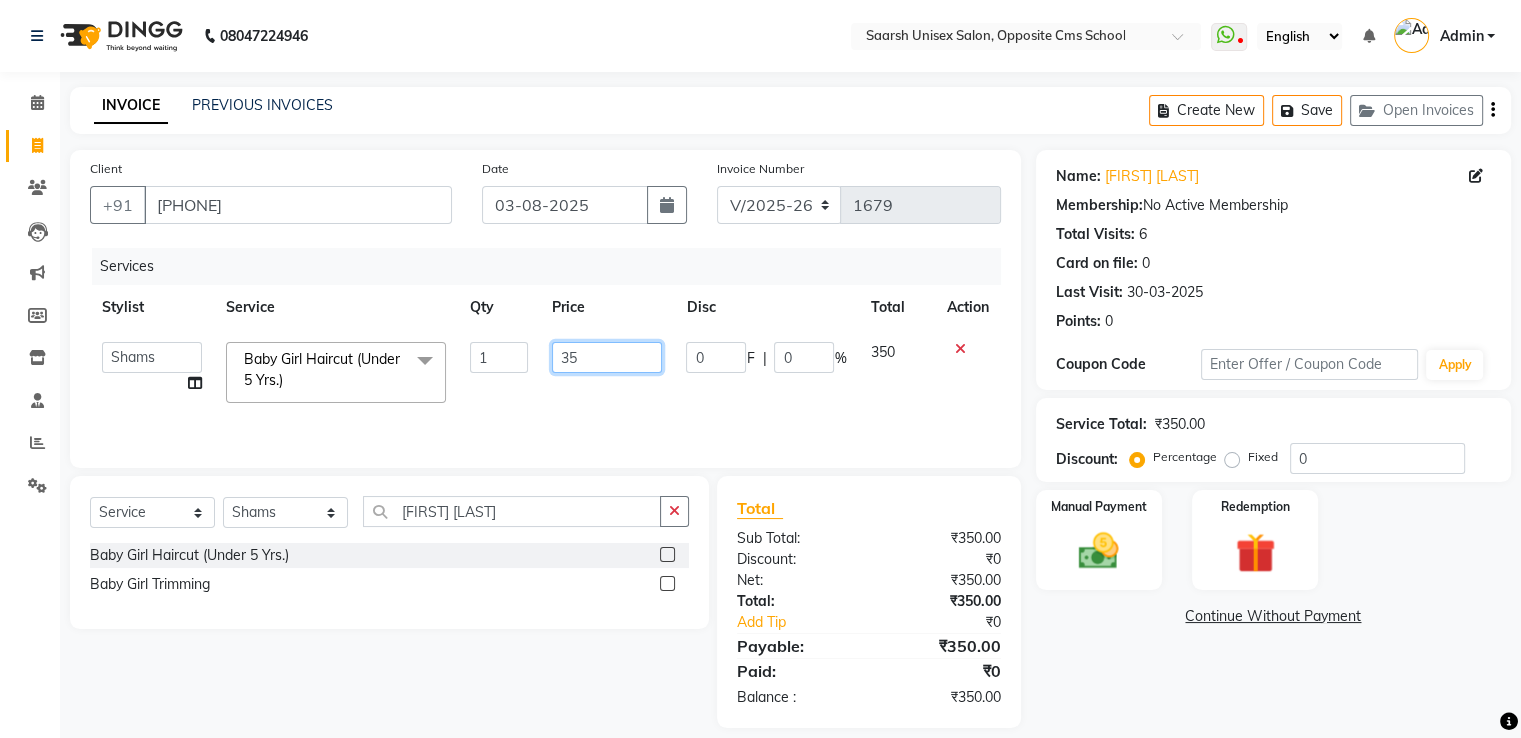 type on "3" 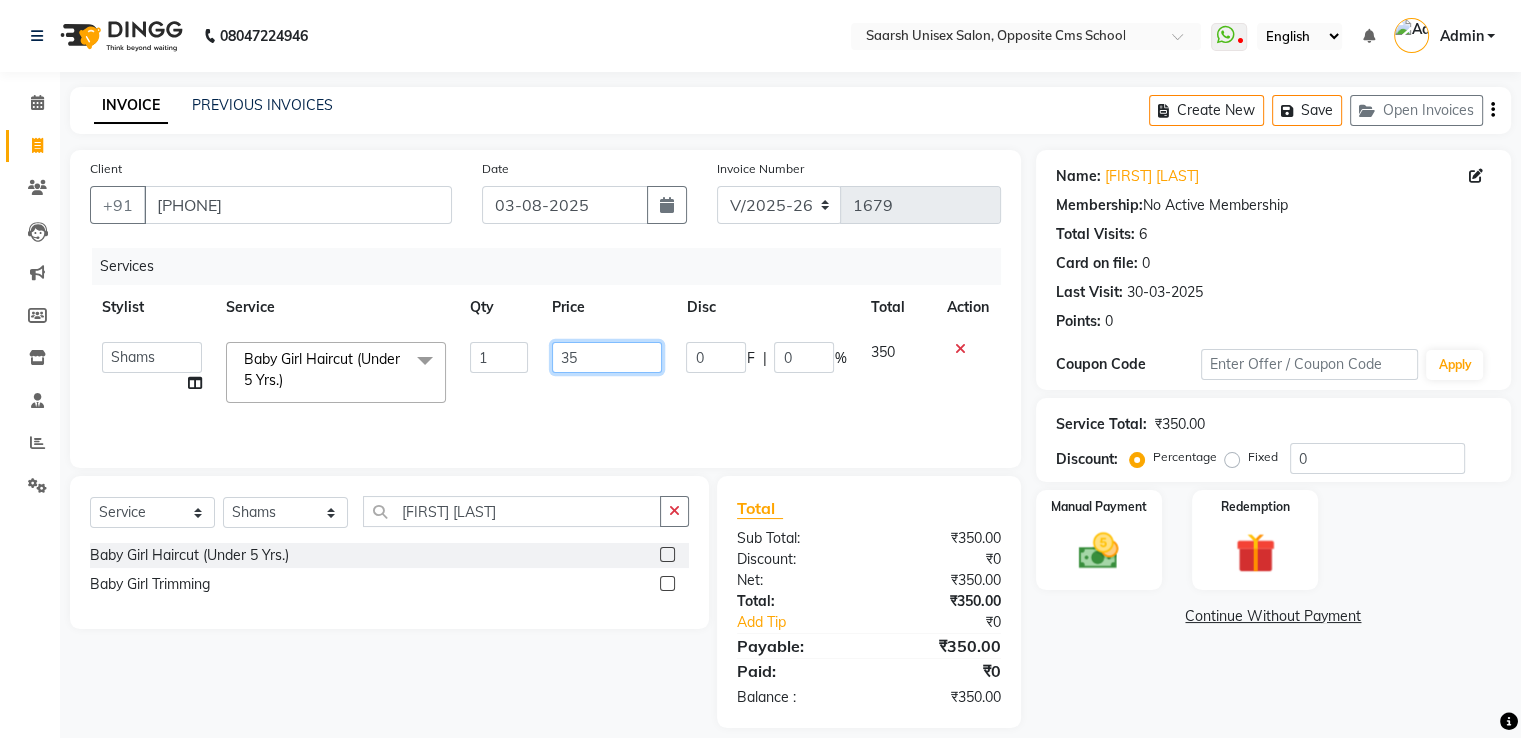 type on "350" 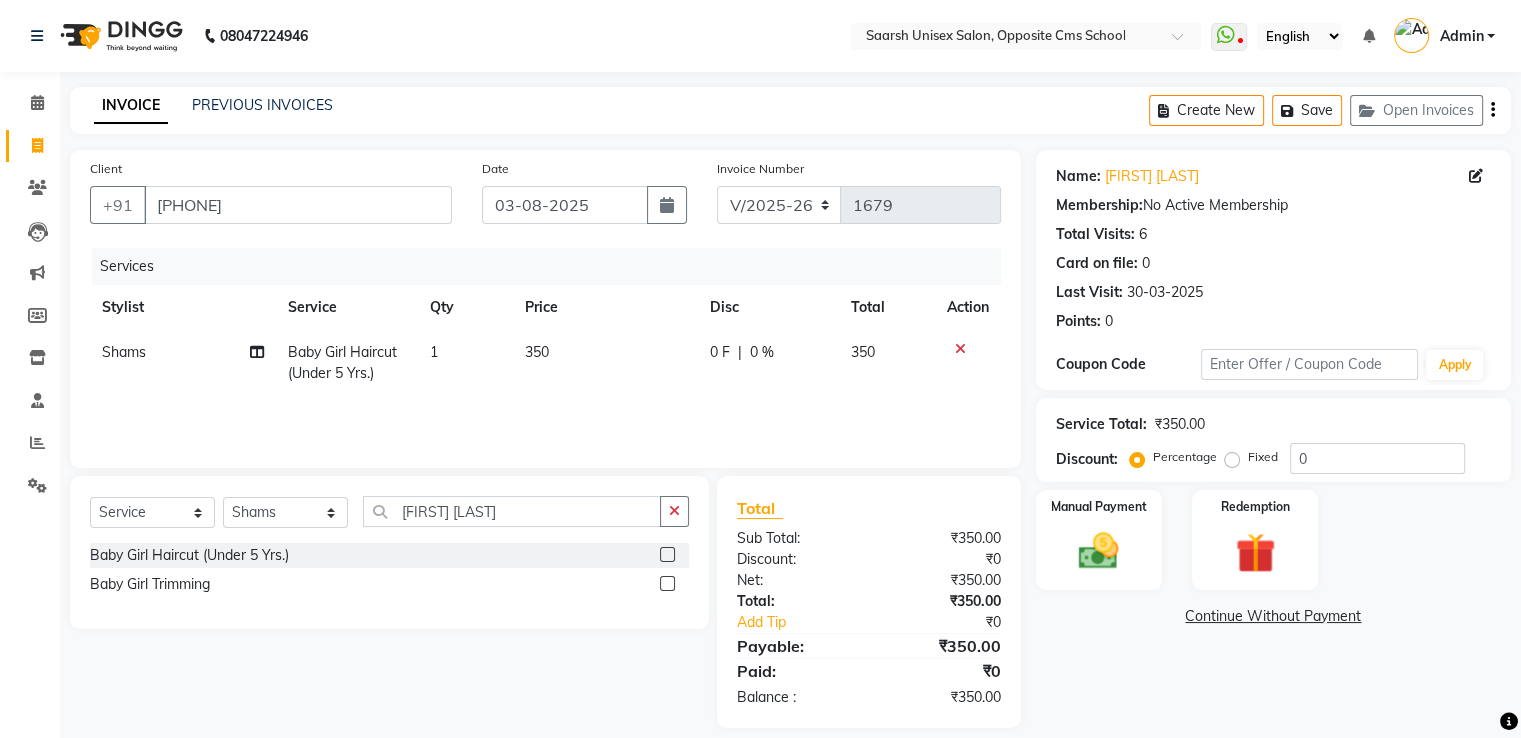 click on "0 F" 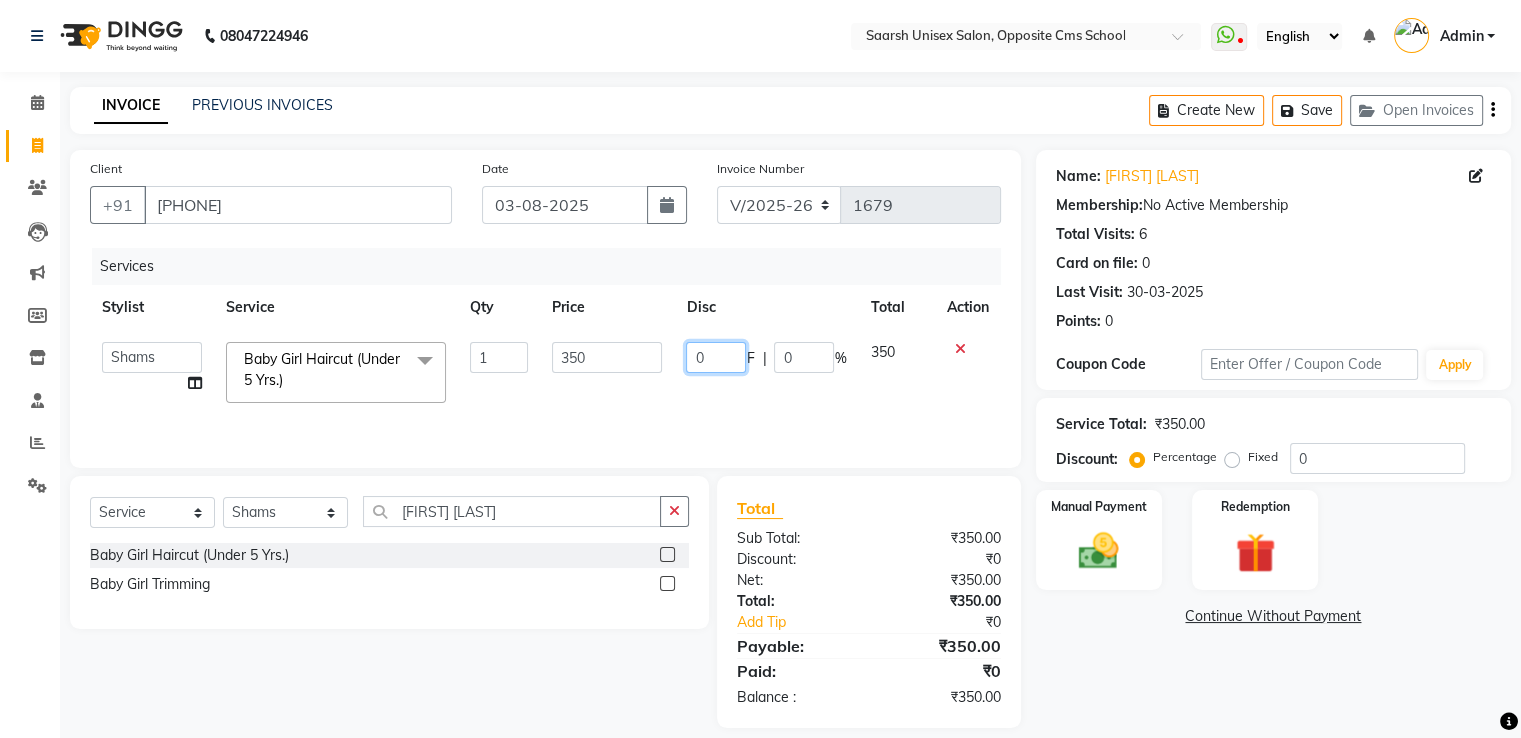 click on "0" 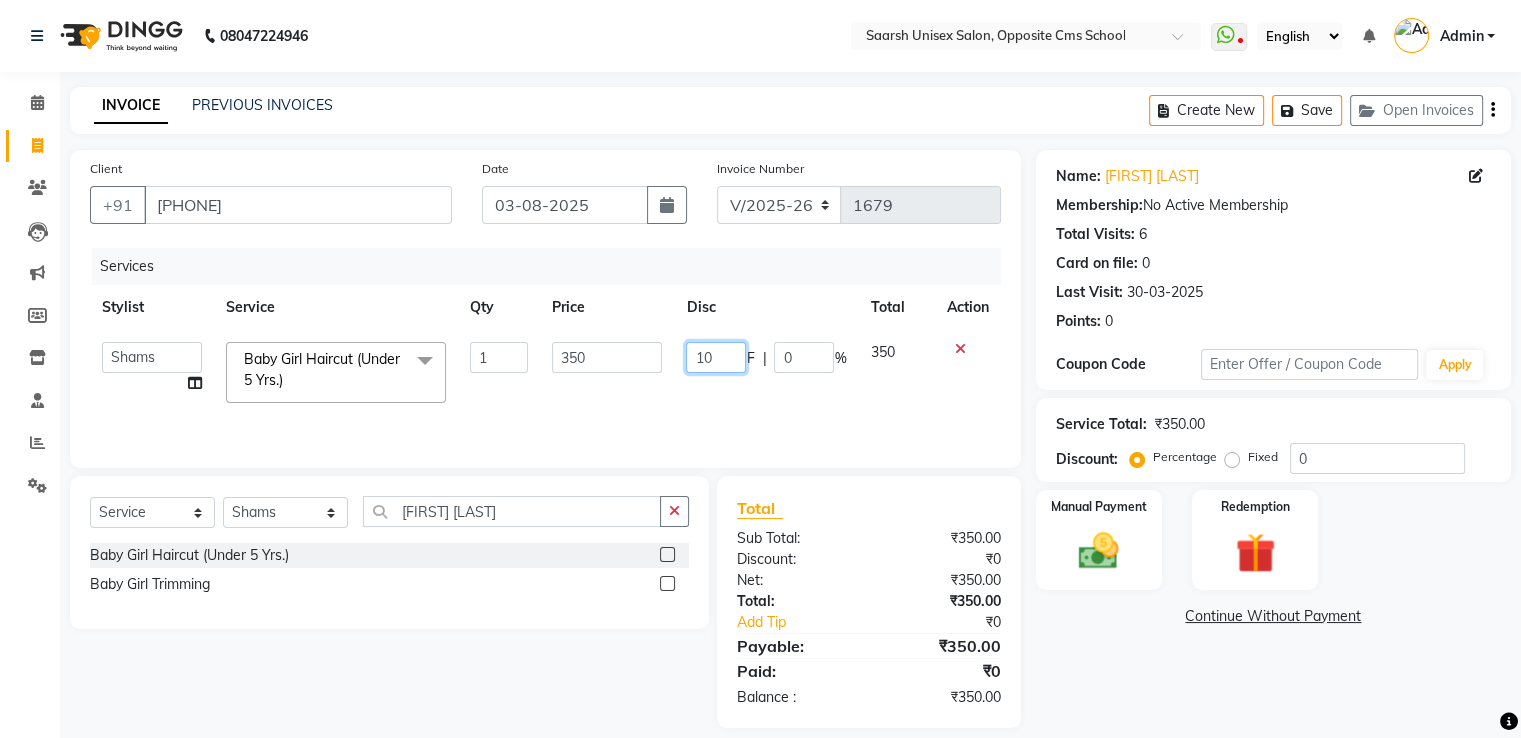 type on "100" 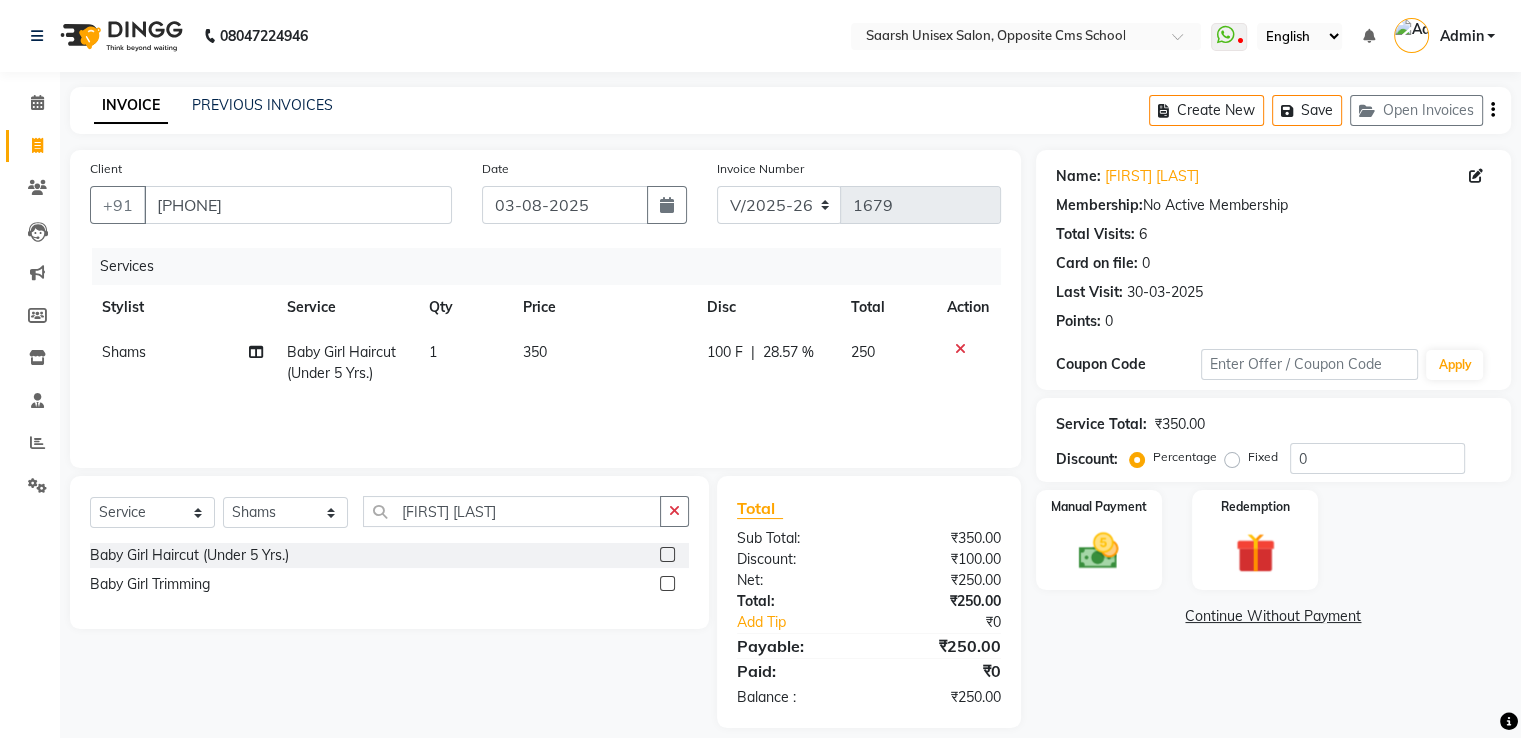 click on "Services Stylist Service Qty Price Disc Total Action Shams Baby Girl Haircut (Under 5 Yrs.) 1 350 100 F | 28.57 % 250" 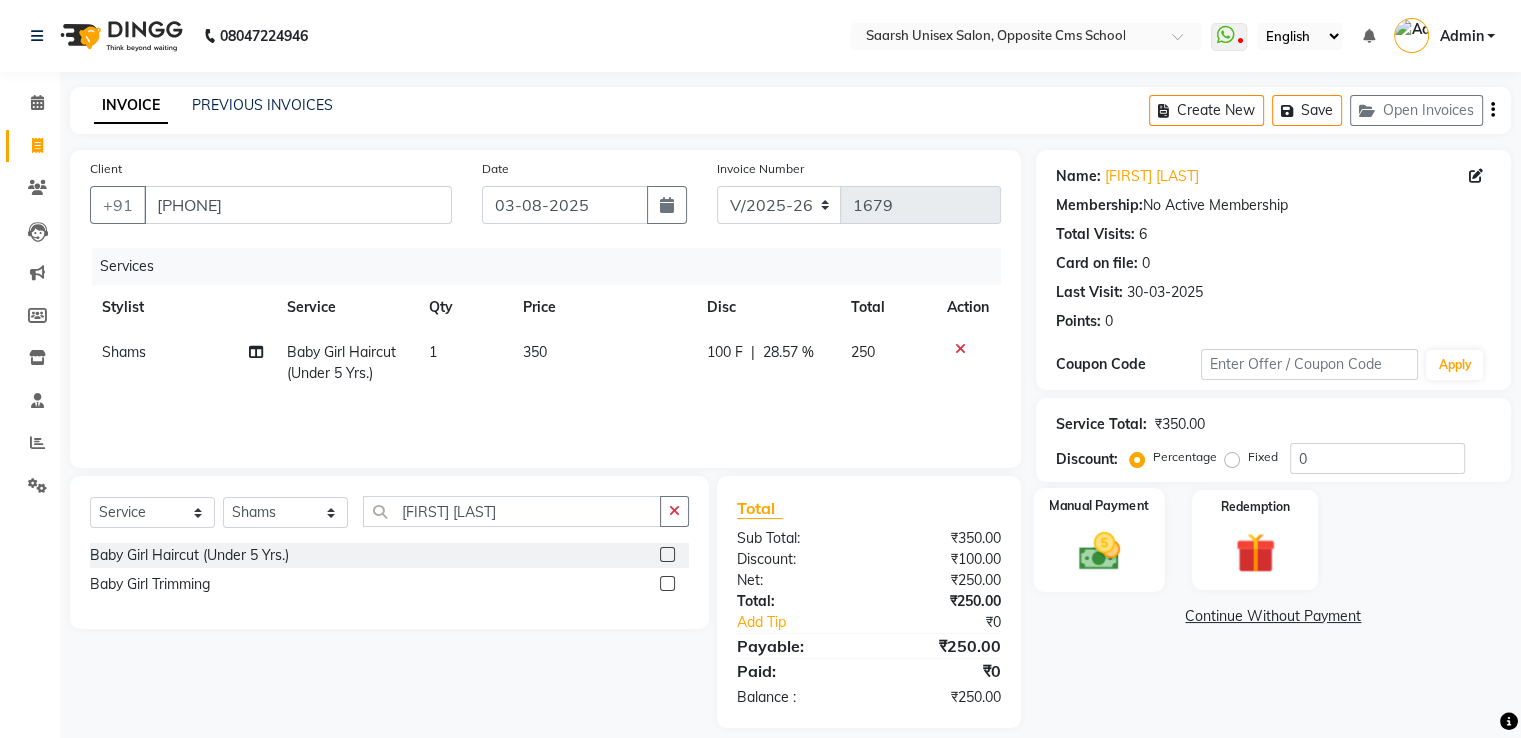 click on "Manual Payment" 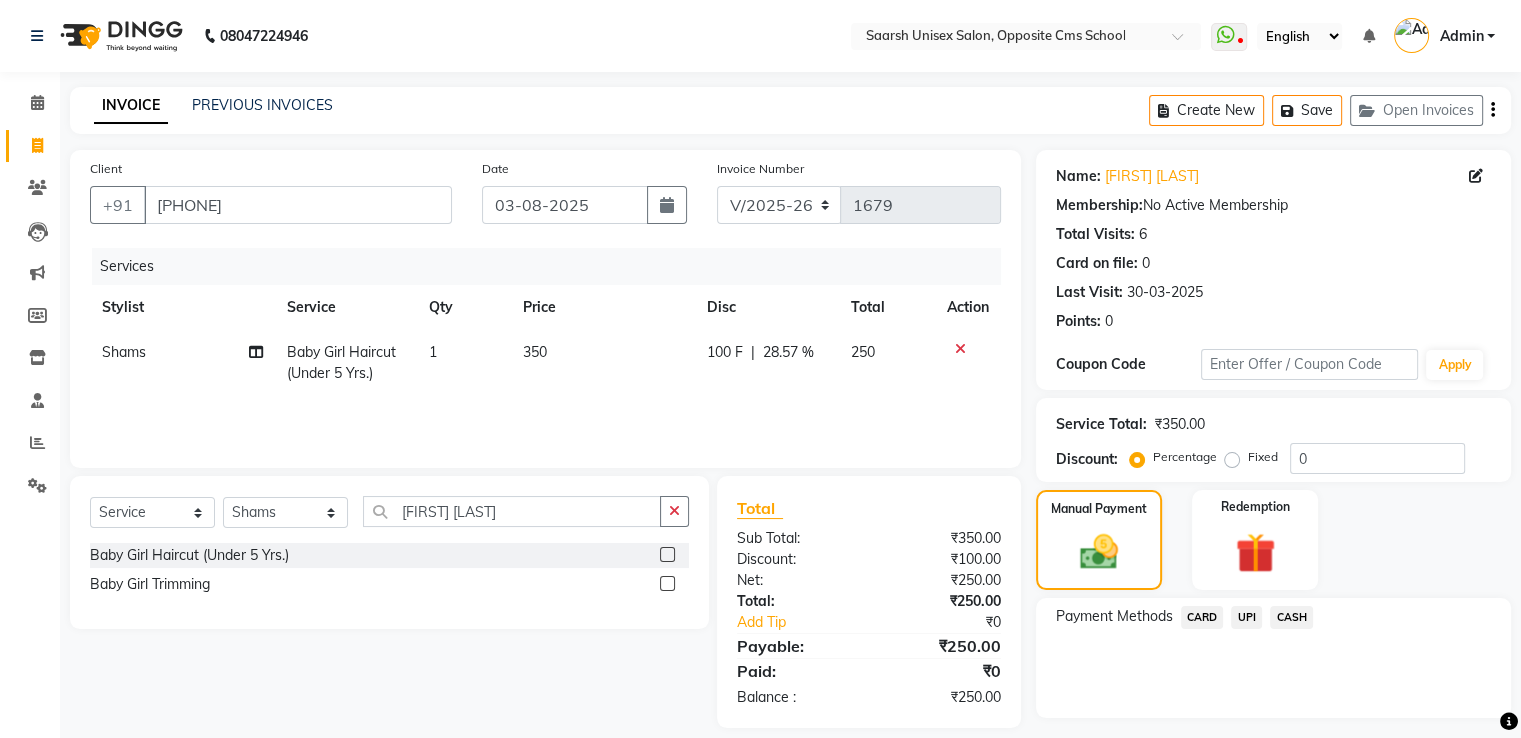 click on "CASH" 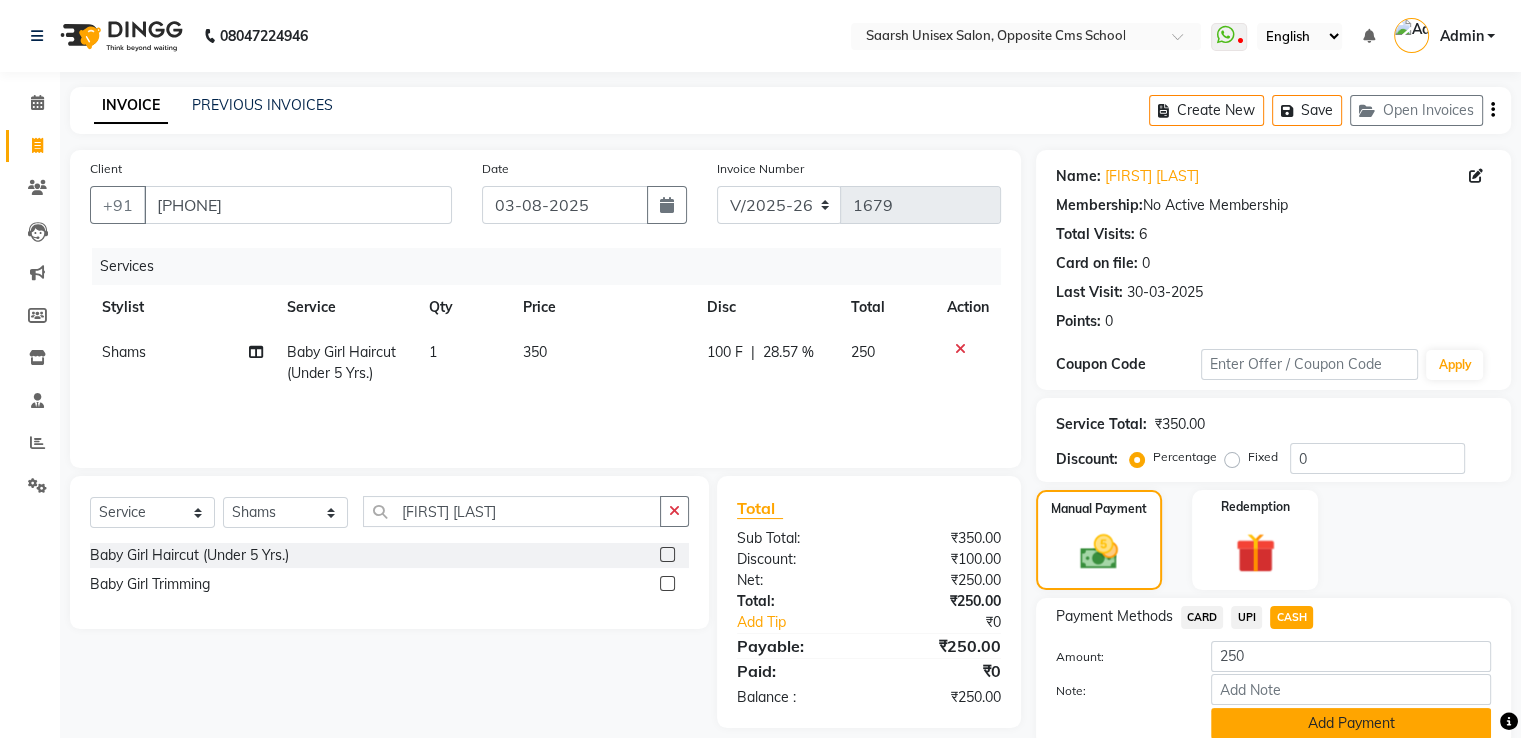 click on "Add Payment" 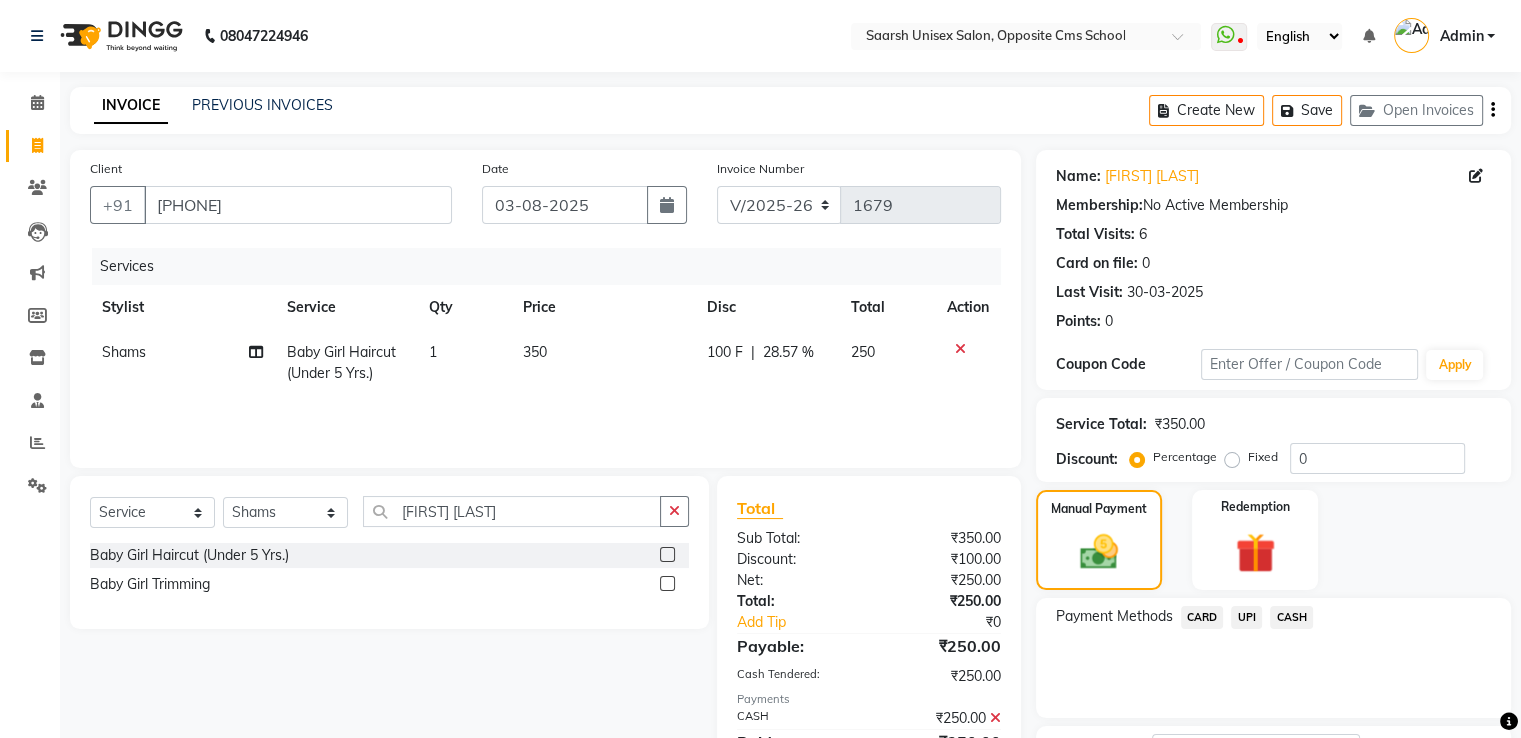 scroll, scrollTop: 163, scrollLeft: 0, axis: vertical 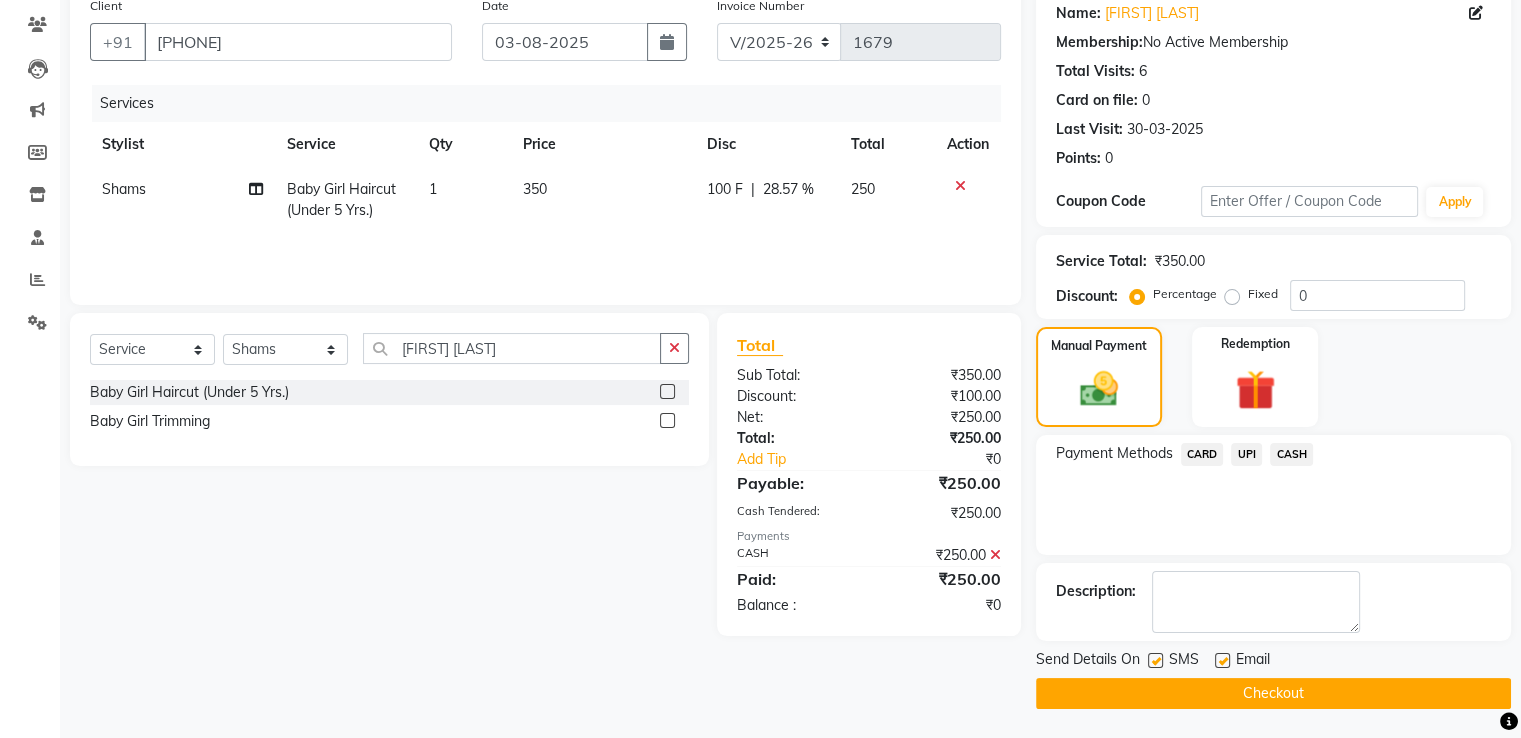 click on "Checkout" 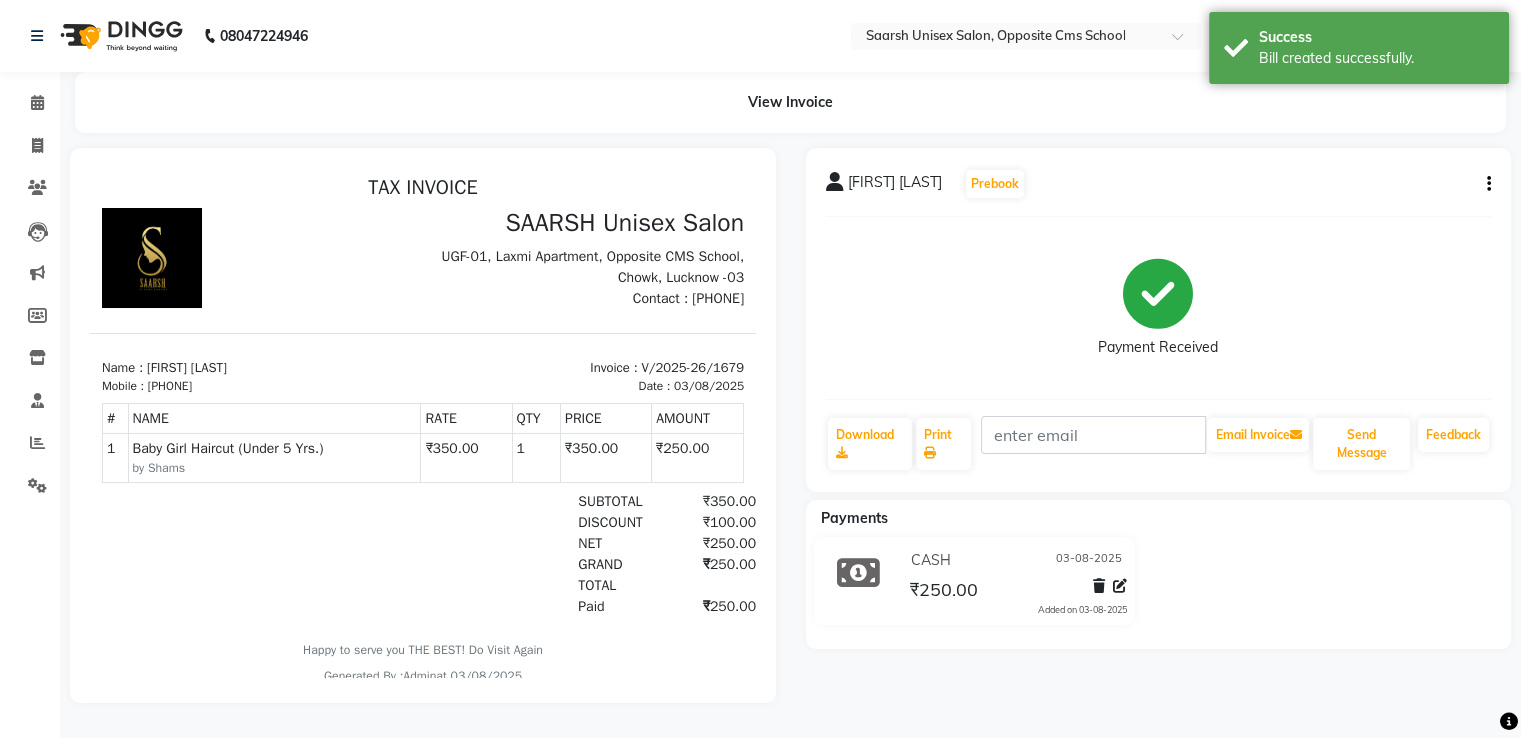 scroll, scrollTop: 0, scrollLeft: 0, axis: both 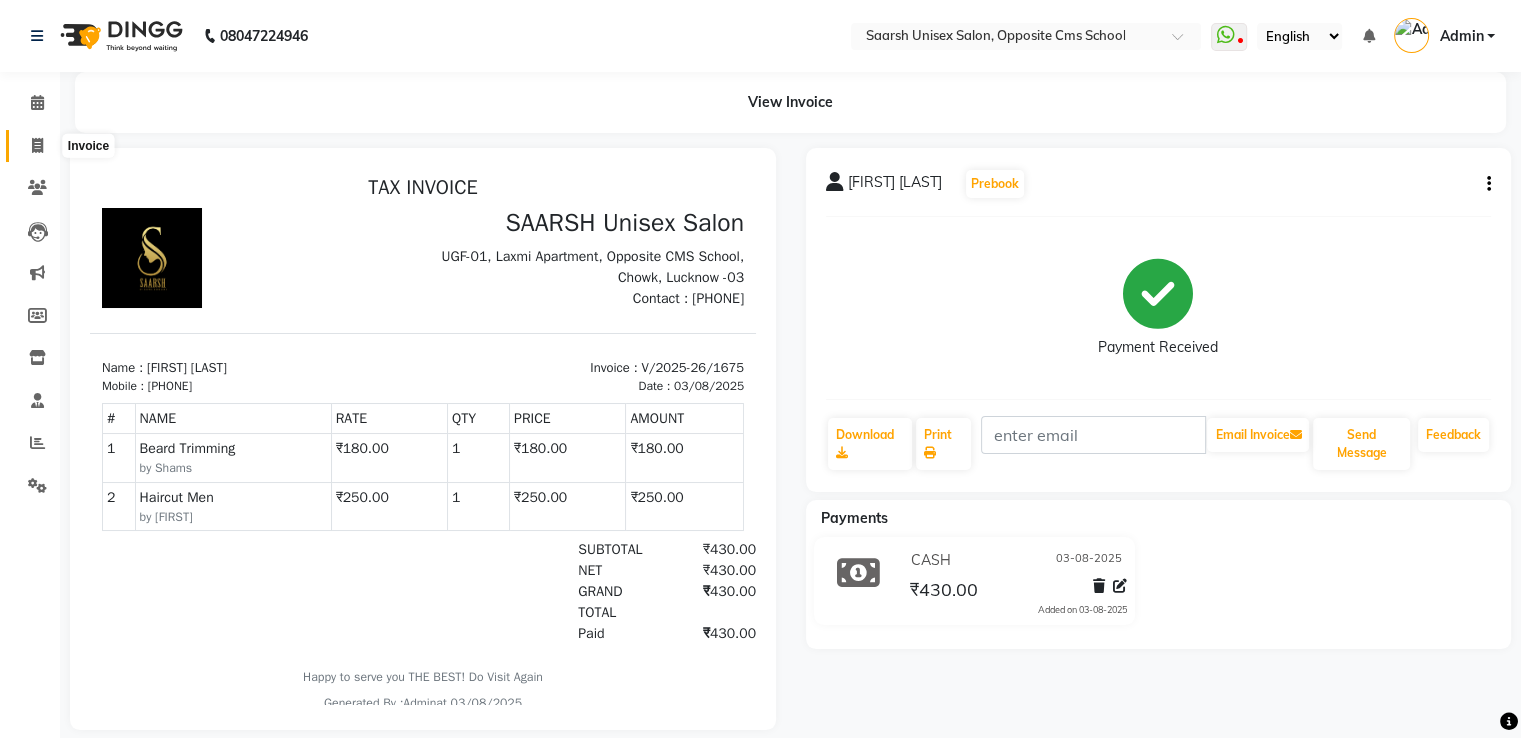 click 